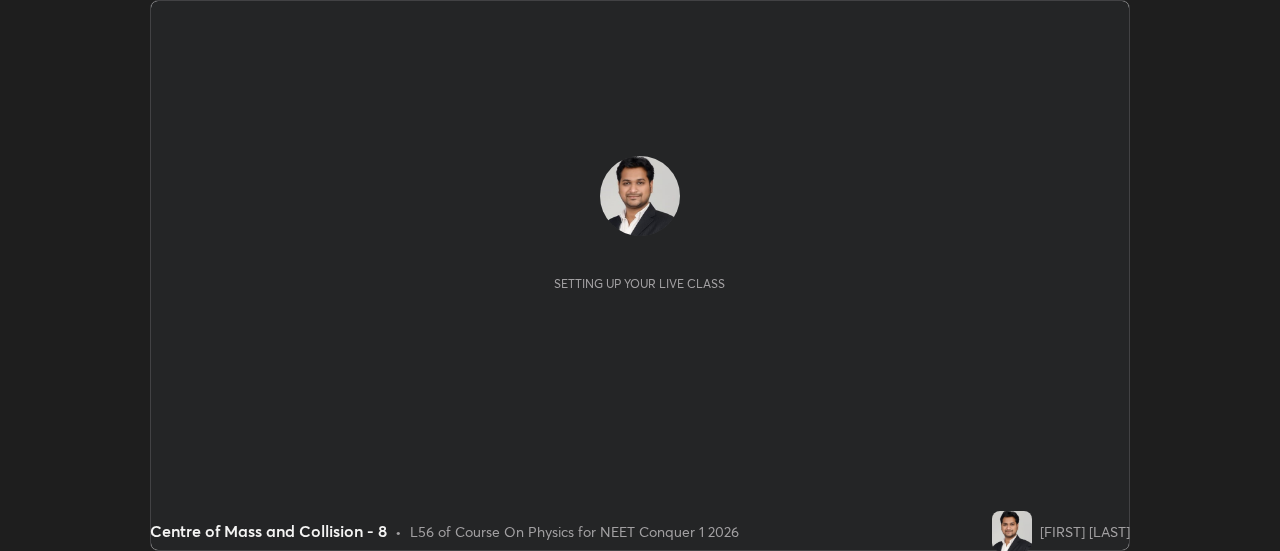 scroll, scrollTop: 0, scrollLeft: 0, axis: both 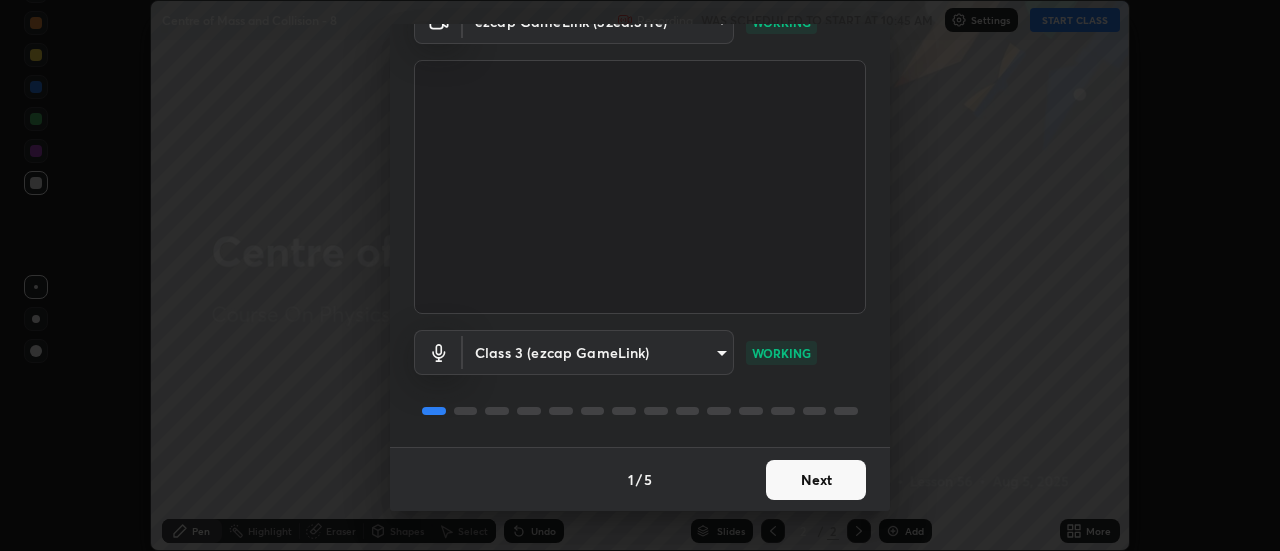 click on "Next" at bounding box center (816, 480) 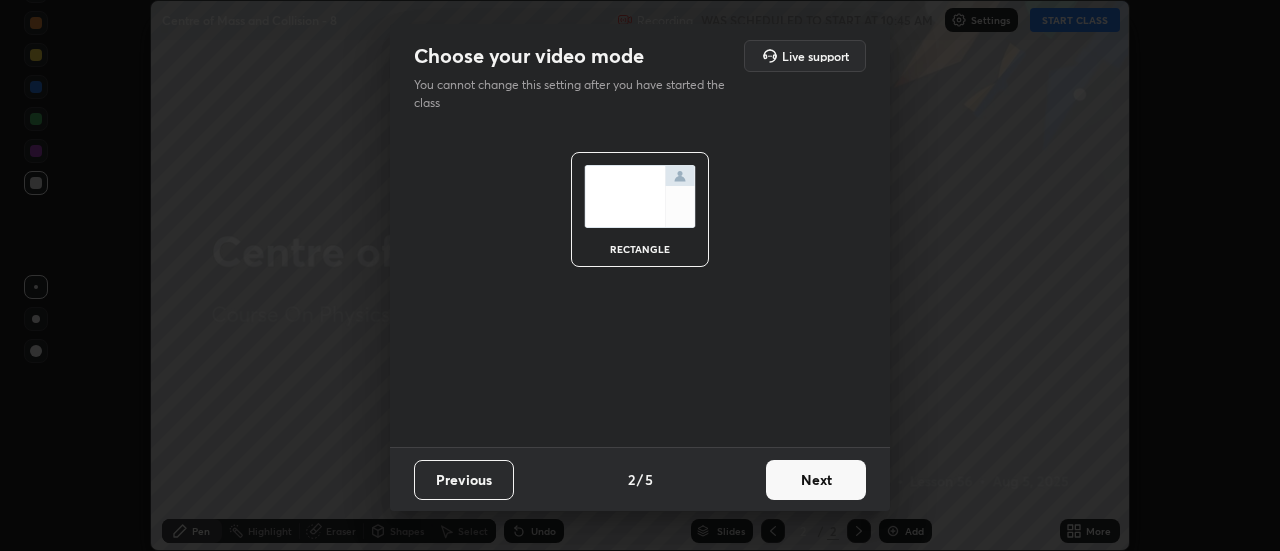 click on "Next" at bounding box center [816, 480] 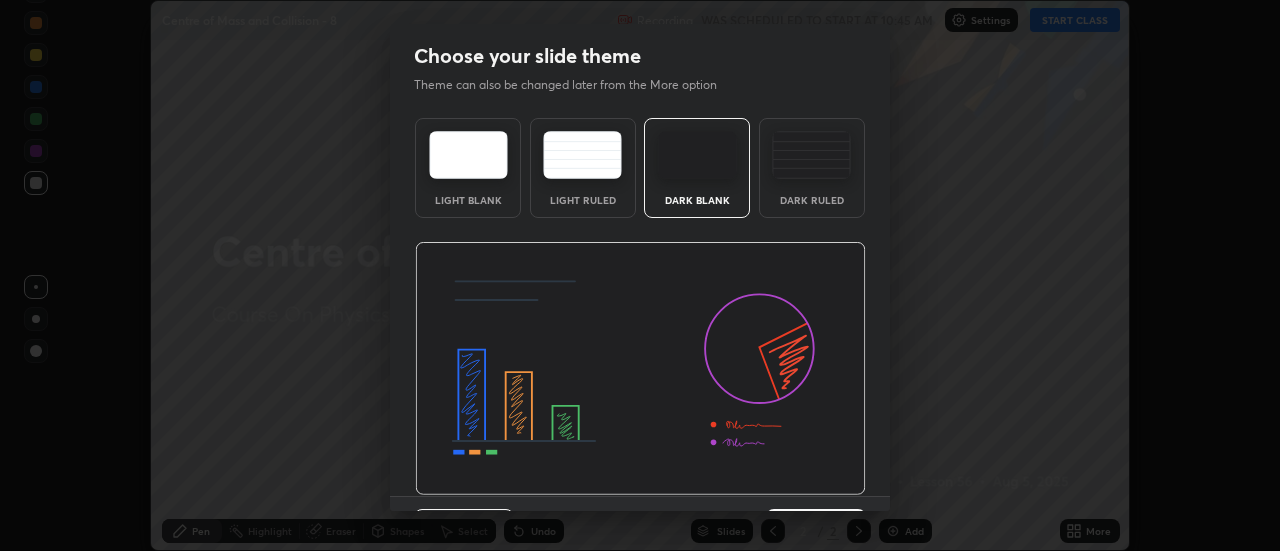 click at bounding box center [640, 369] 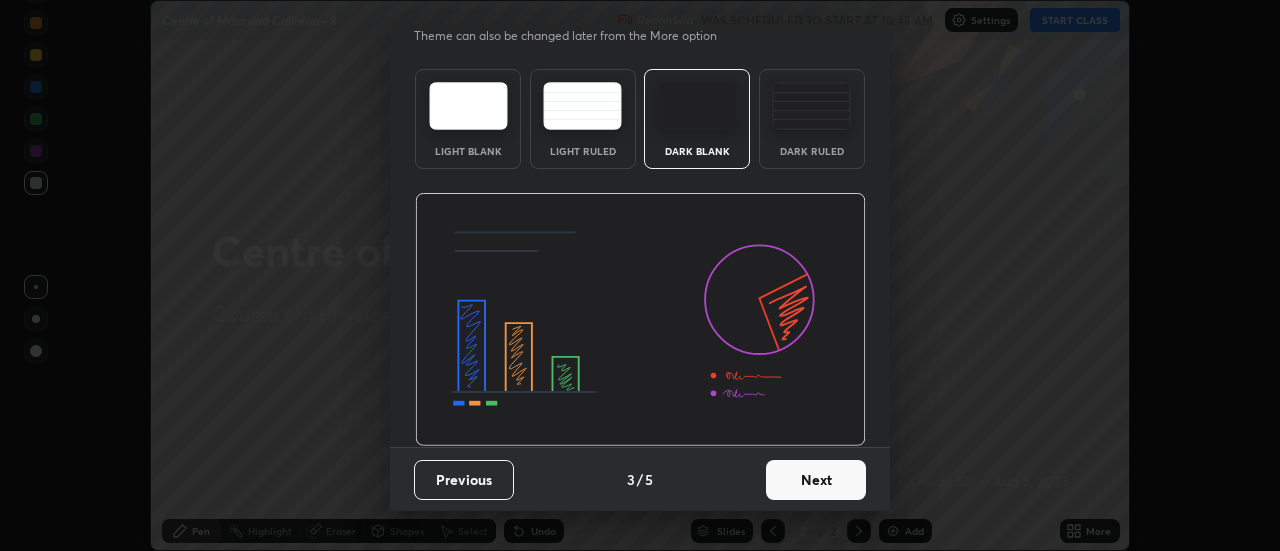 click on "Next" at bounding box center [816, 480] 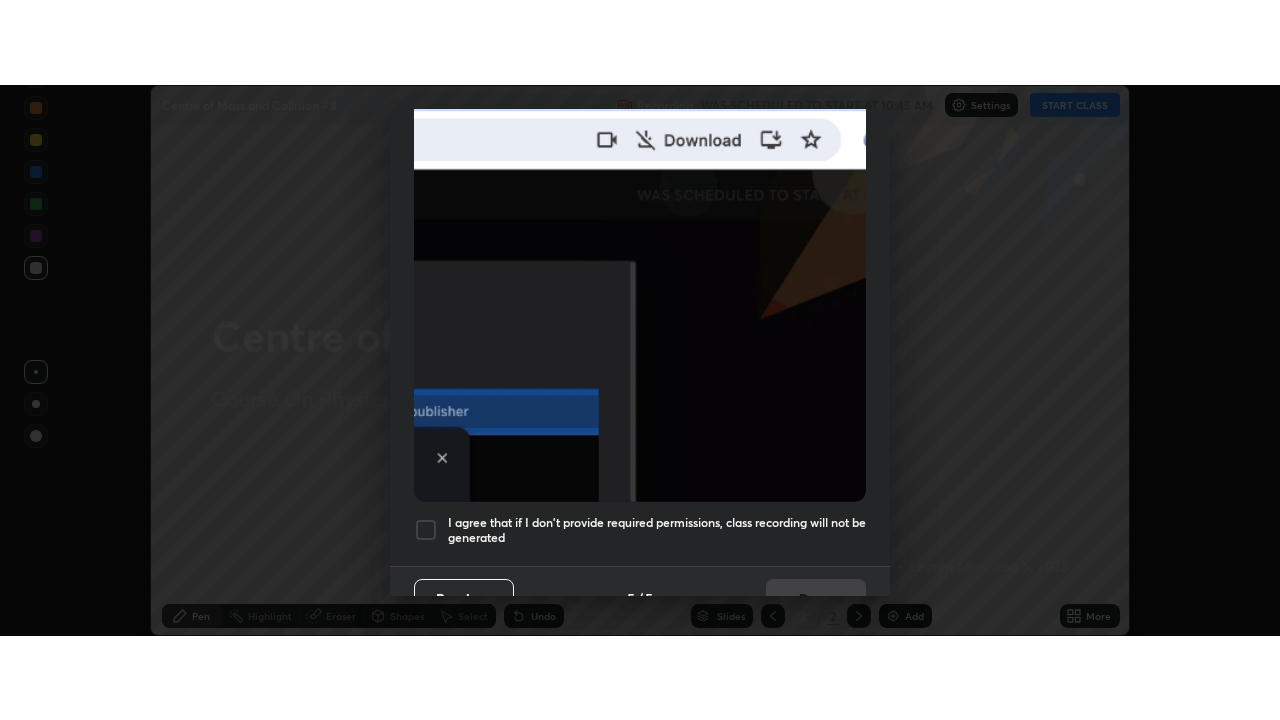 scroll, scrollTop: 513, scrollLeft: 0, axis: vertical 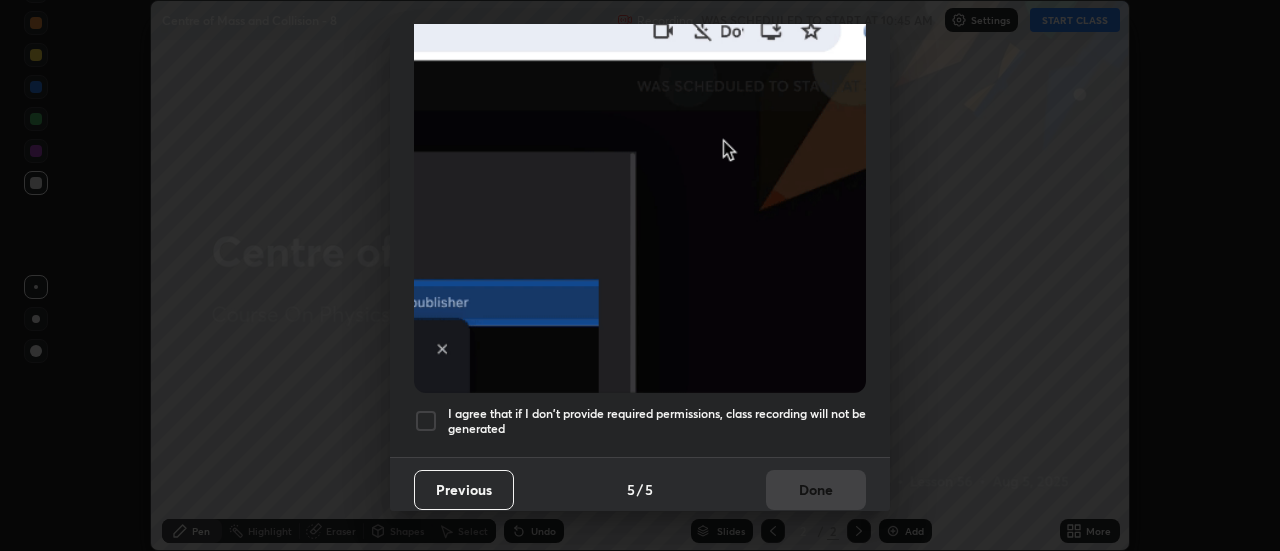 click at bounding box center (426, 421) 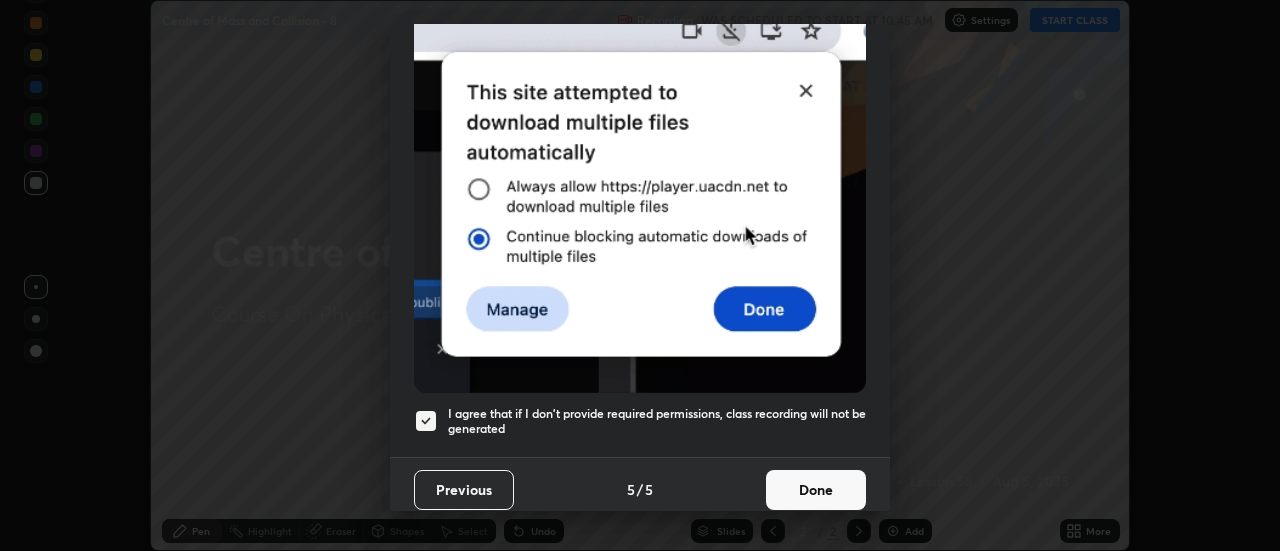 click on "Done" at bounding box center (816, 490) 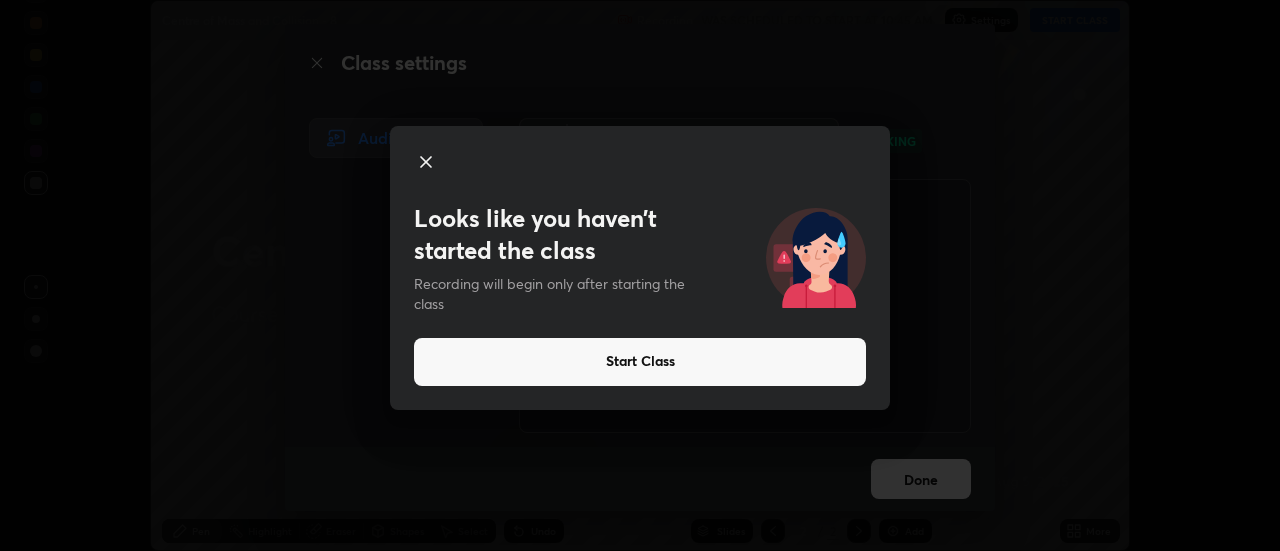 click 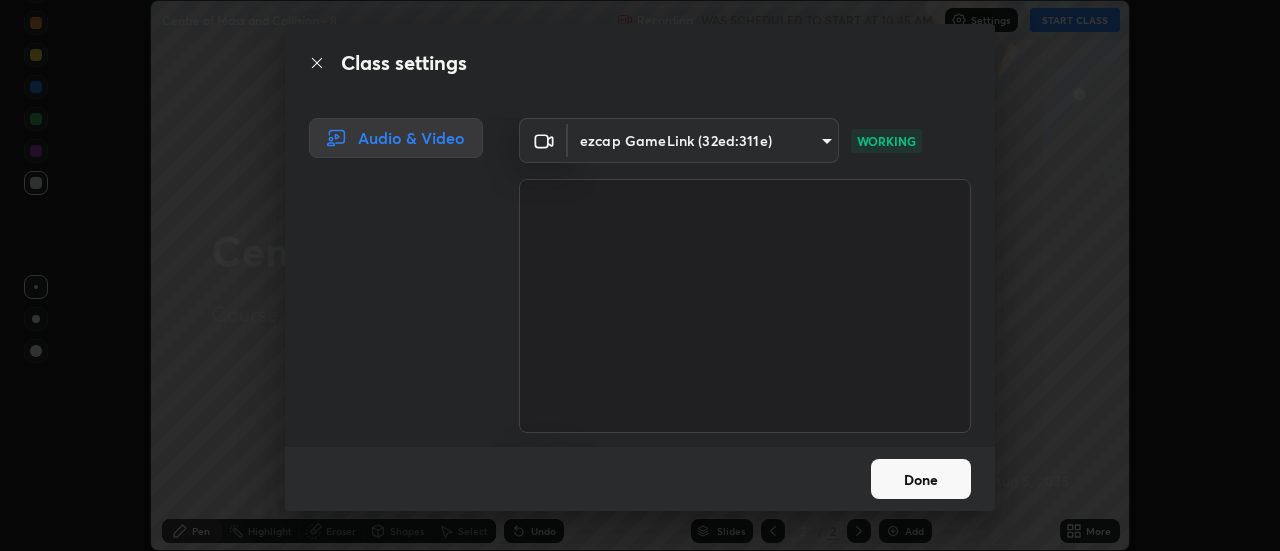 click on "Done" at bounding box center (921, 479) 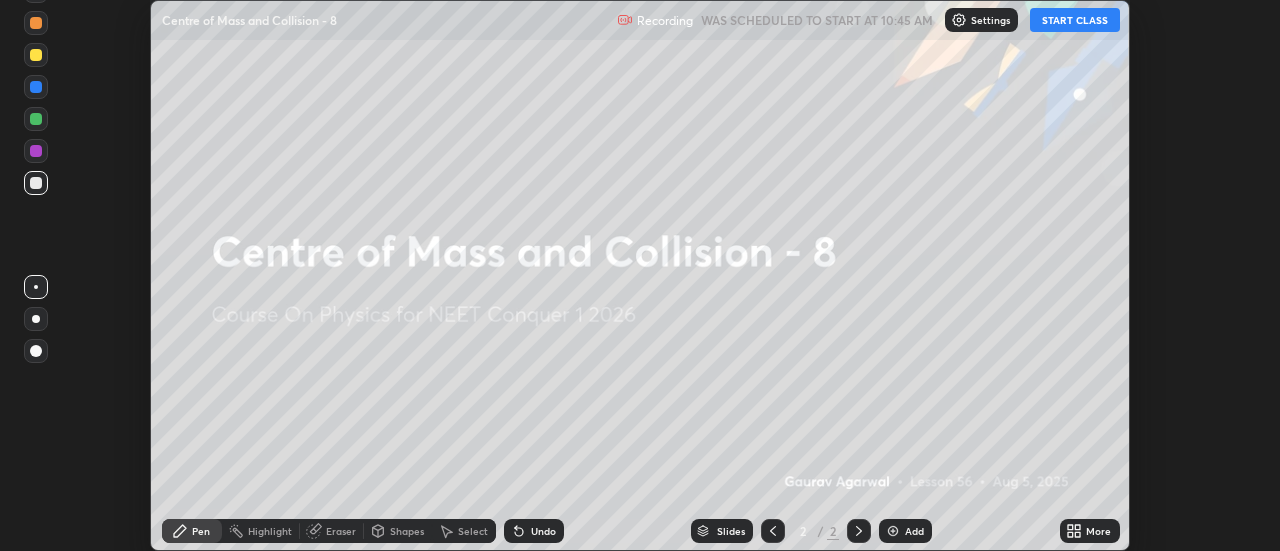 click on "START CLASS" at bounding box center [1075, 20] 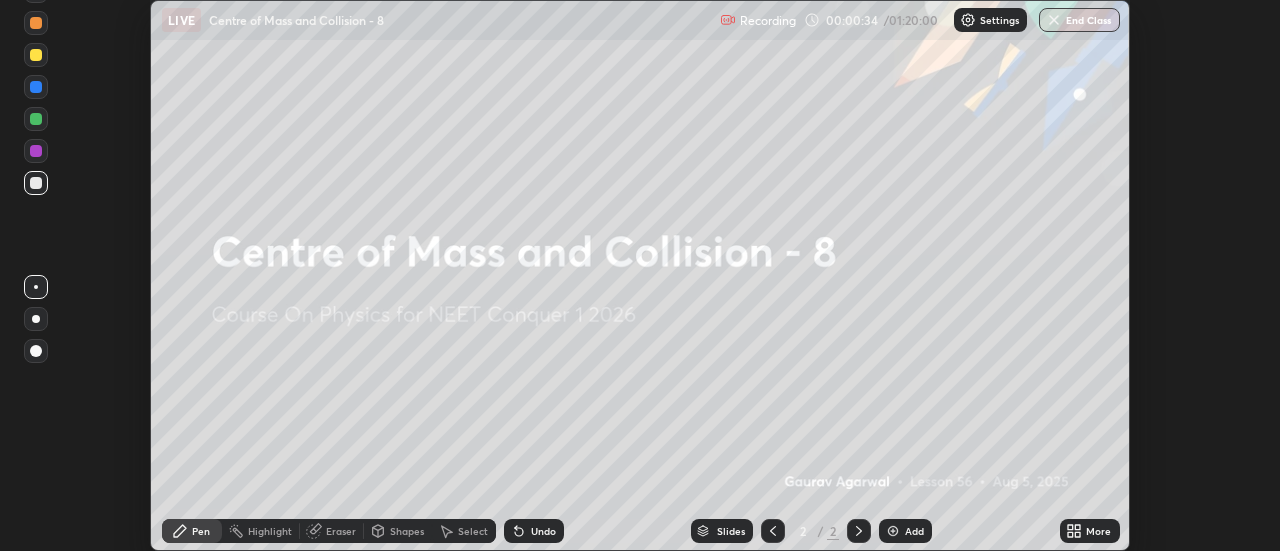 click on "Add" at bounding box center [914, 531] 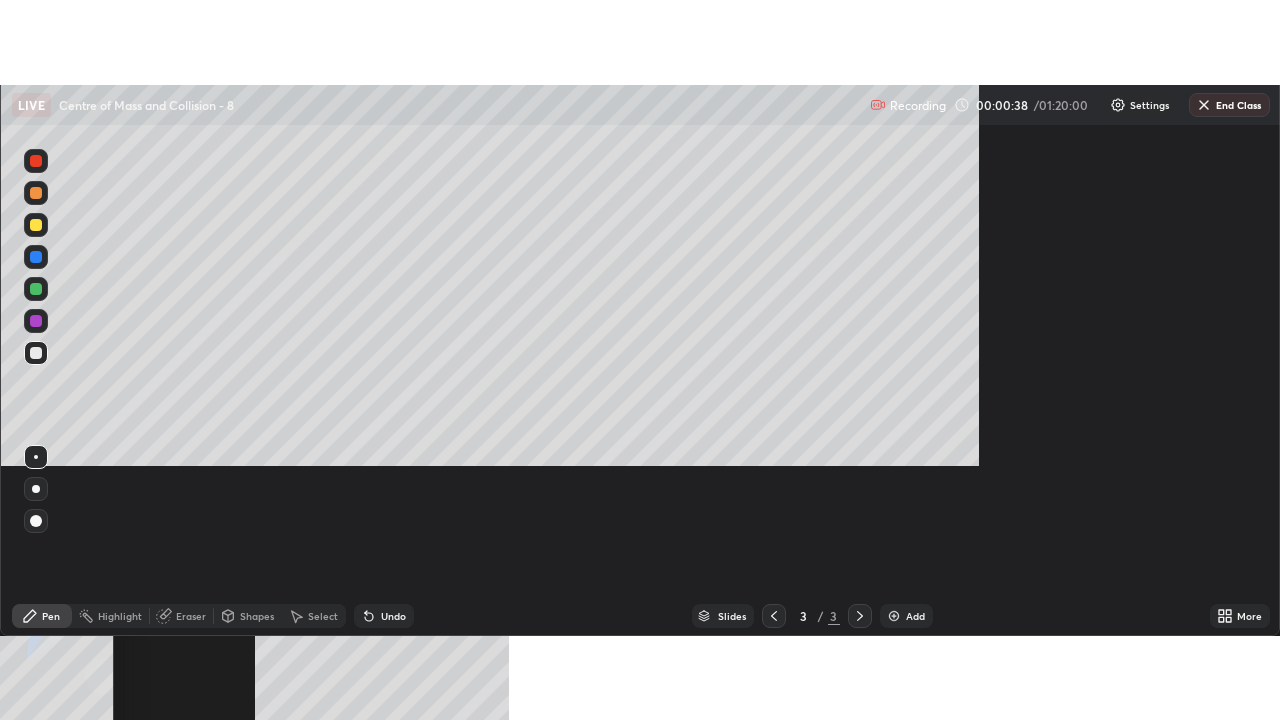 scroll, scrollTop: 99280, scrollLeft: 98720, axis: both 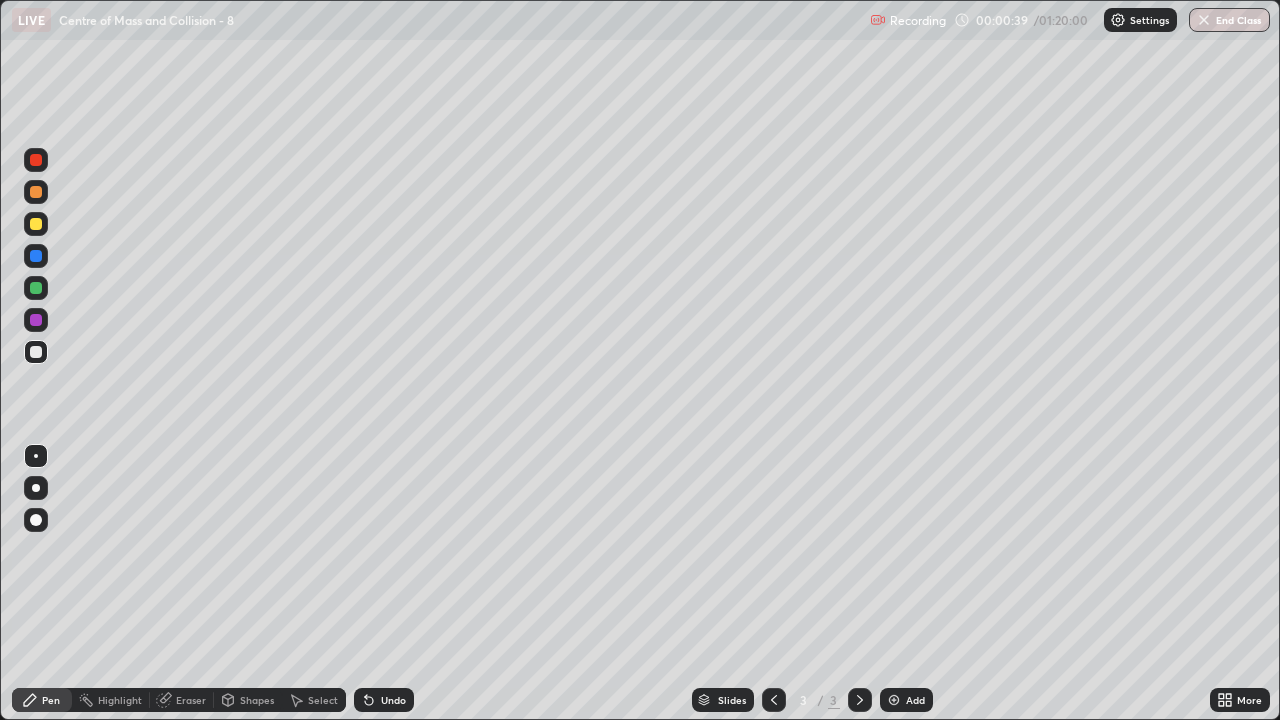 click at bounding box center [36, 488] 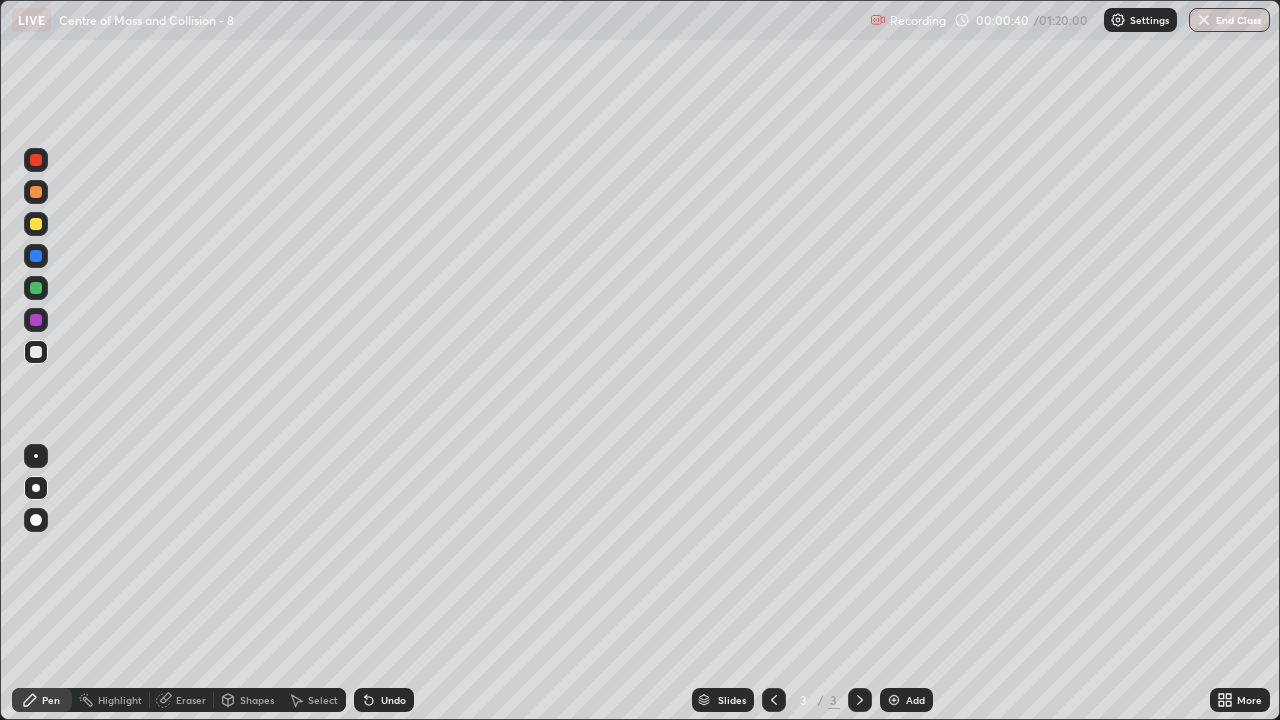 click at bounding box center (36, 288) 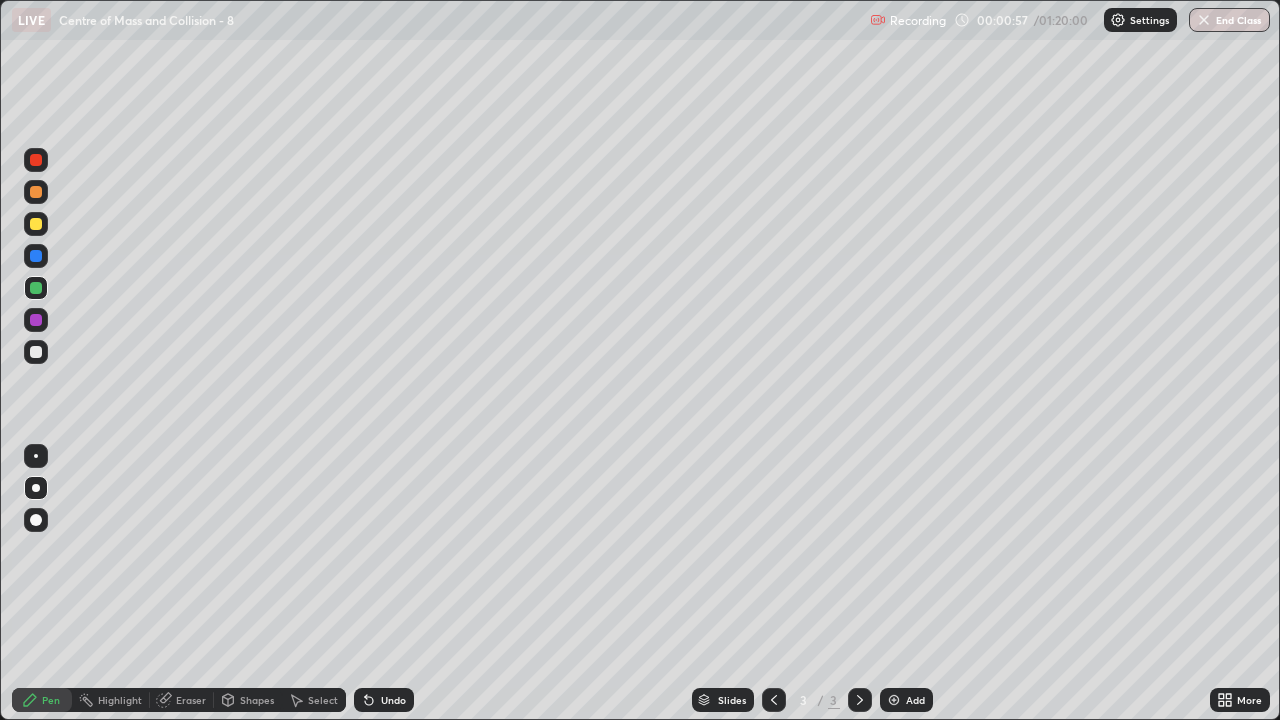 click at bounding box center (36, 352) 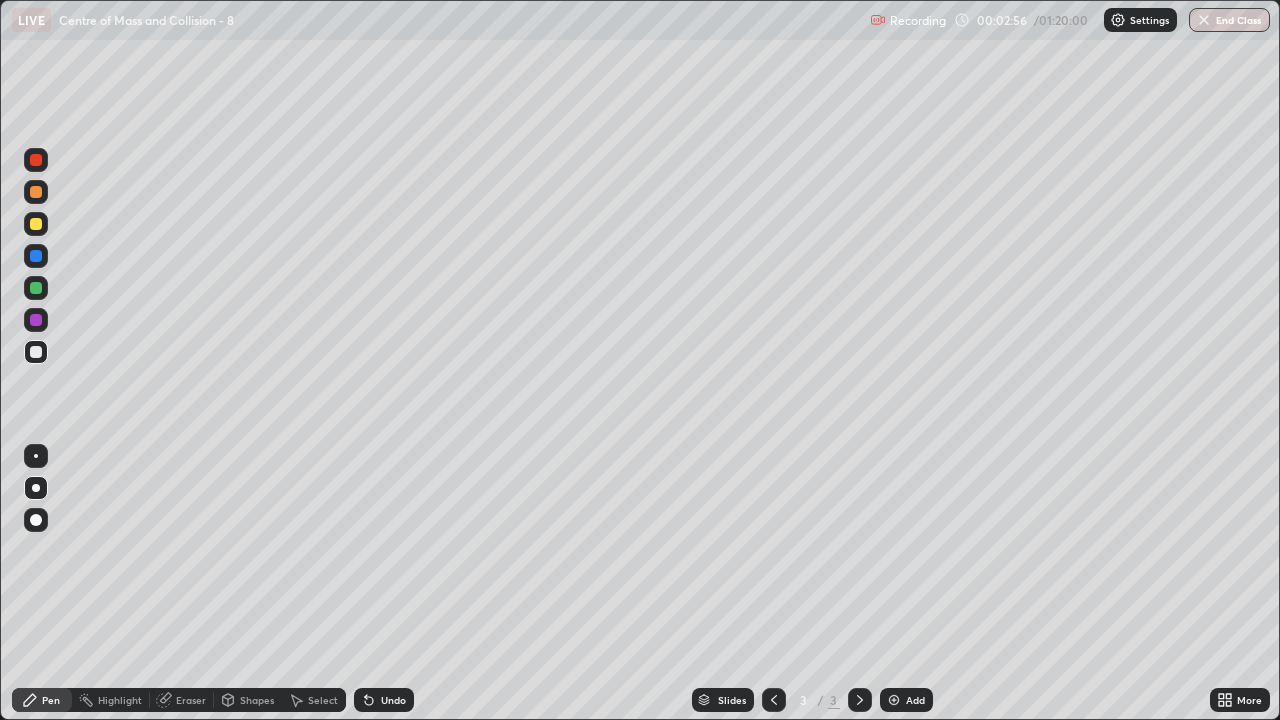 click at bounding box center (36, 288) 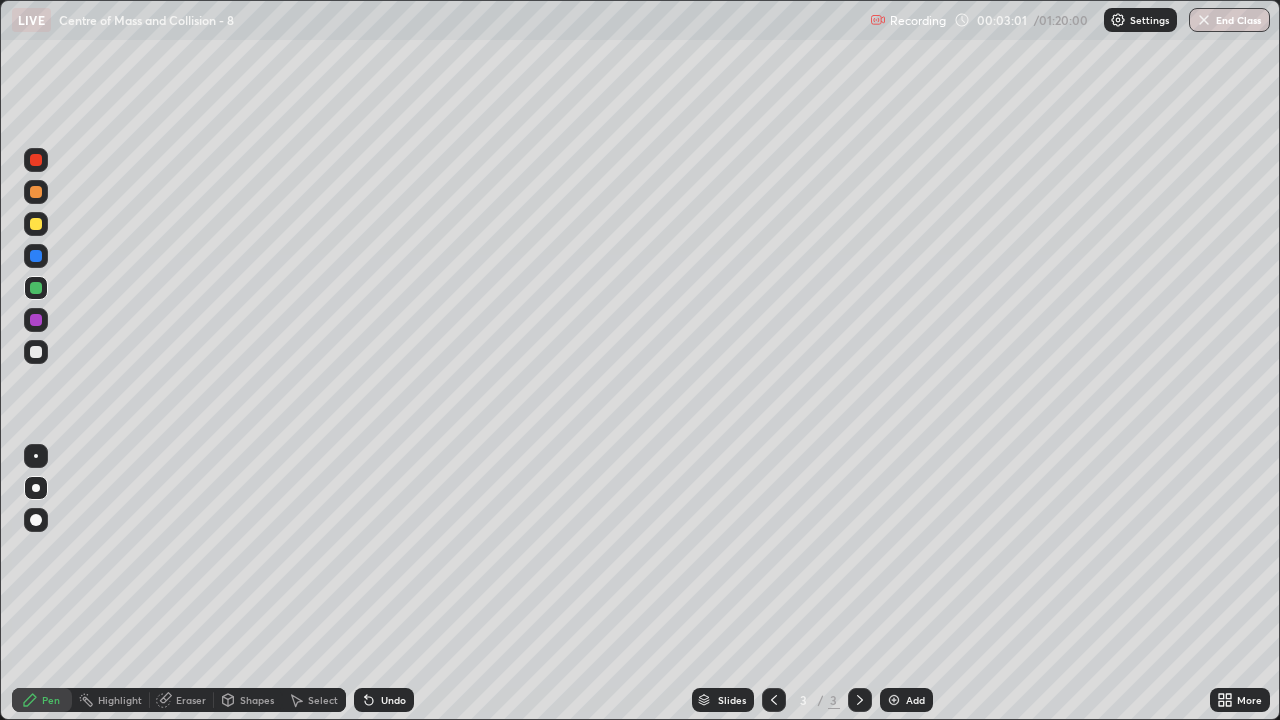 click on "Undo" at bounding box center [393, 700] 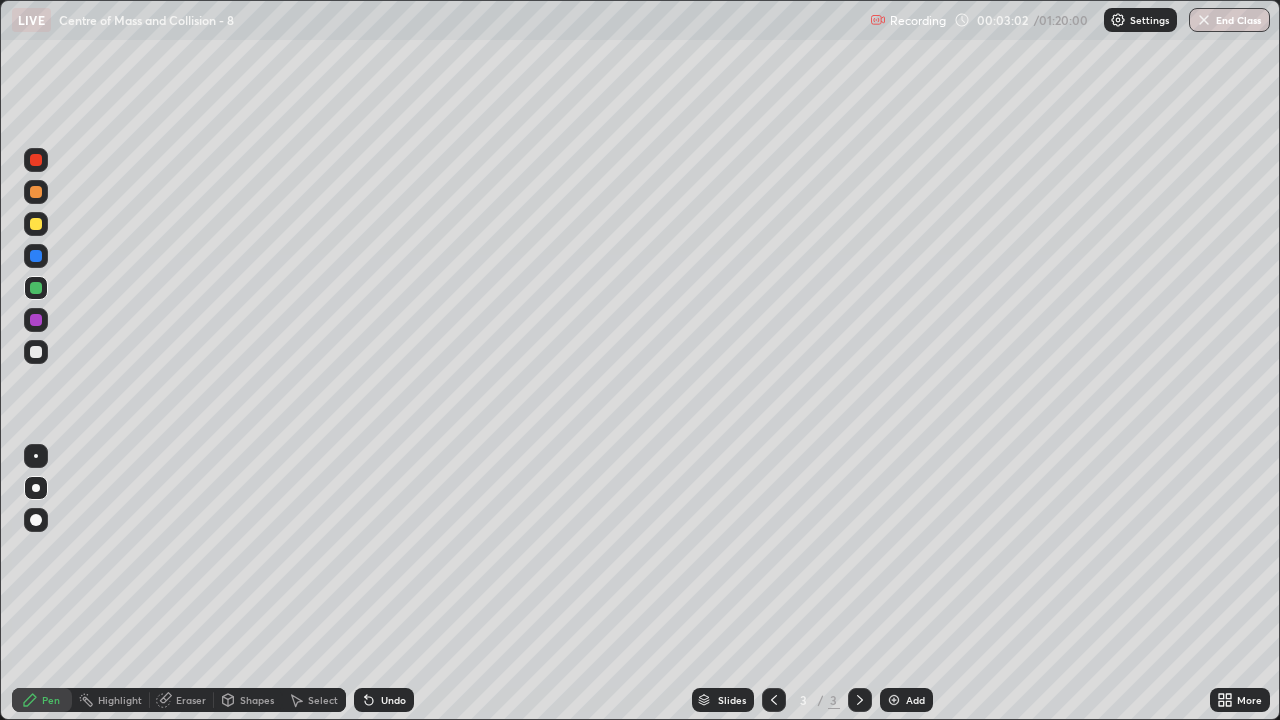 click on "Undo" at bounding box center (393, 700) 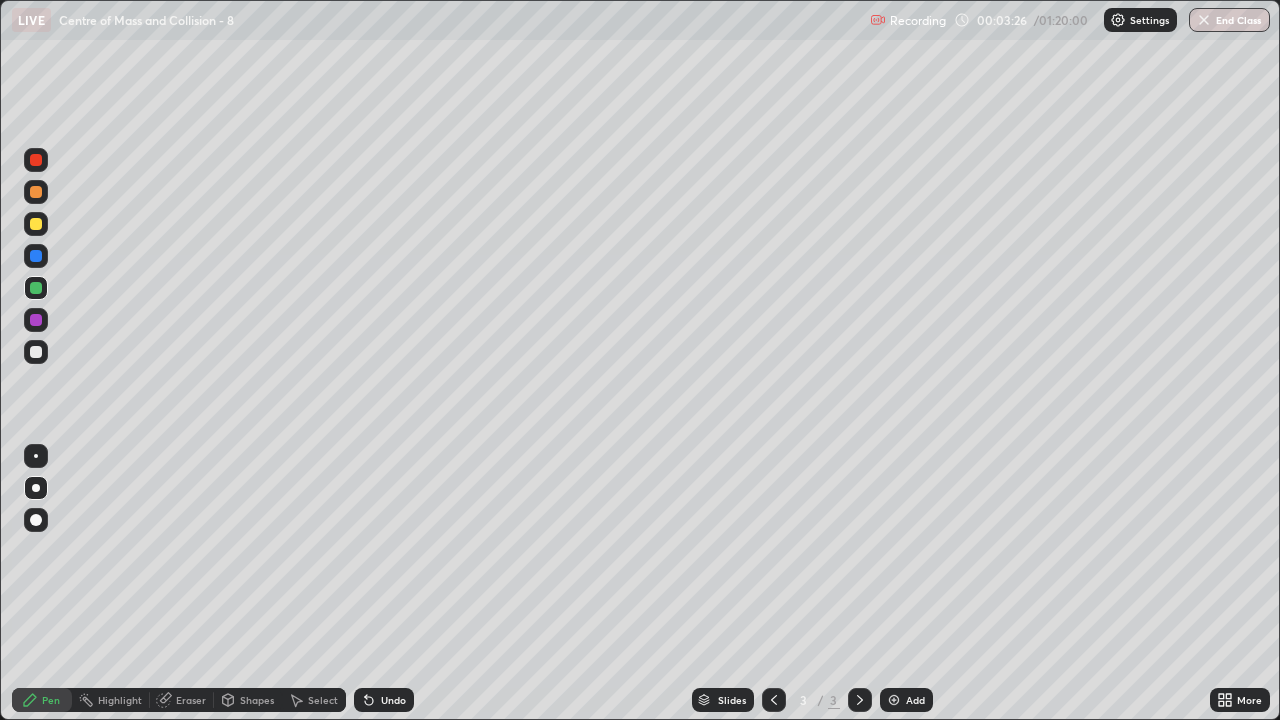 click on "Add" at bounding box center (915, 700) 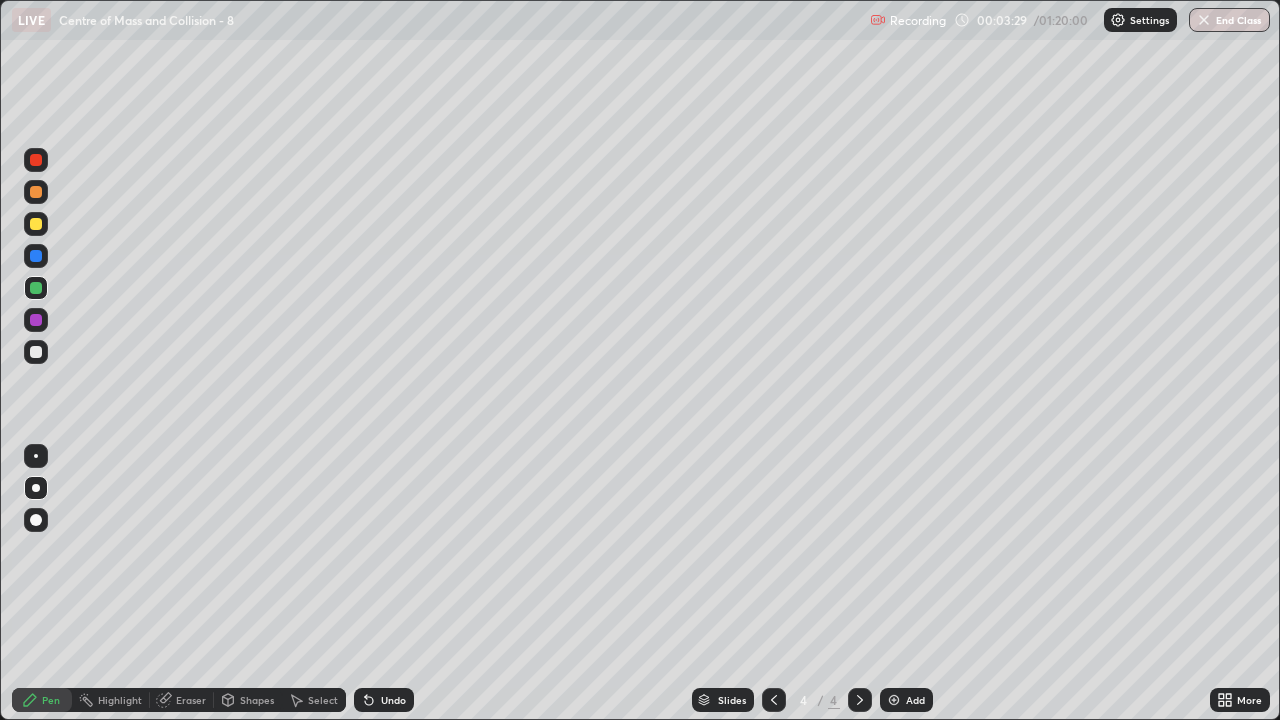 click at bounding box center (36, 352) 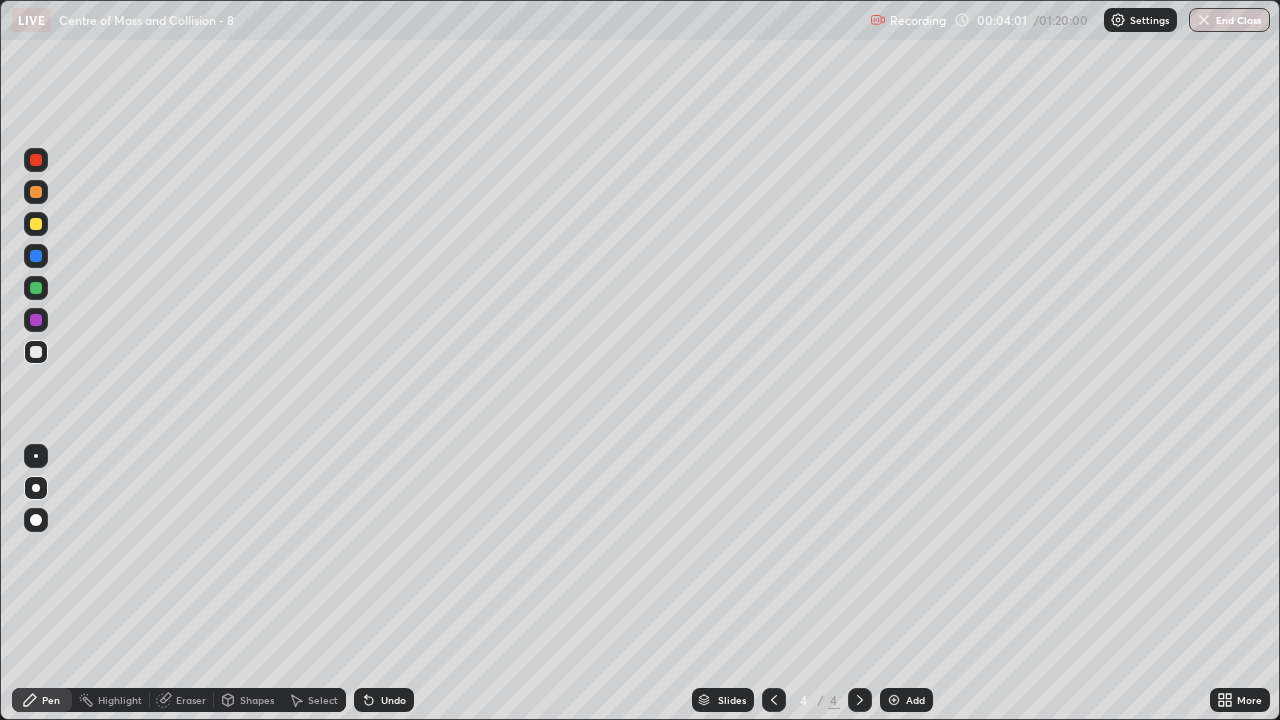 click 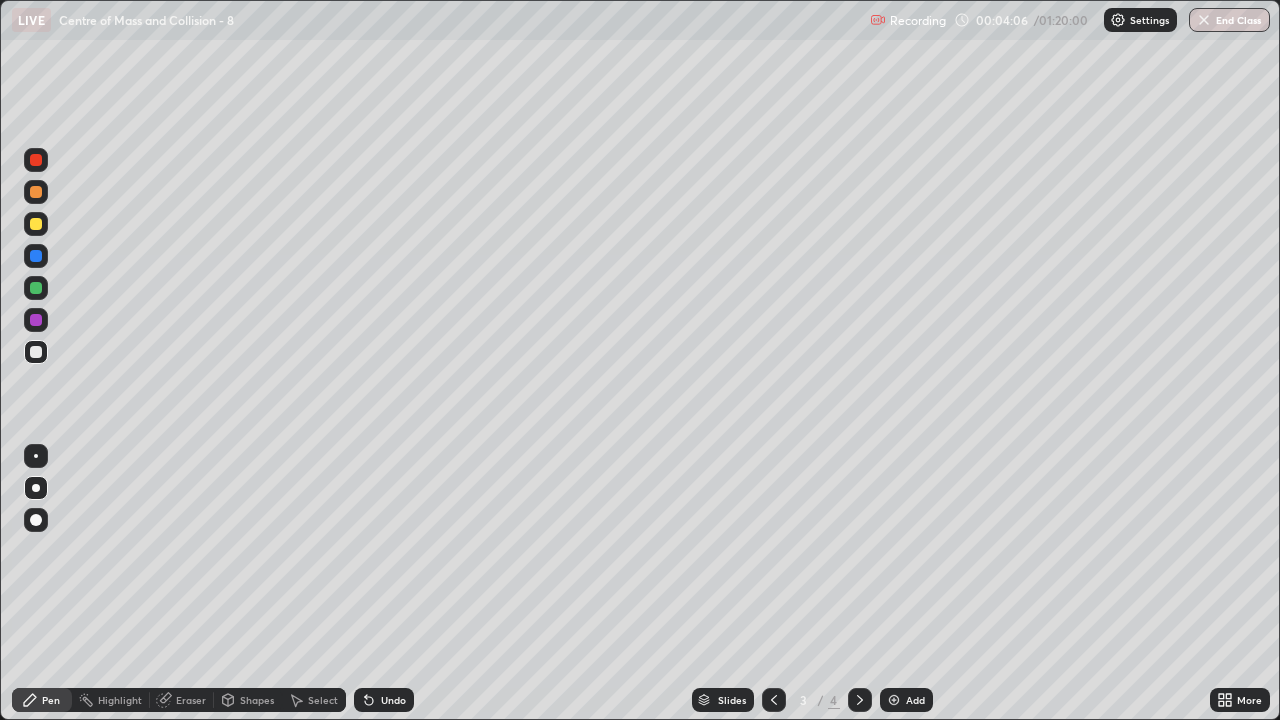 click 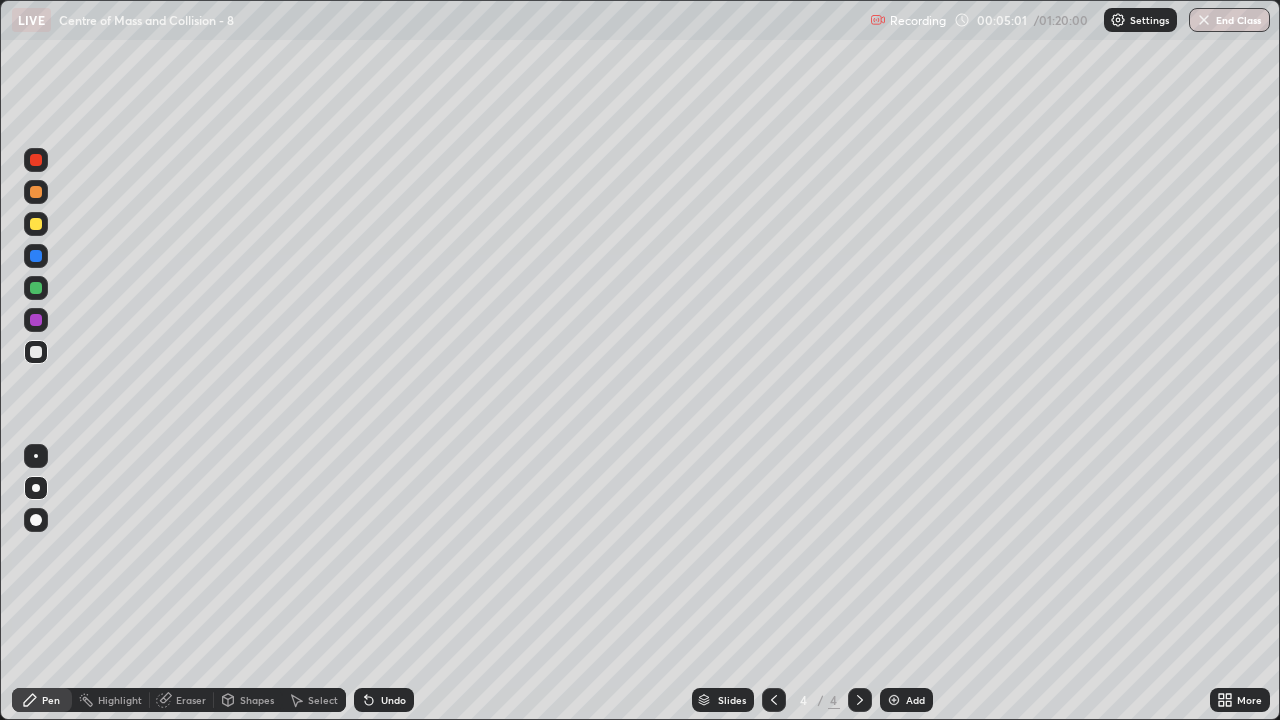 click 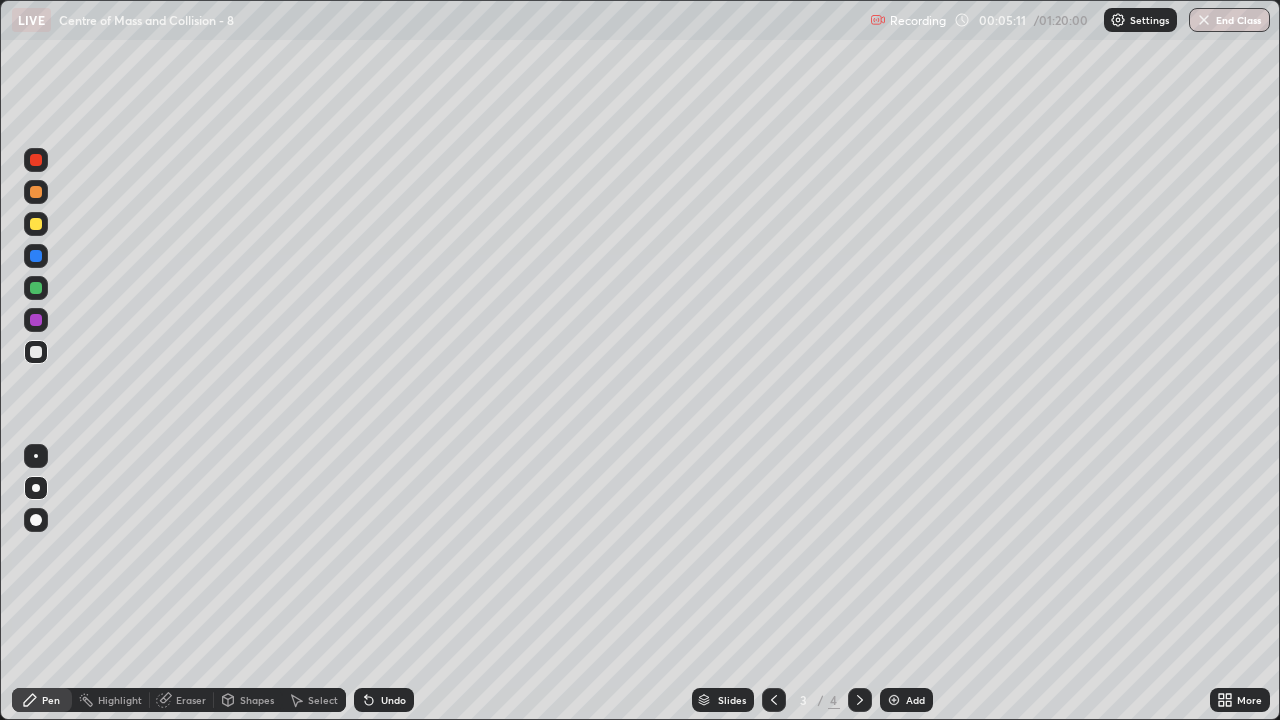 click 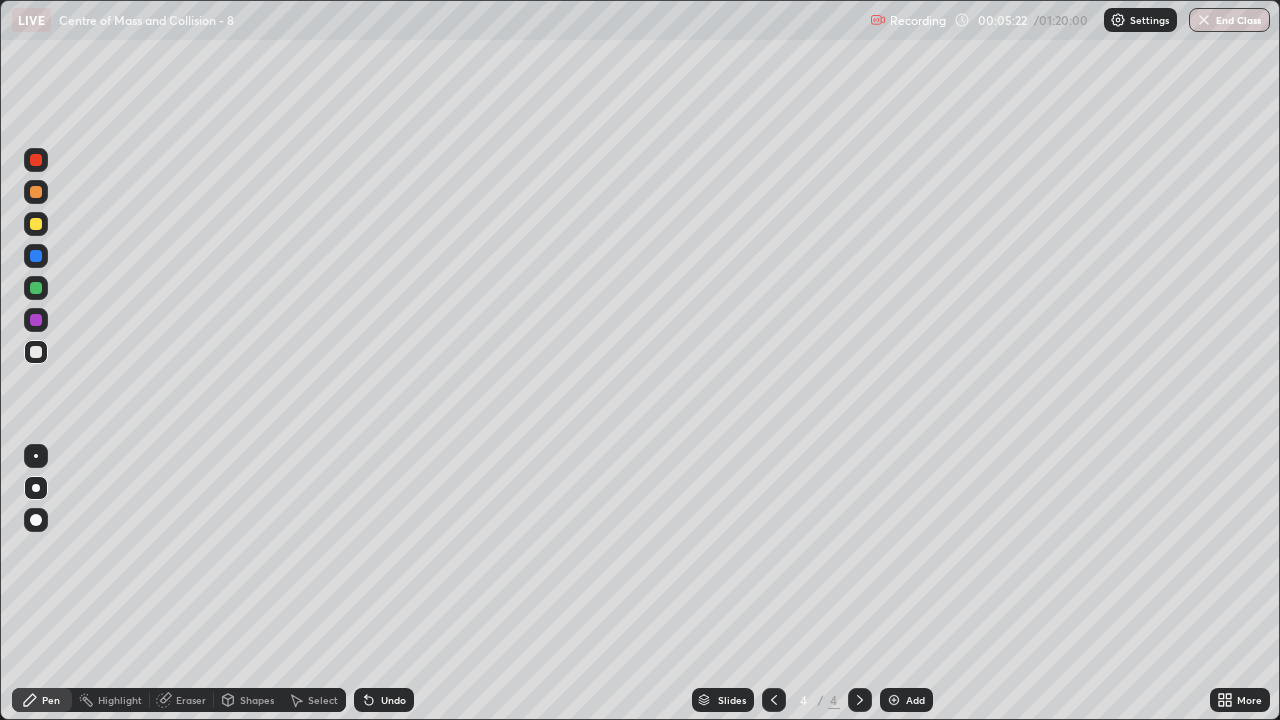 click at bounding box center [36, 256] 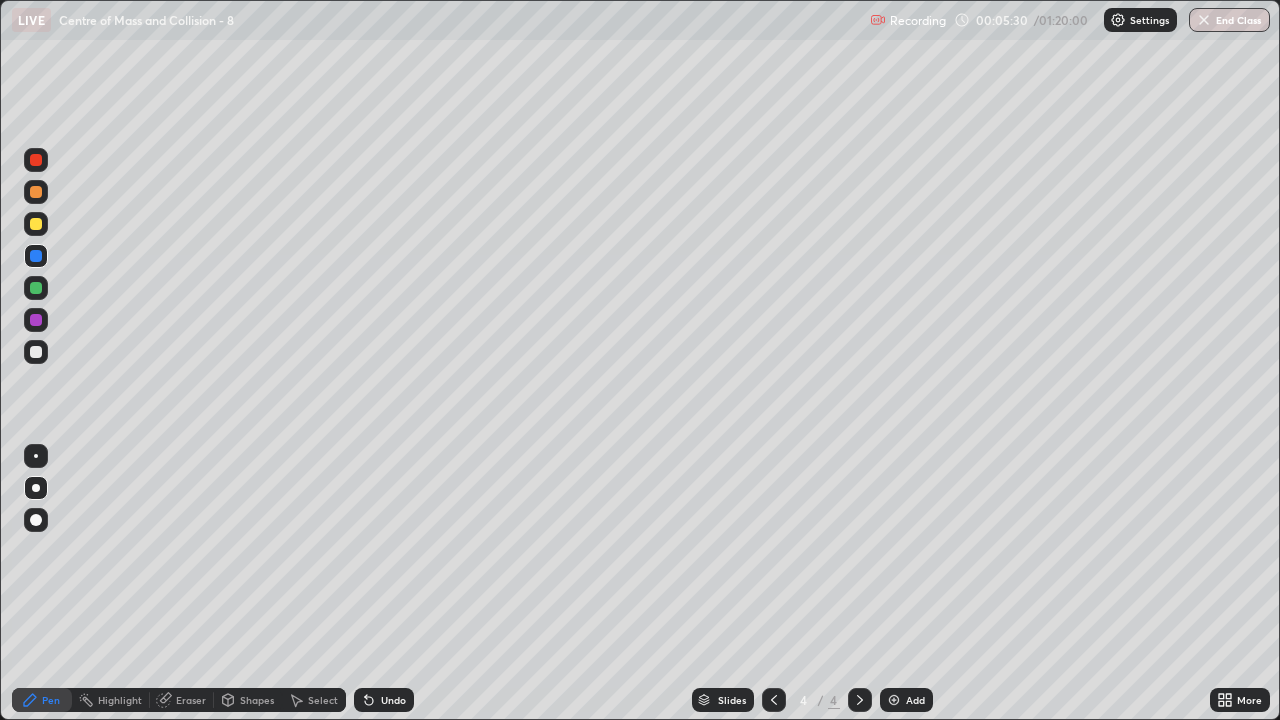 click at bounding box center [36, 352] 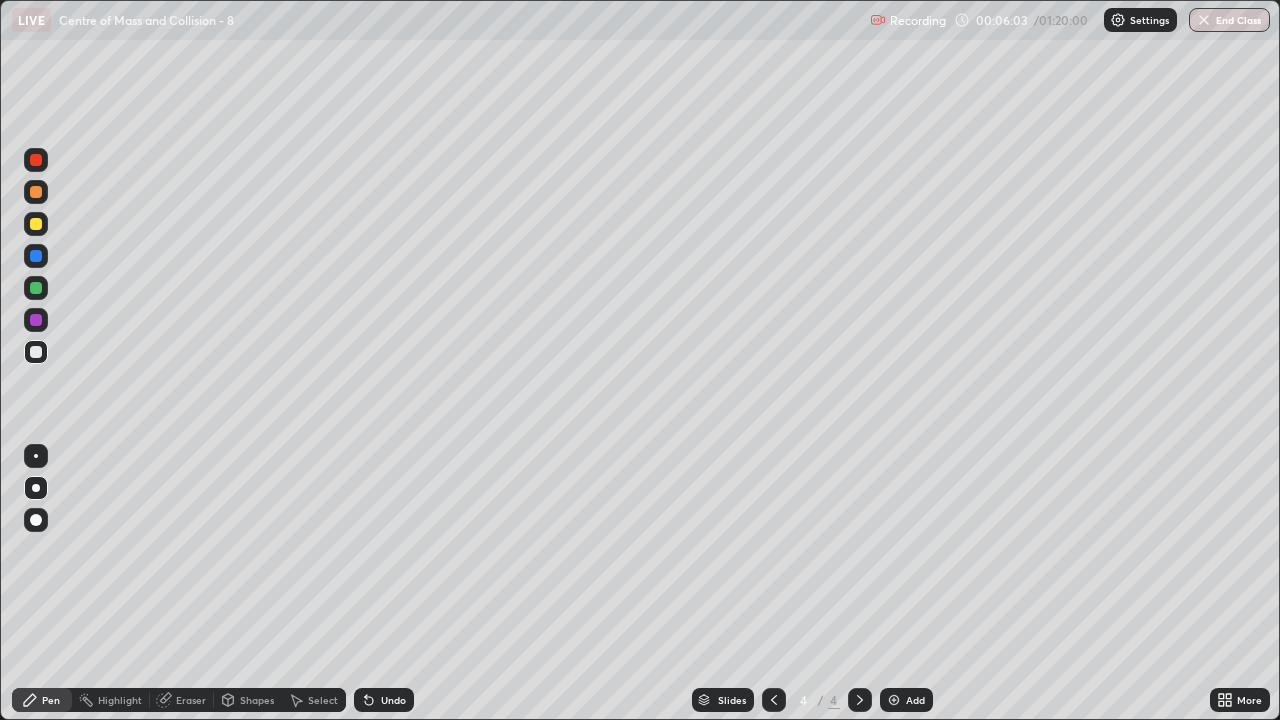 click on "Undo" at bounding box center (393, 700) 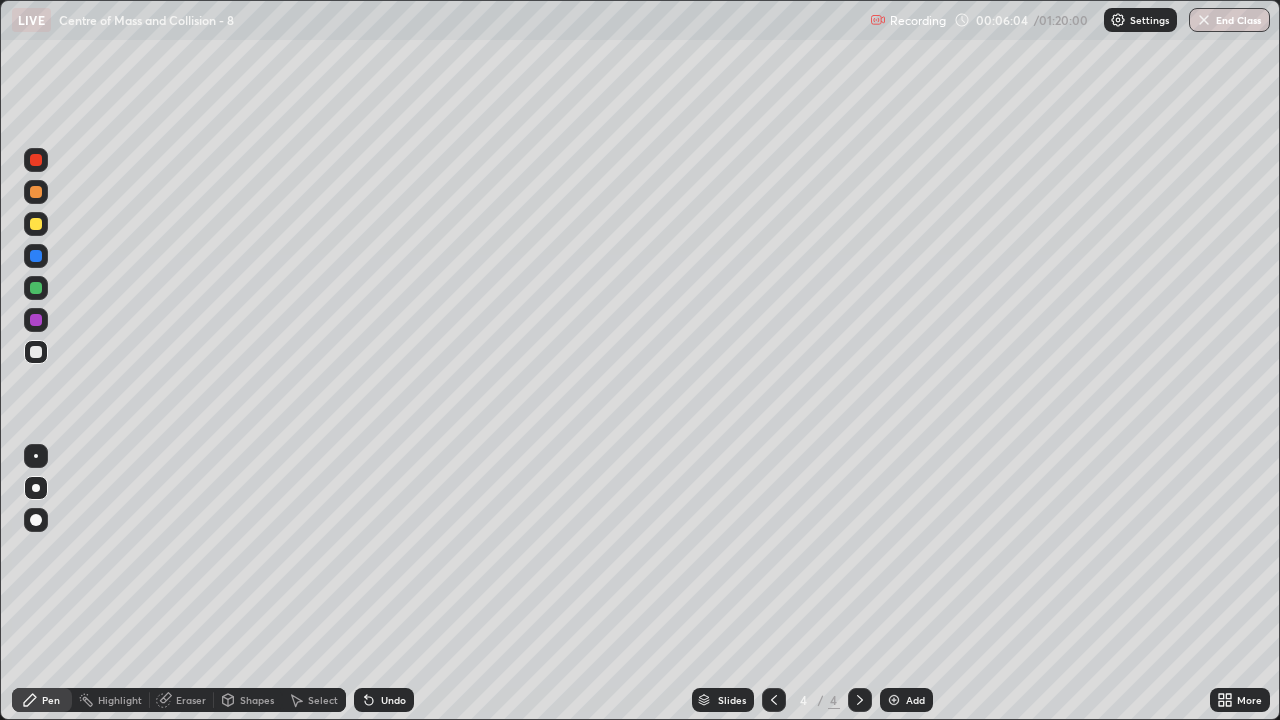 click on "Undo" at bounding box center [393, 700] 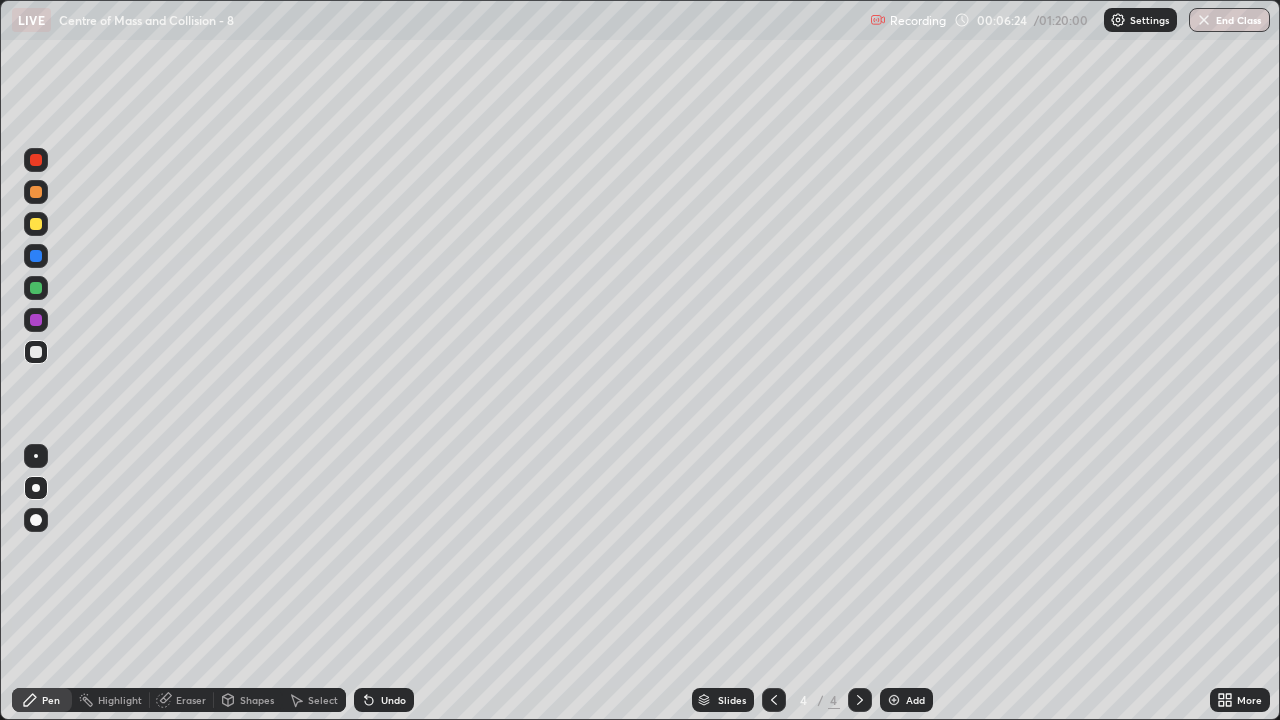 click on "Undo" at bounding box center (393, 700) 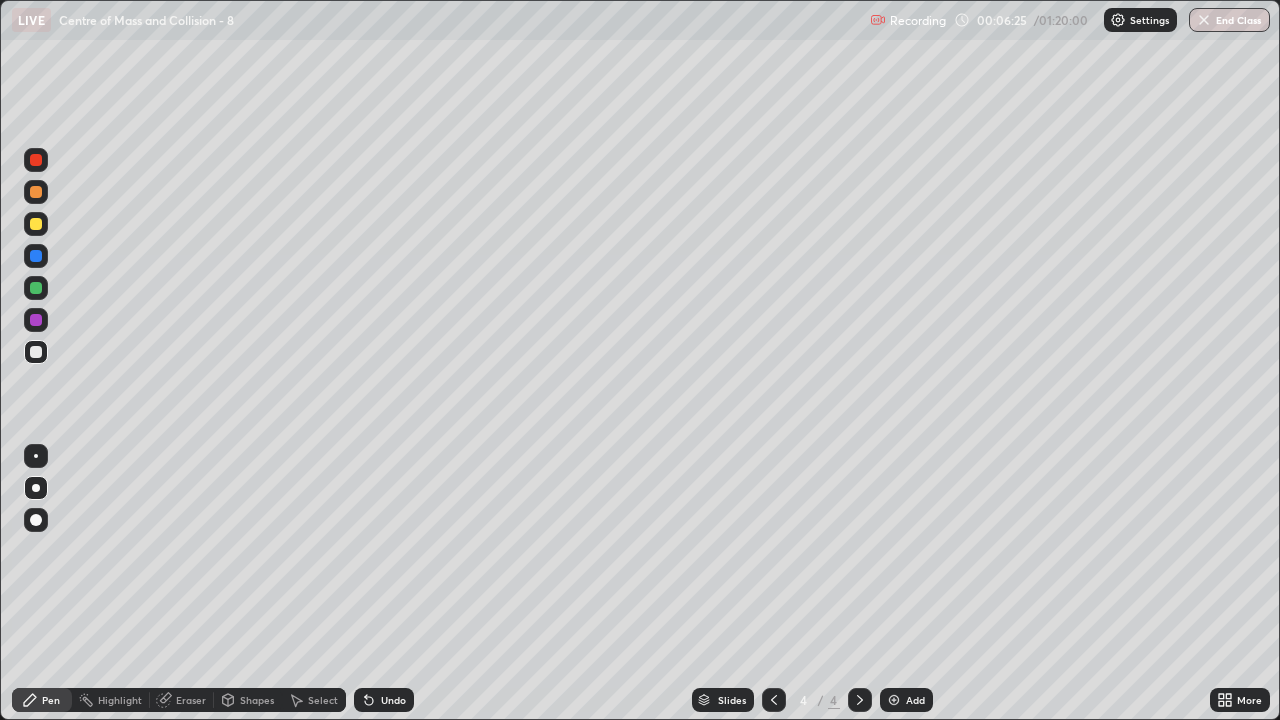 click on "Undo" at bounding box center (393, 700) 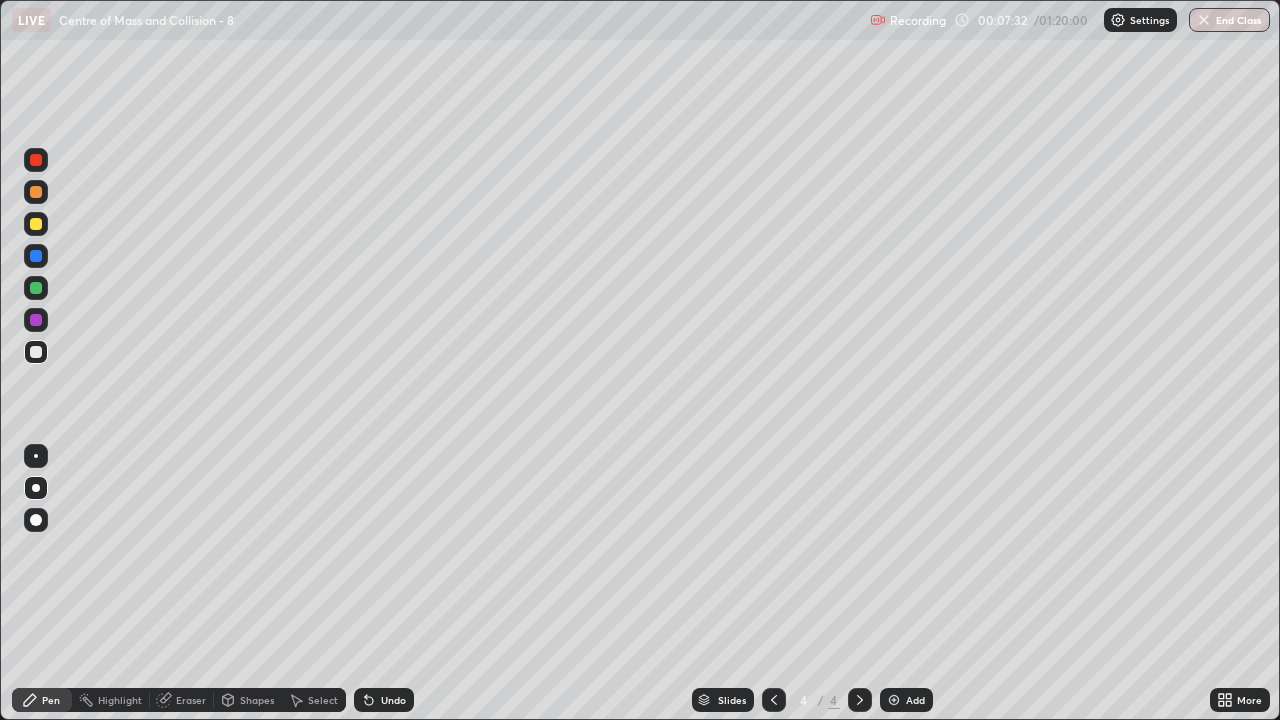 click on "Add" at bounding box center (915, 700) 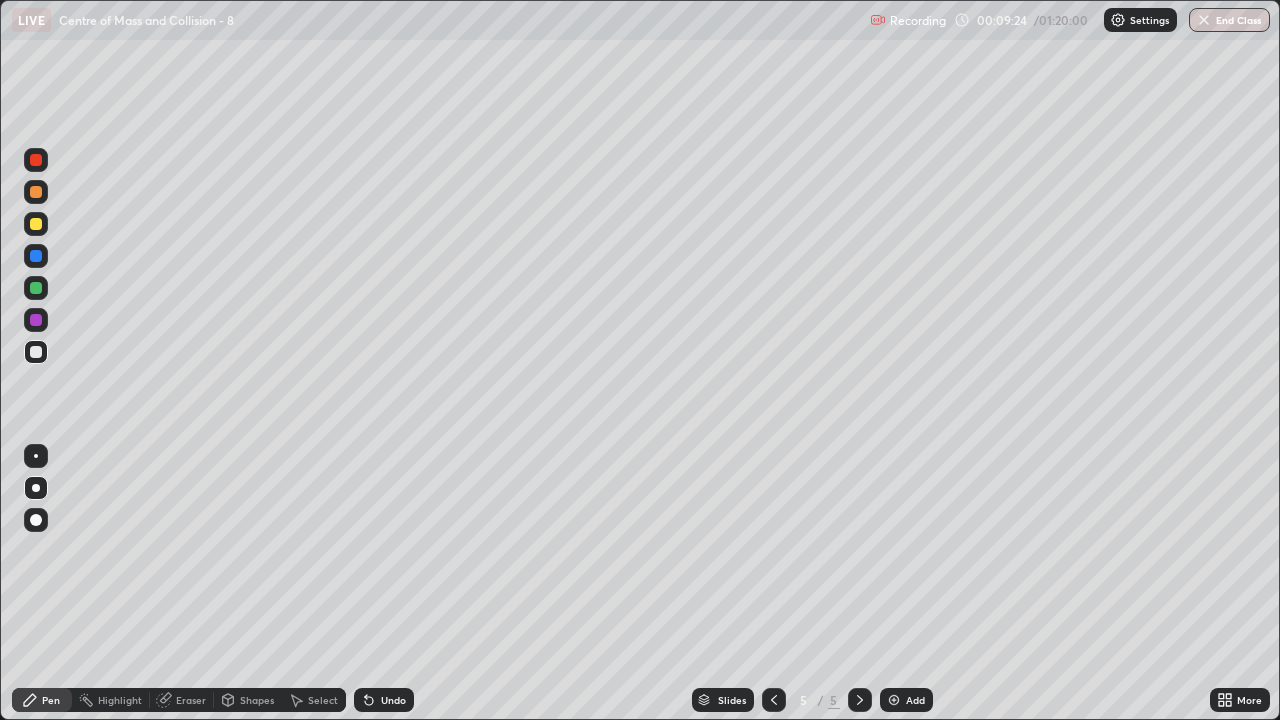 click at bounding box center [36, 224] 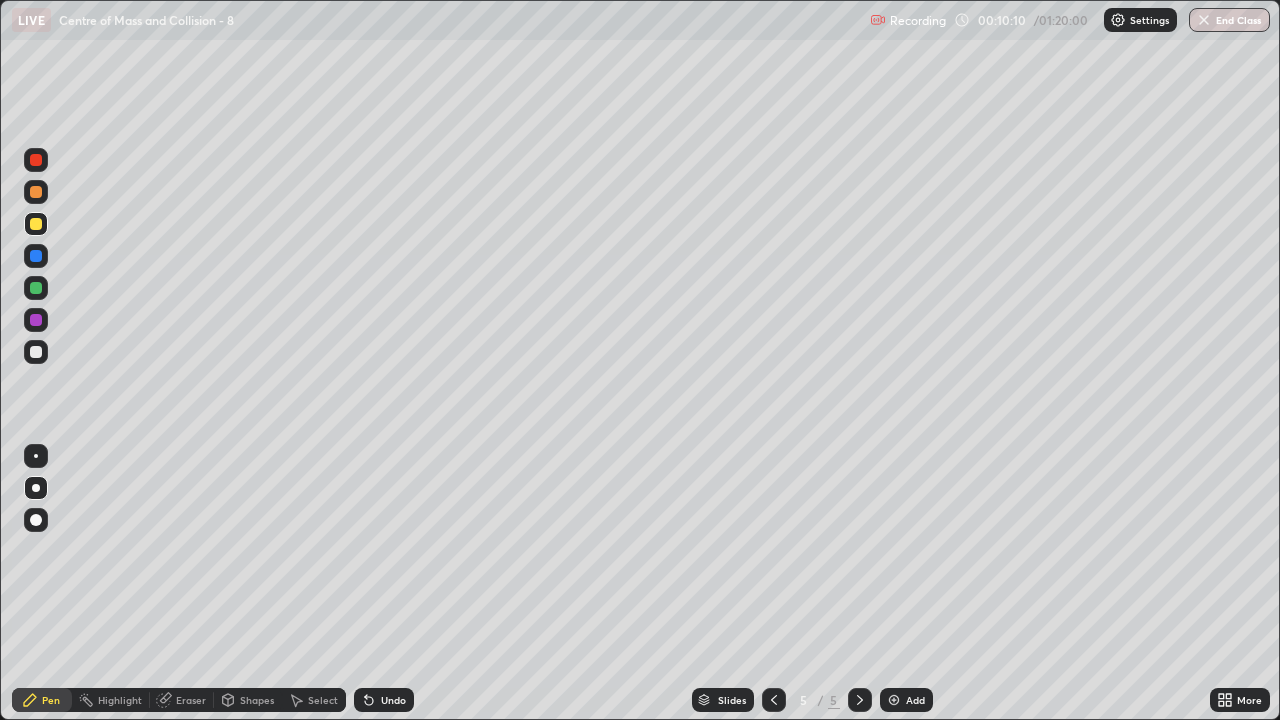 click at bounding box center [36, 352] 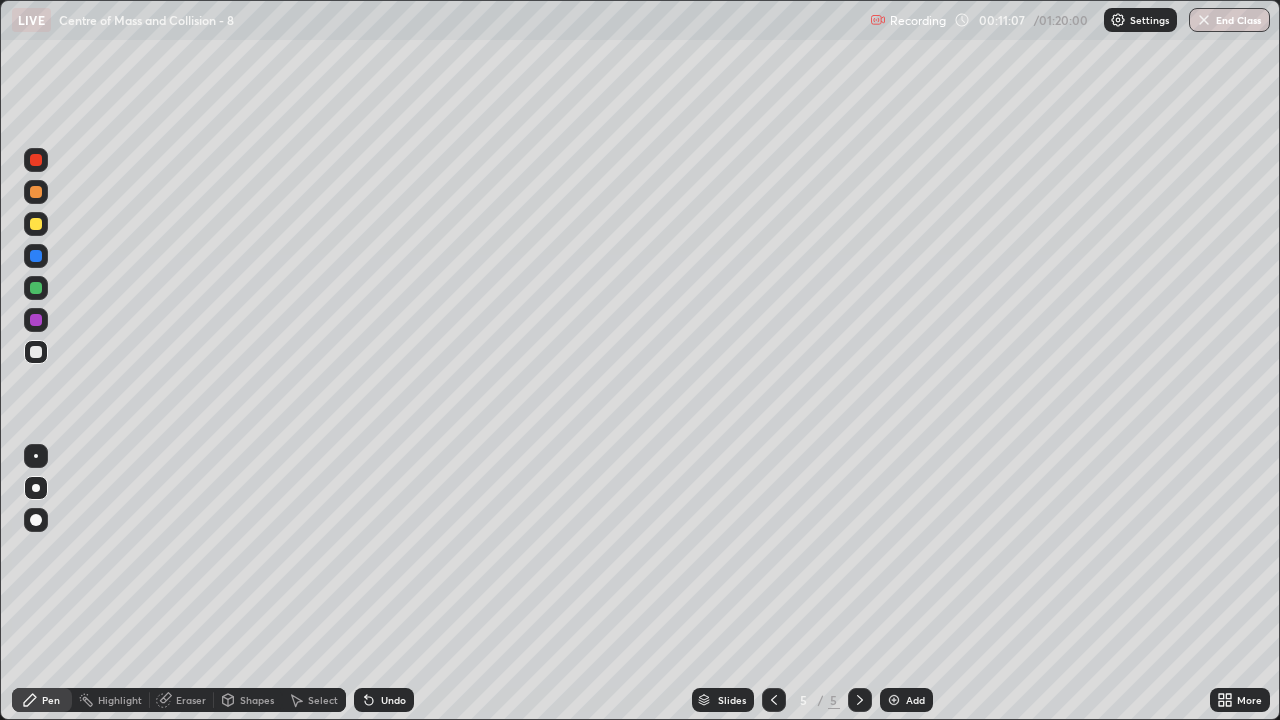 click on "Undo" at bounding box center (384, 700) 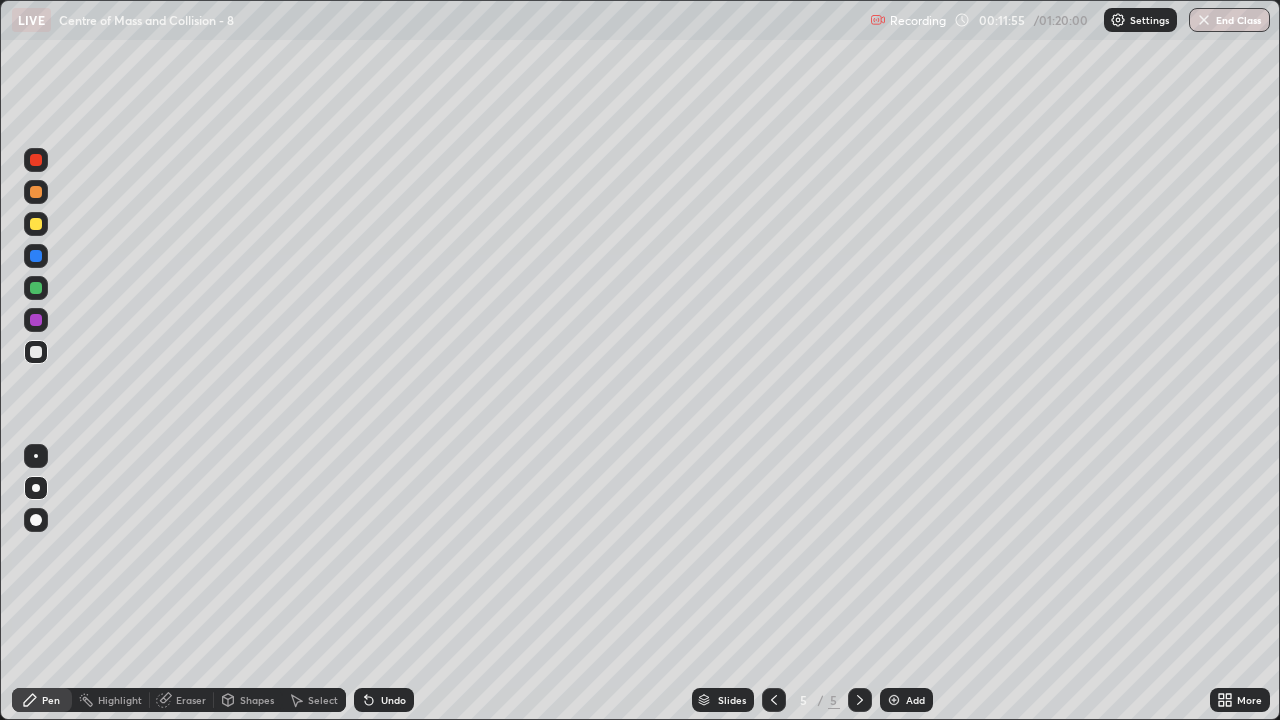 click on "Undo" at bounding box center (393, 700) 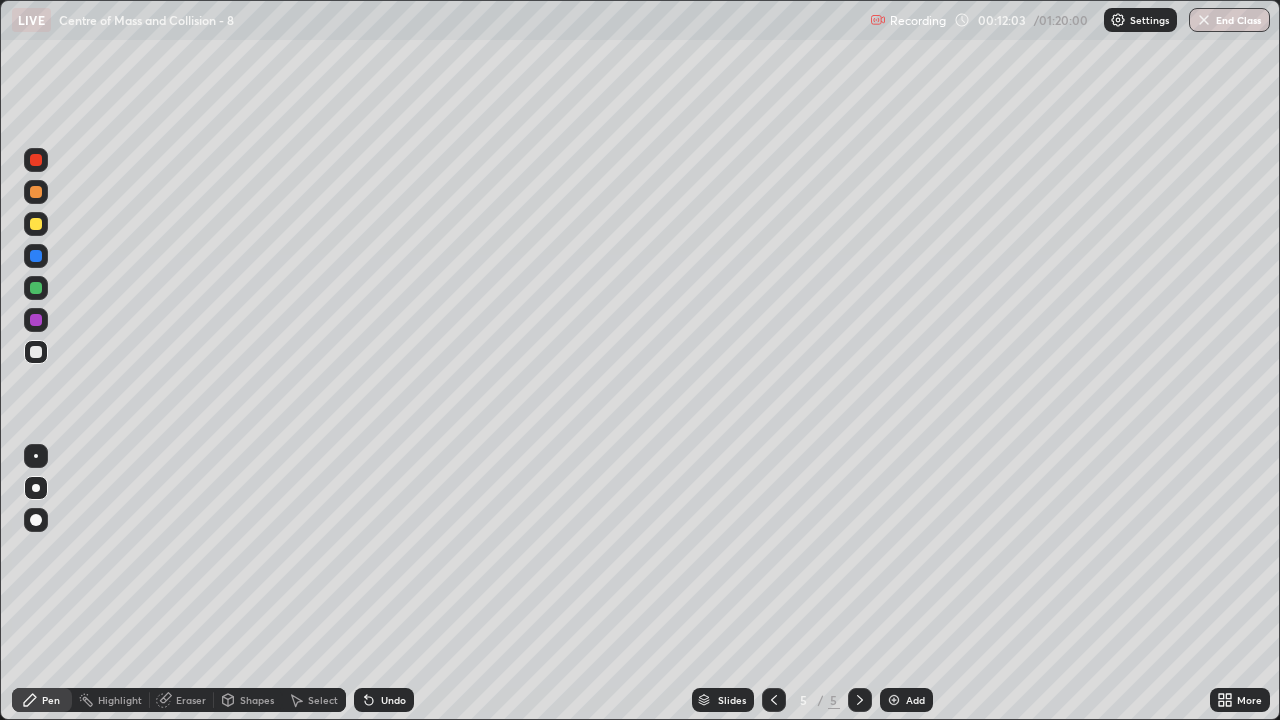 click on "Undo" at bounding box center [384, 700] 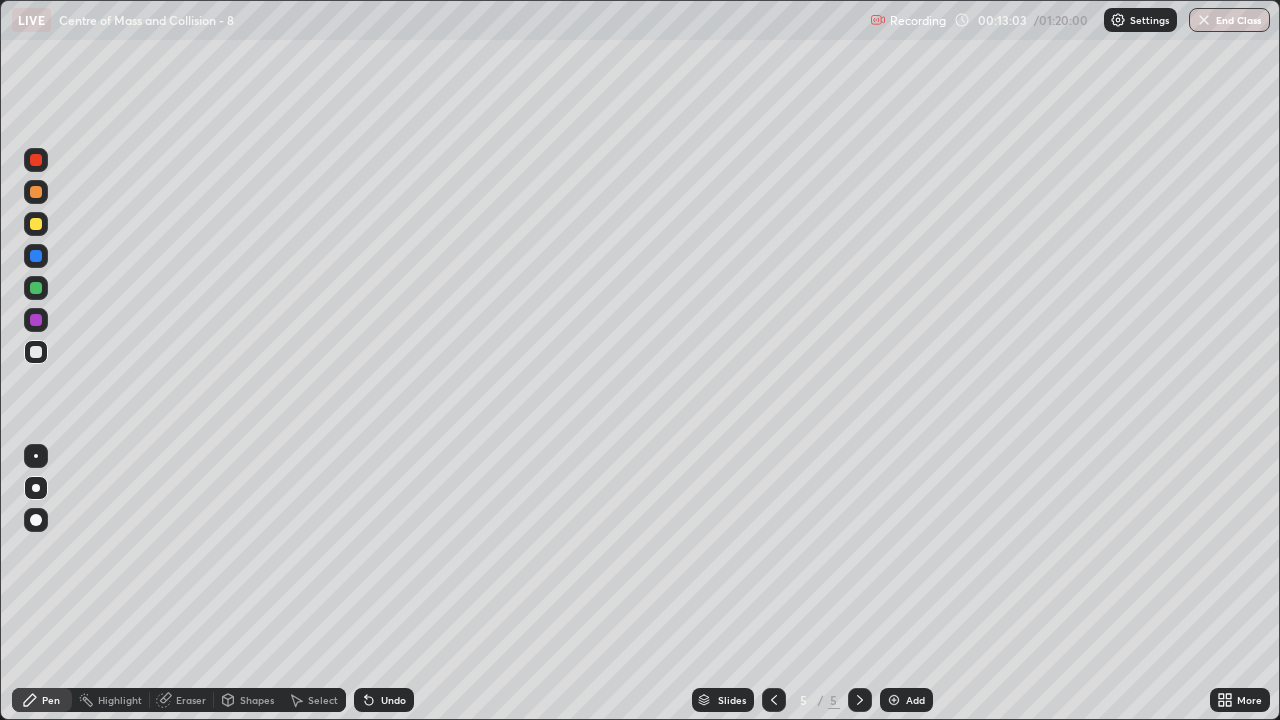 click on "Undo" at bounding box center (393, 700) 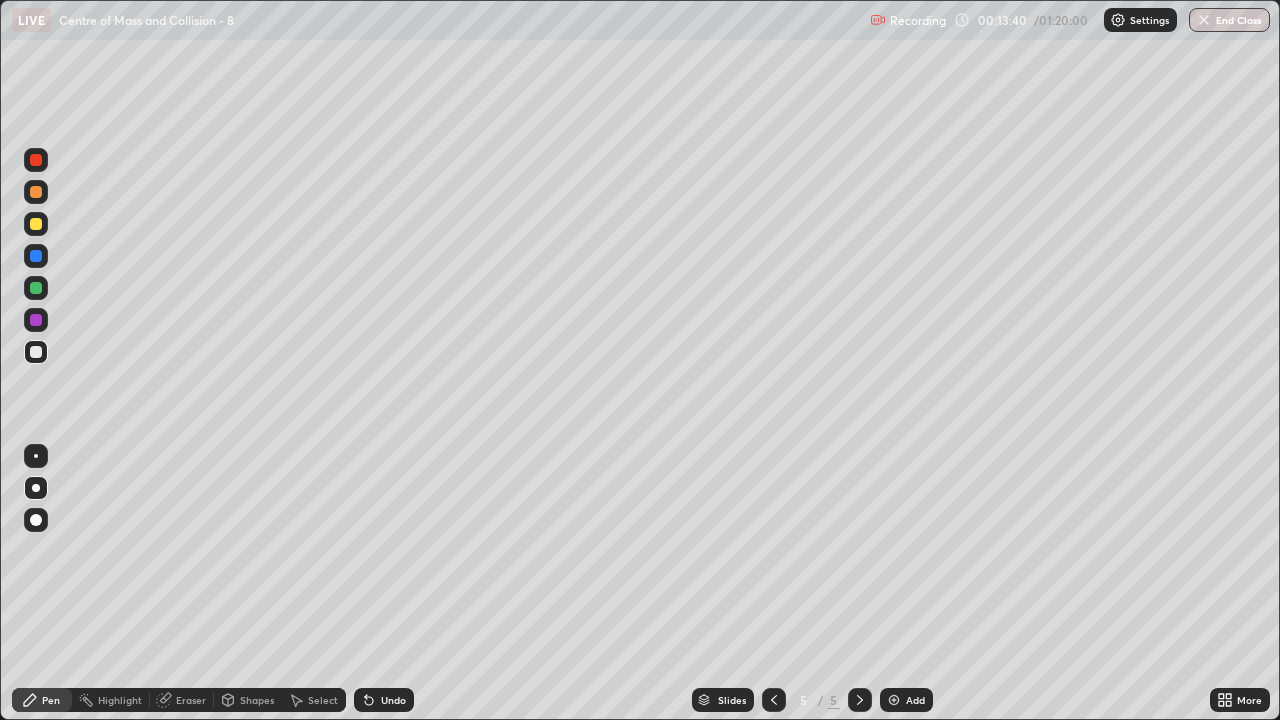 click on "Add" at bounding box center (906, 700) 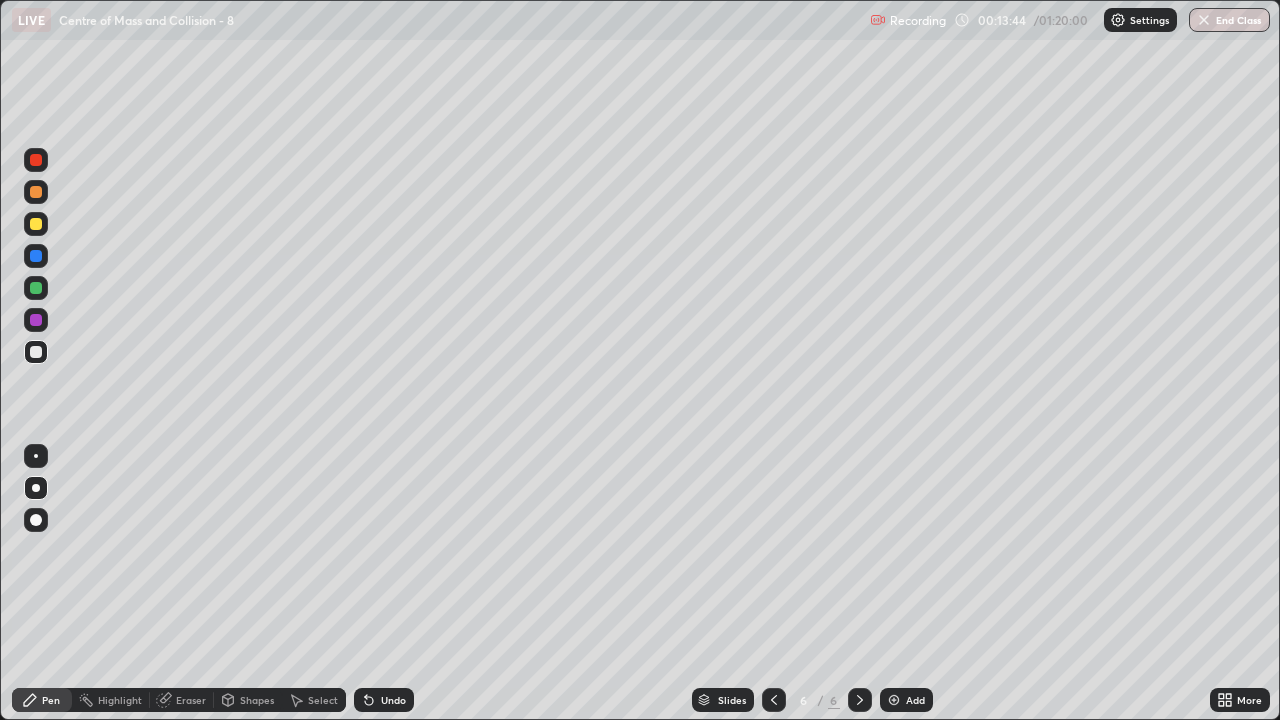 click at bounding box center [36, 224] 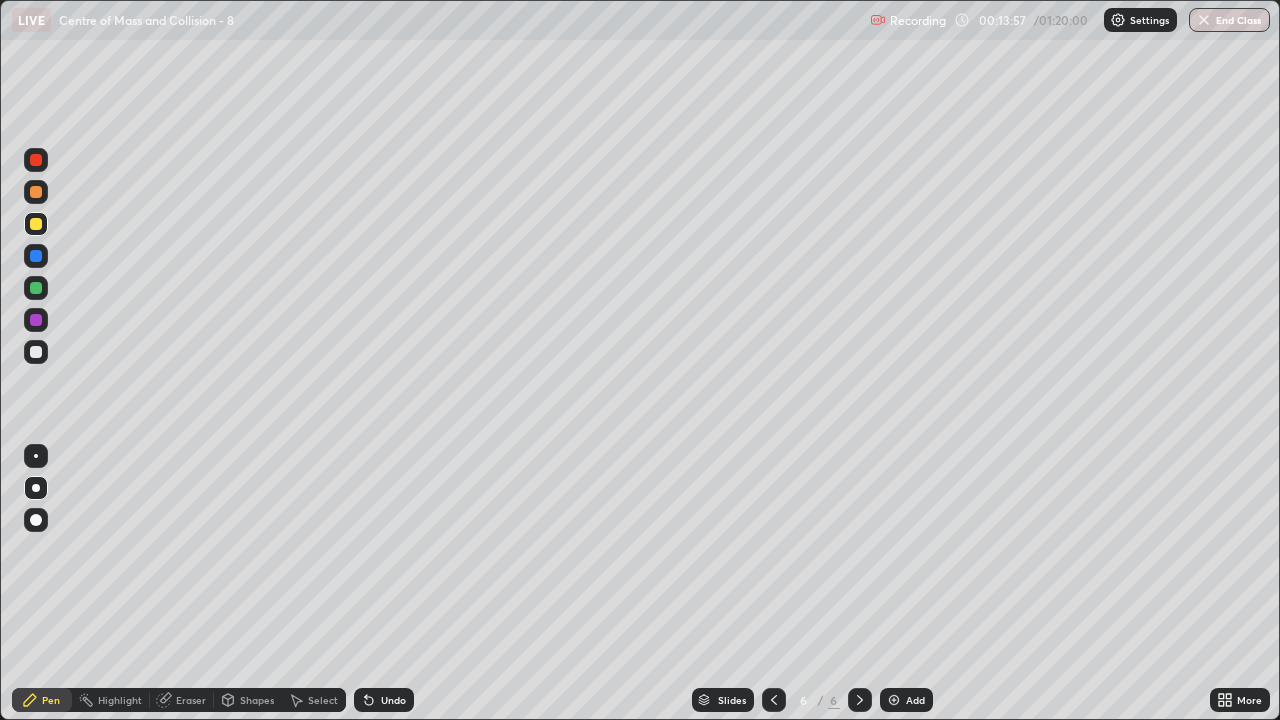 click at bounding box center (36, 352) 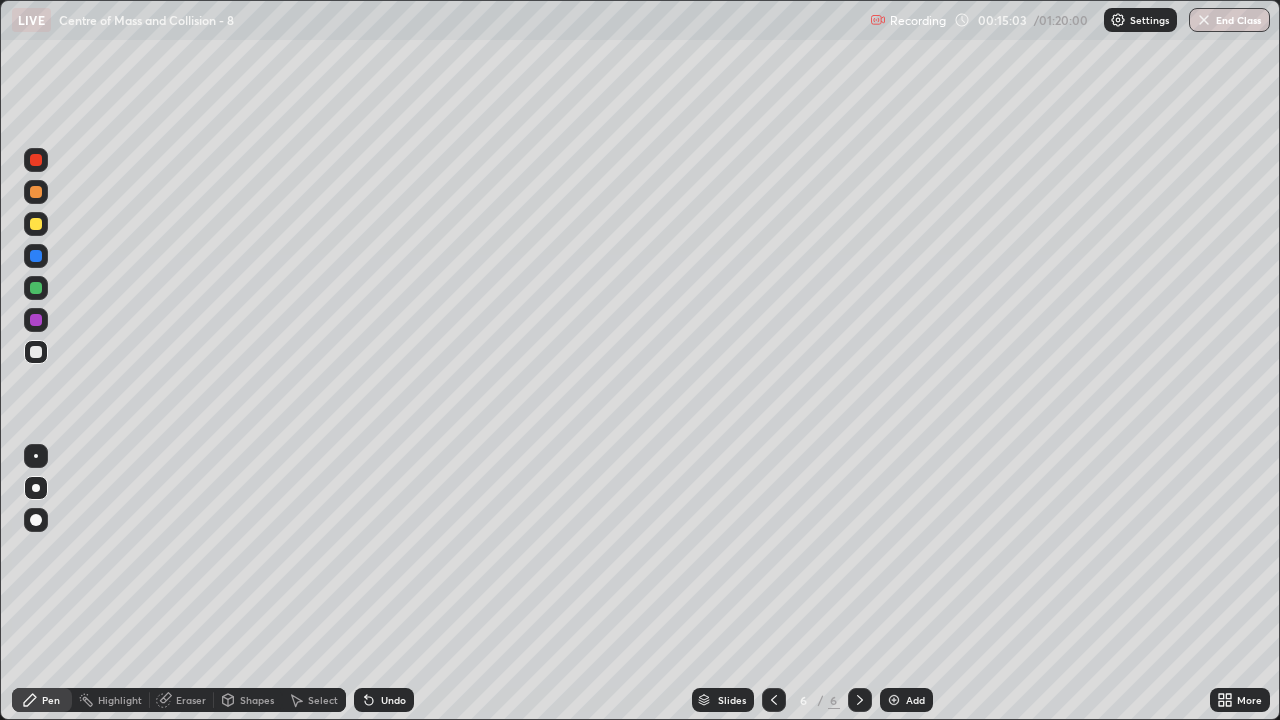 click on "Undo" at bounding box center [384, 700] 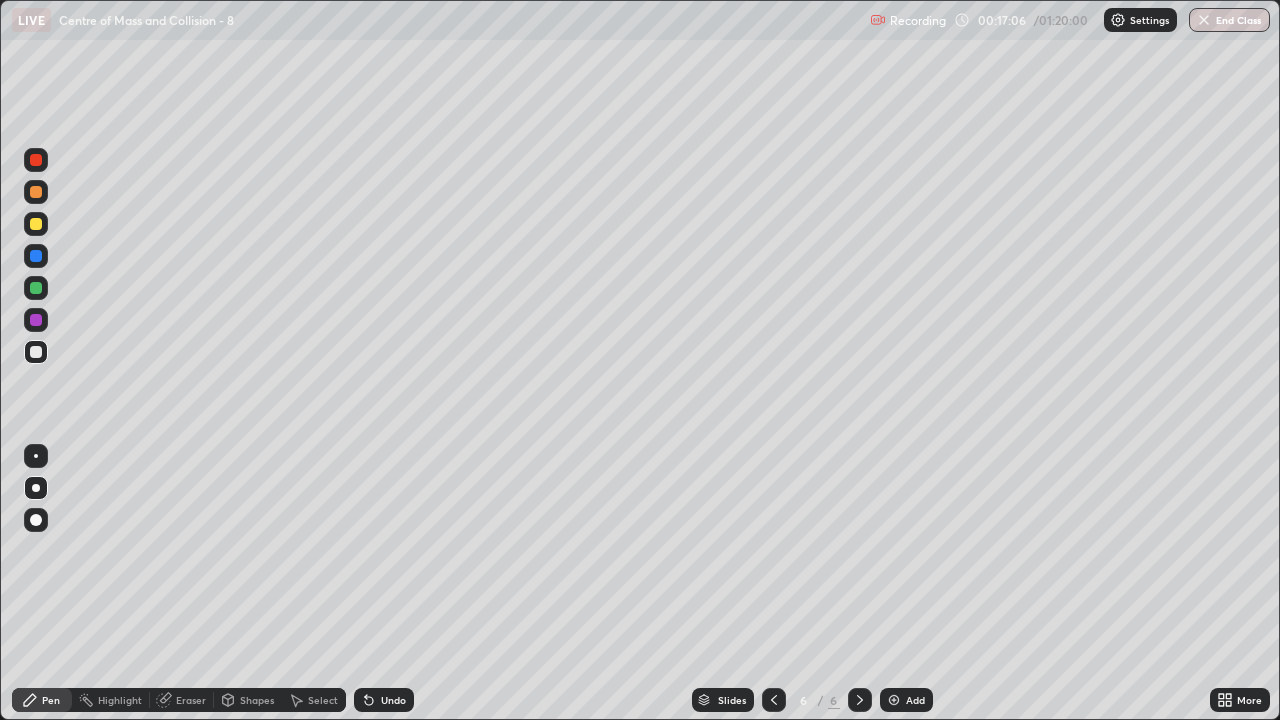 click on "Add" at bounding box center [906, 700] 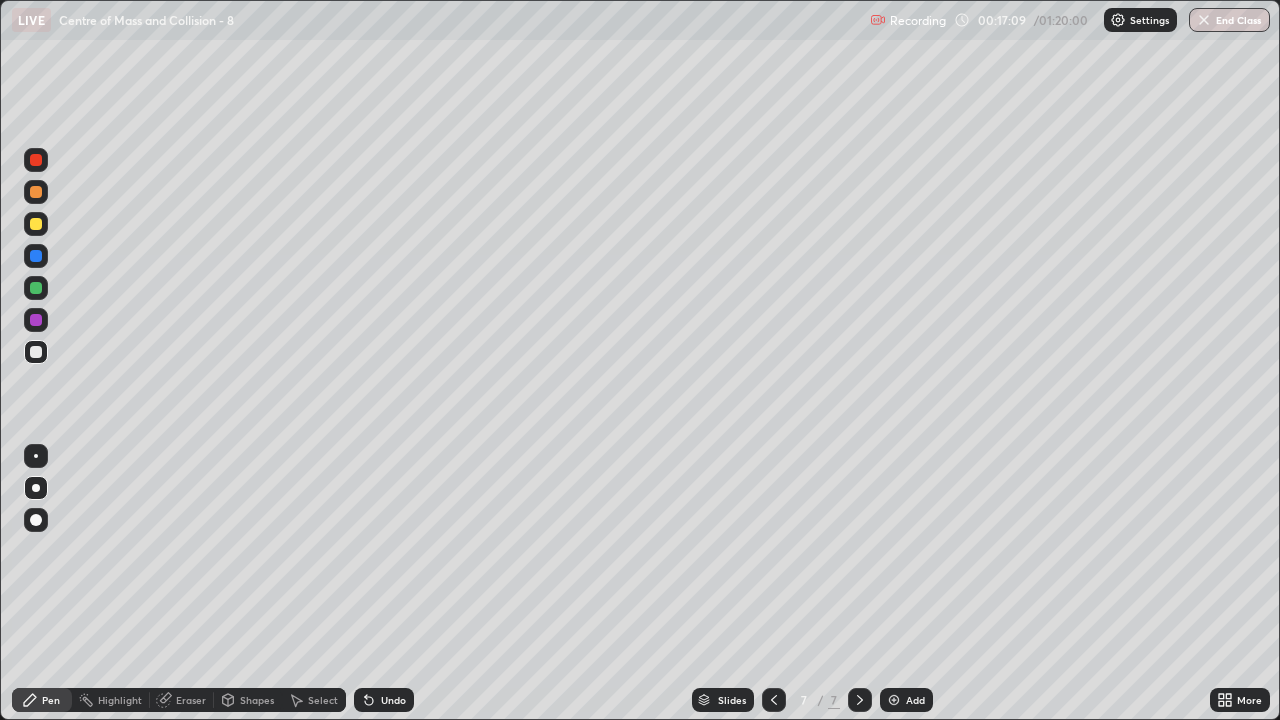 click at bounding box center (36, 224) 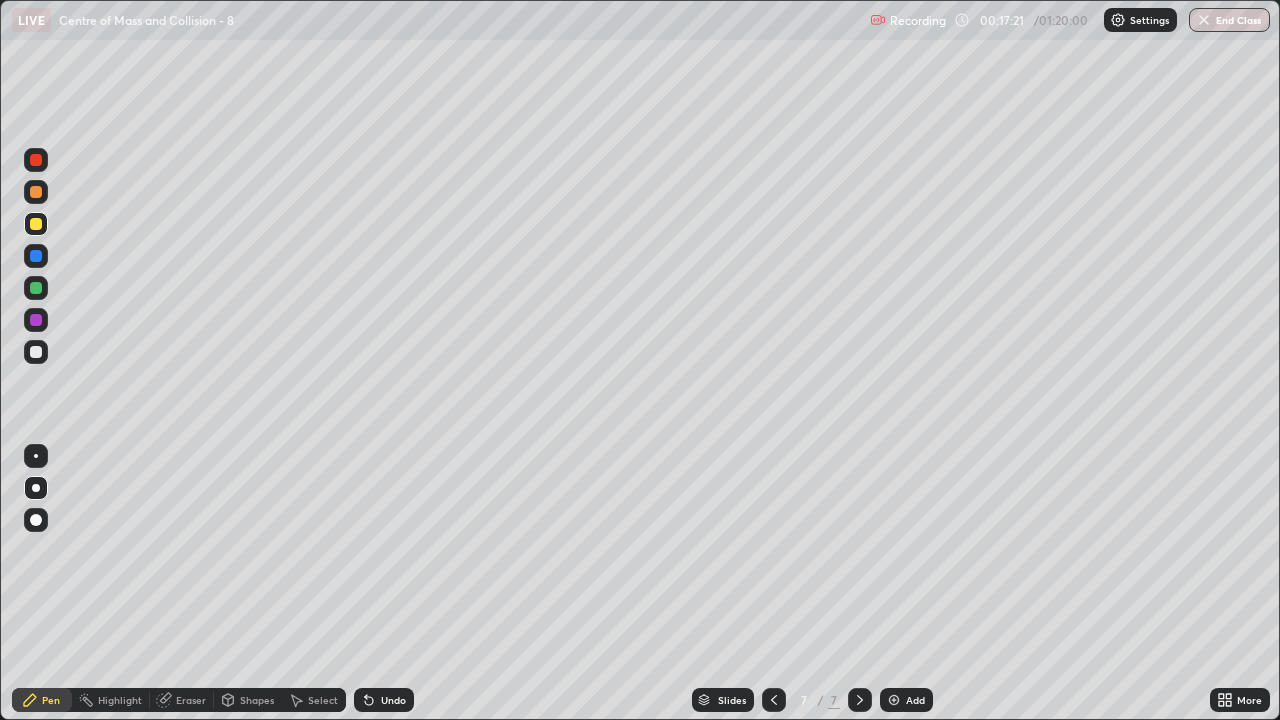 click at bounding box center (36, 352) 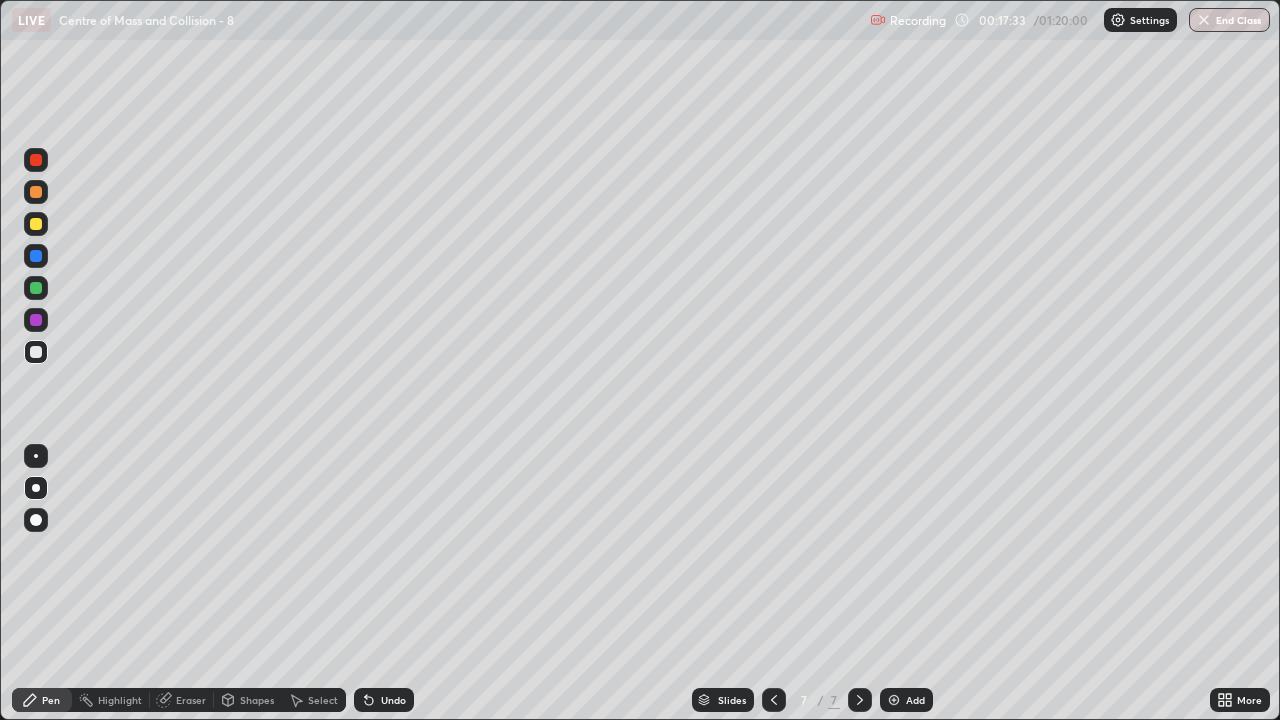 click on "Undo" at bounding box center [393, 700] 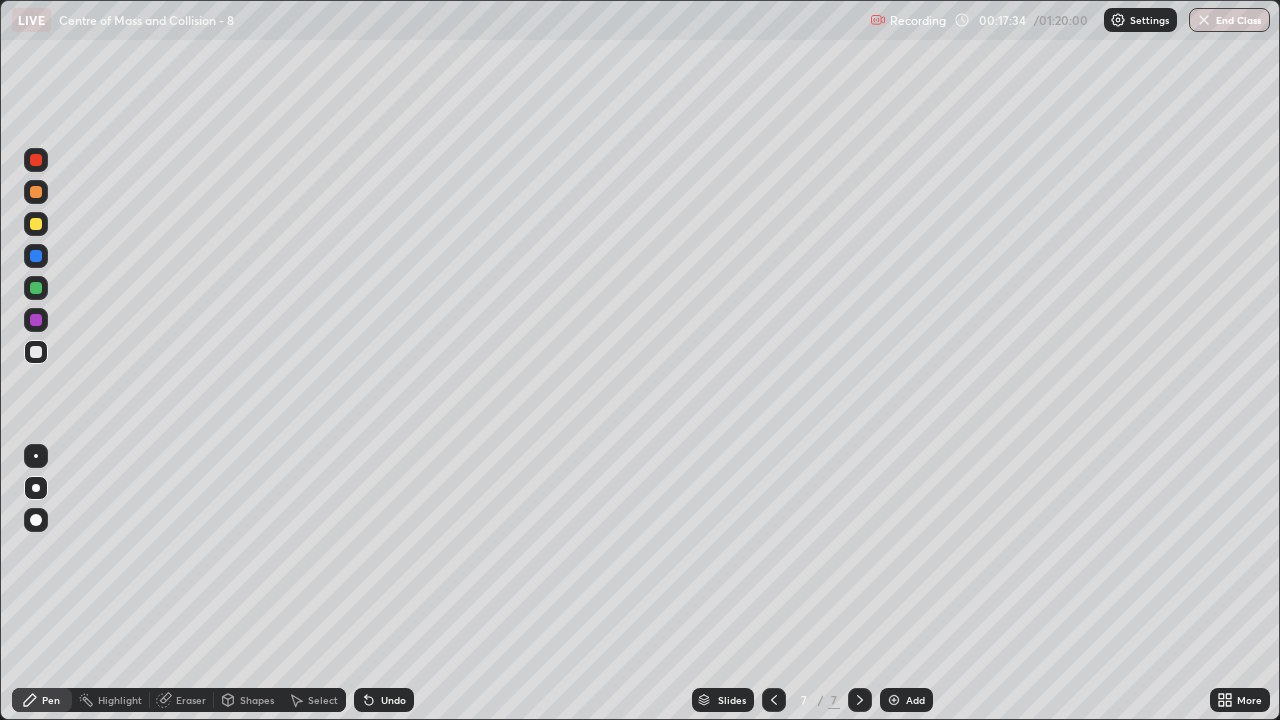 click 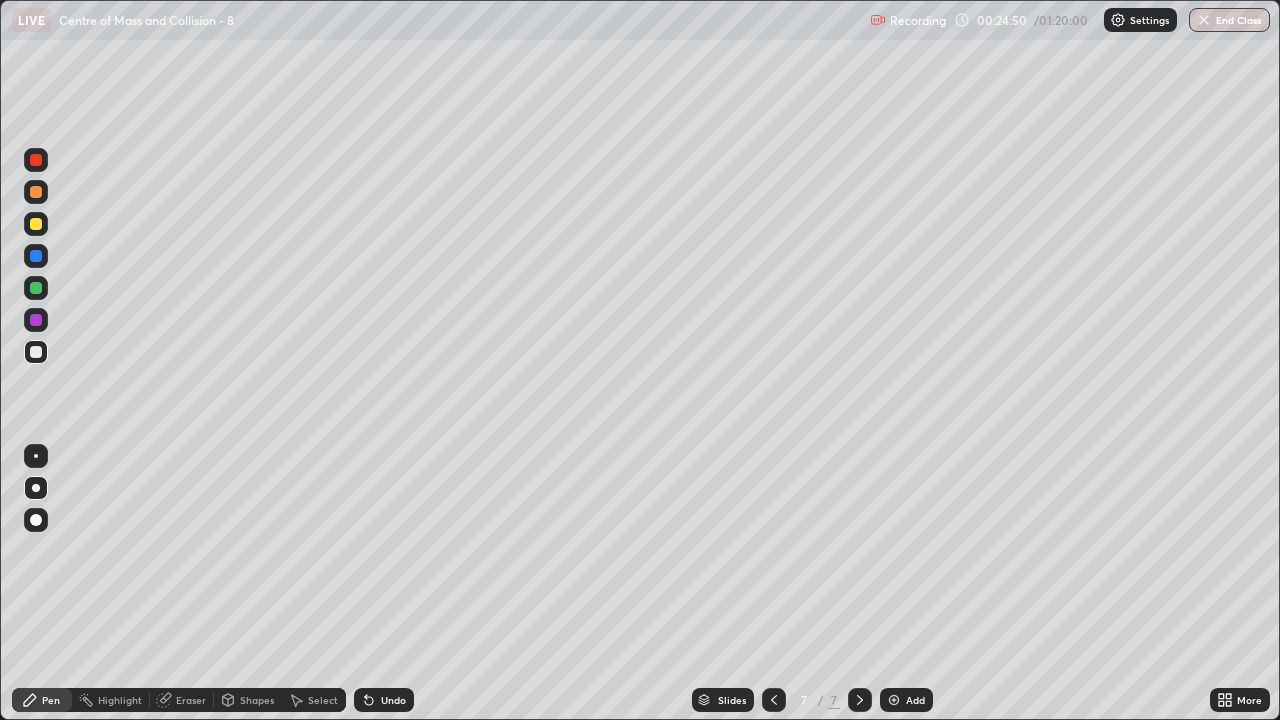 click on "Add" at bounding box center [915, 700] 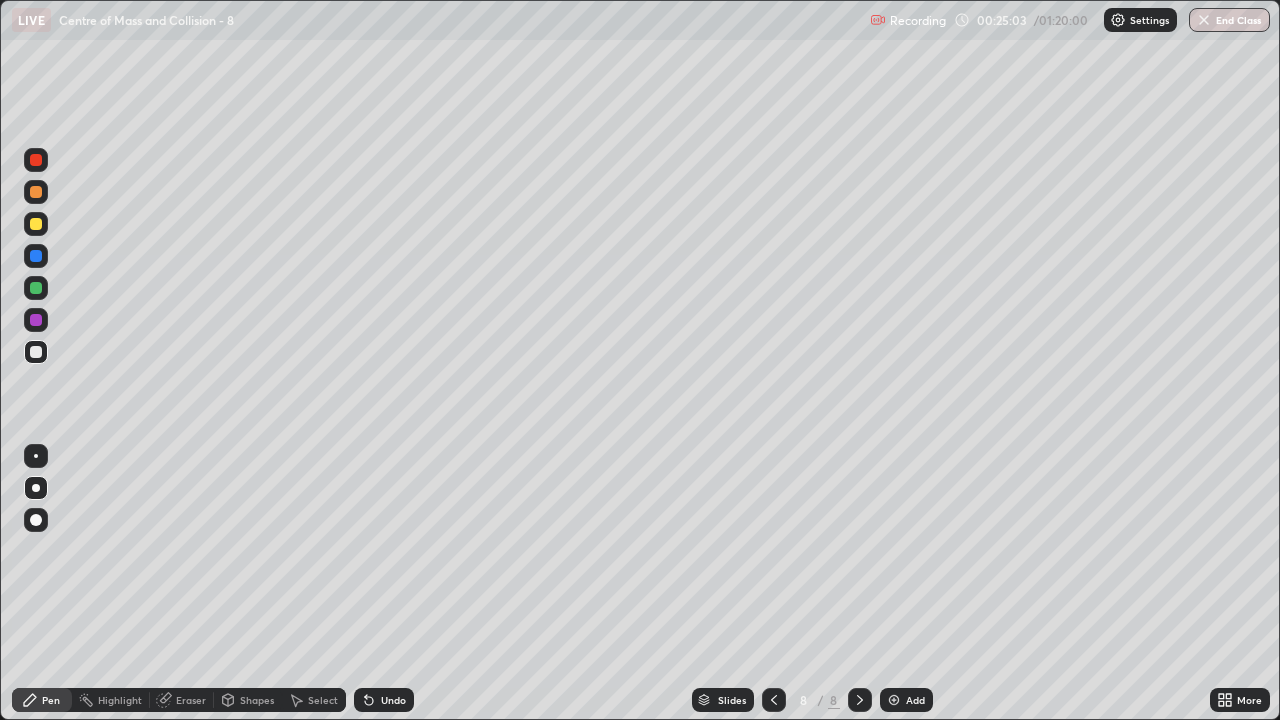 click on "Undo" at bounding box center (393, 700) 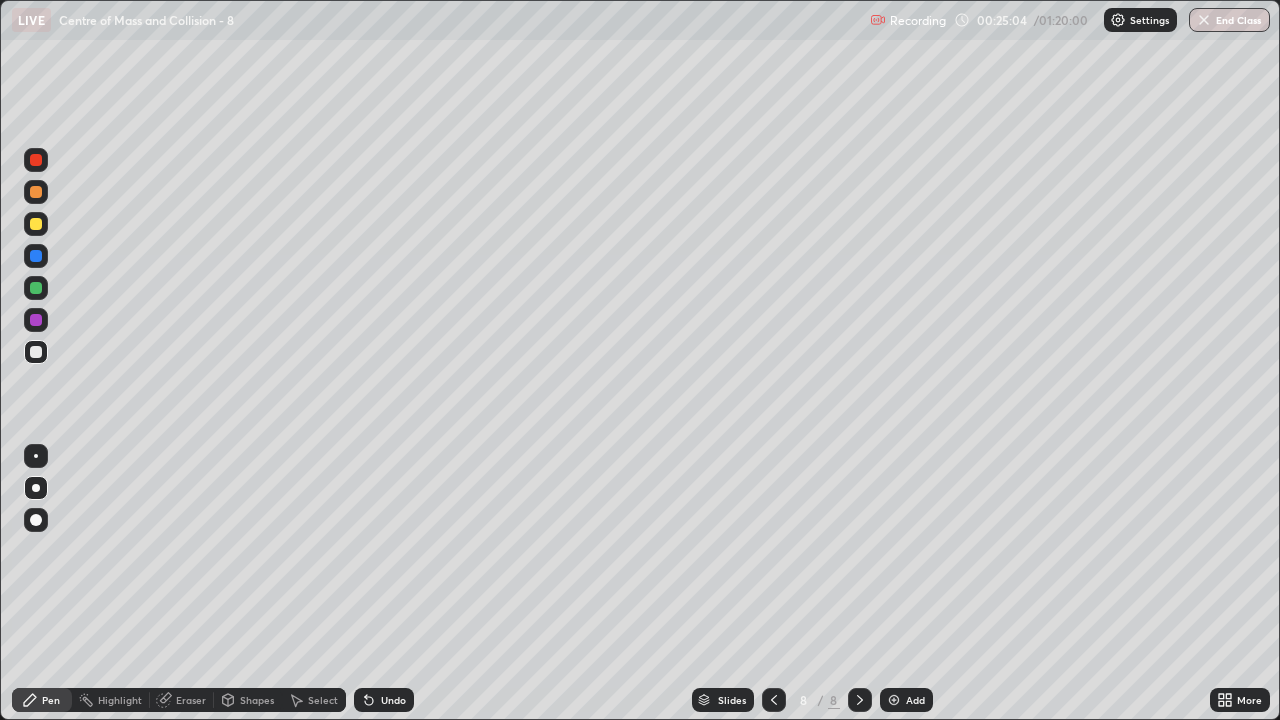click on "Undo" at bounding box center [393, 700] 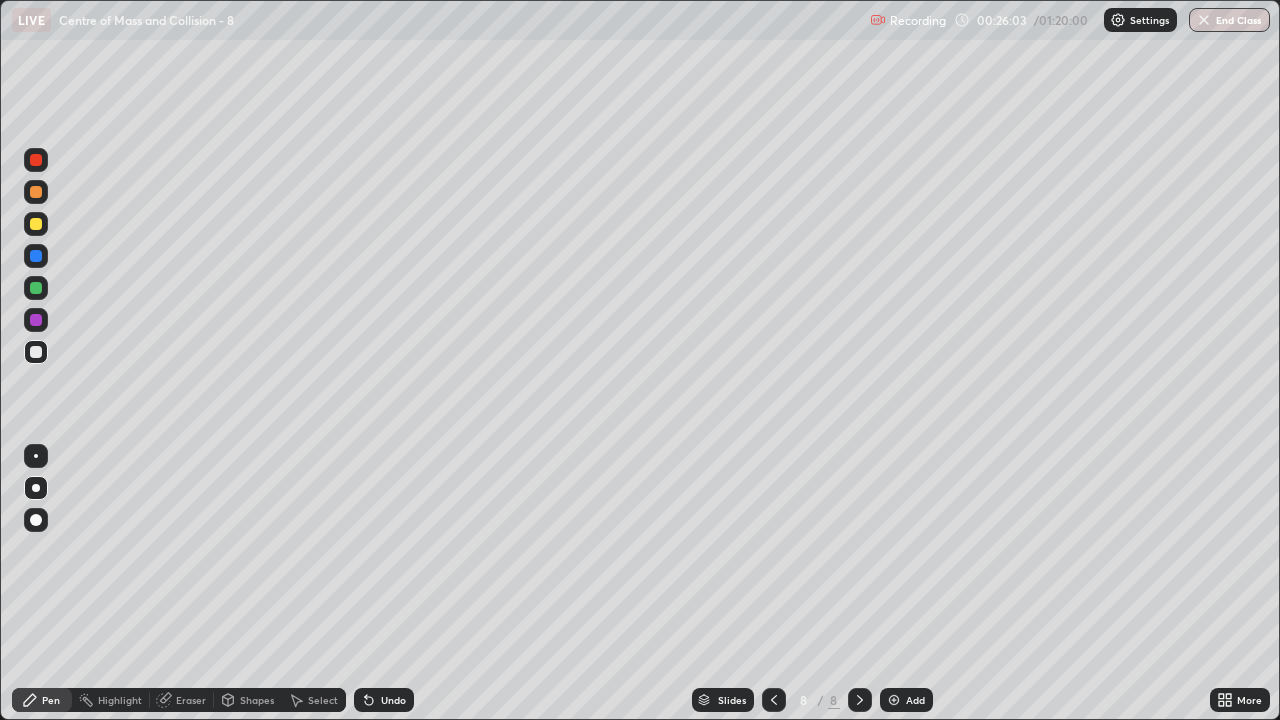 click on "Undo" at bounding box center (393, 700) 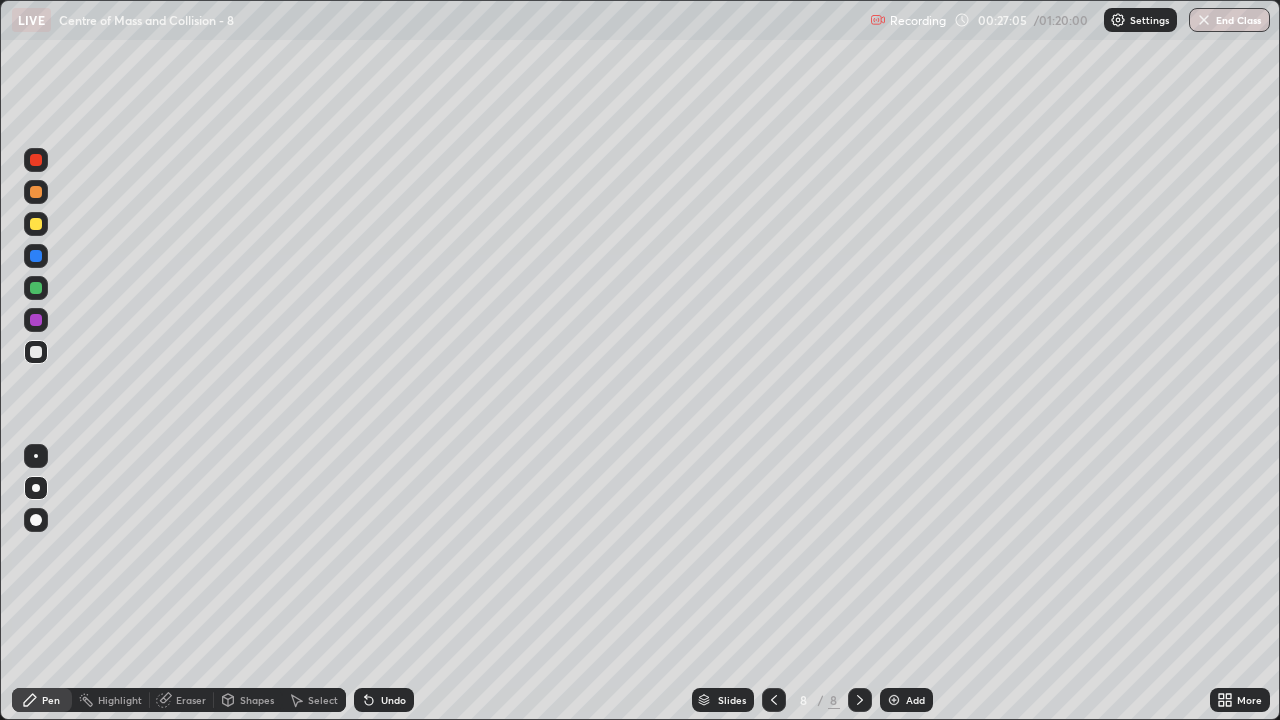 click at bounding box center (36, 224) 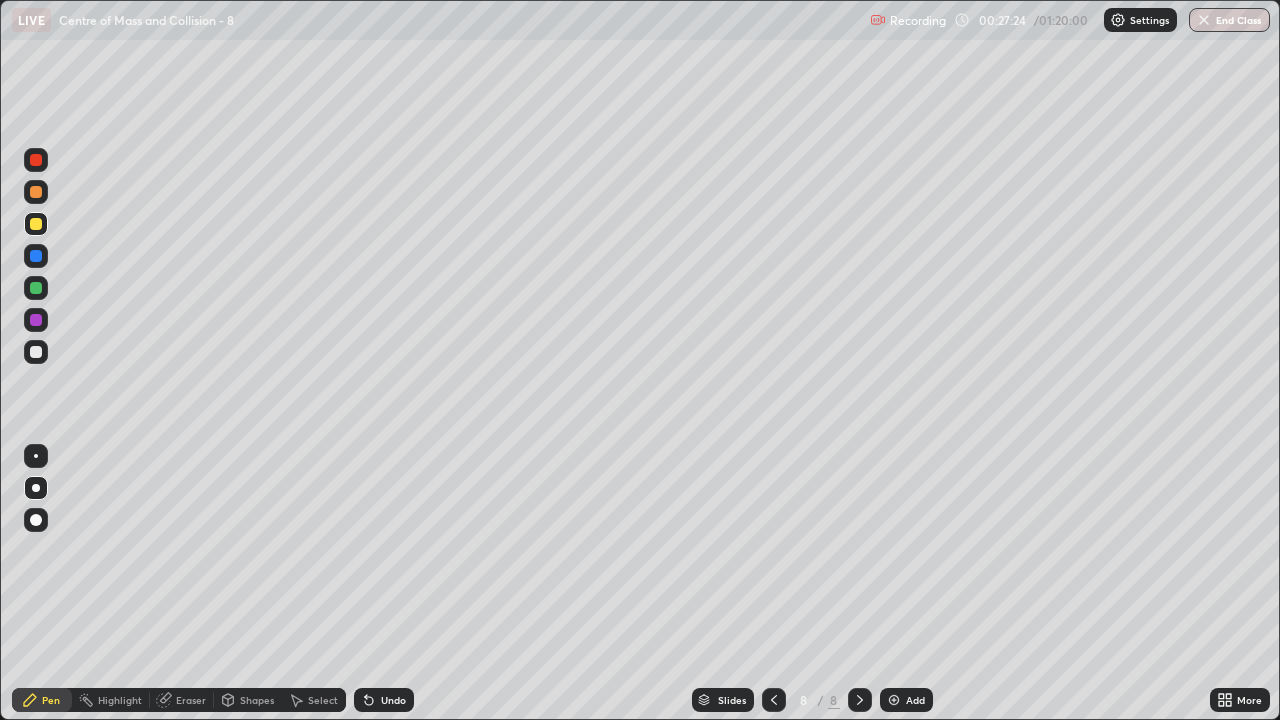 click at bounding box center (36, 352) 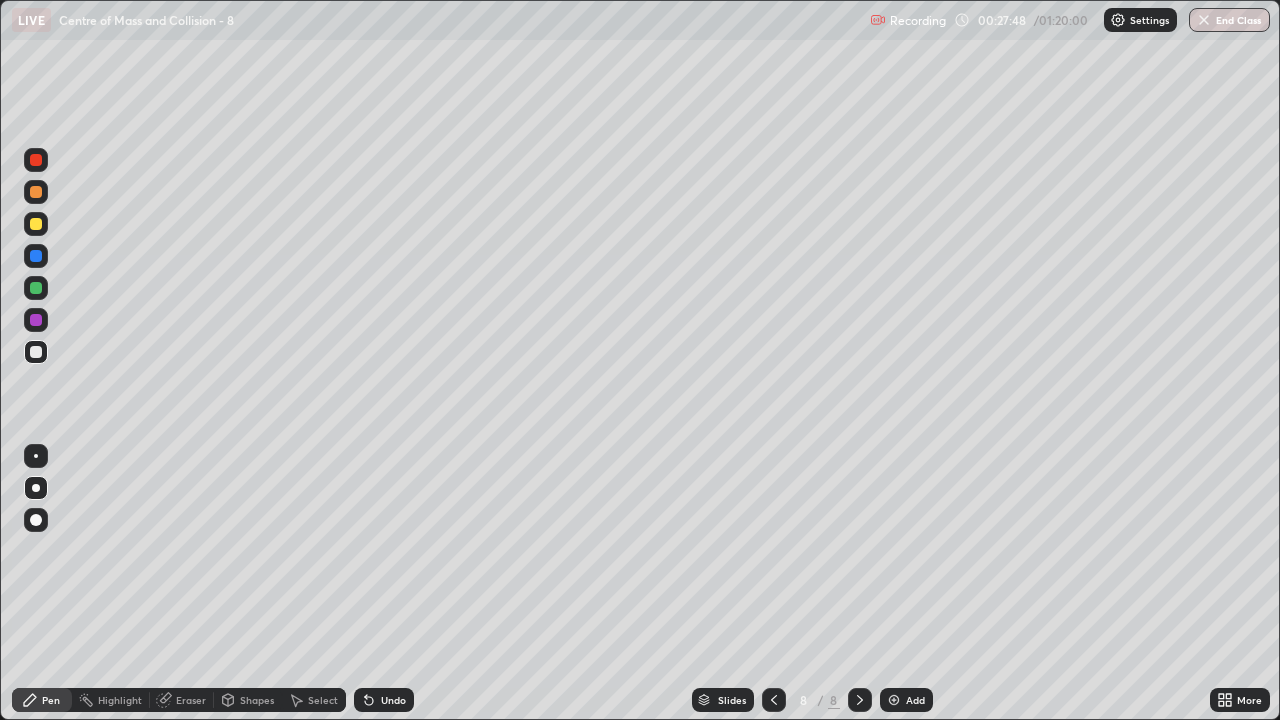 click on "Undo" at bounding box center (393, 700) 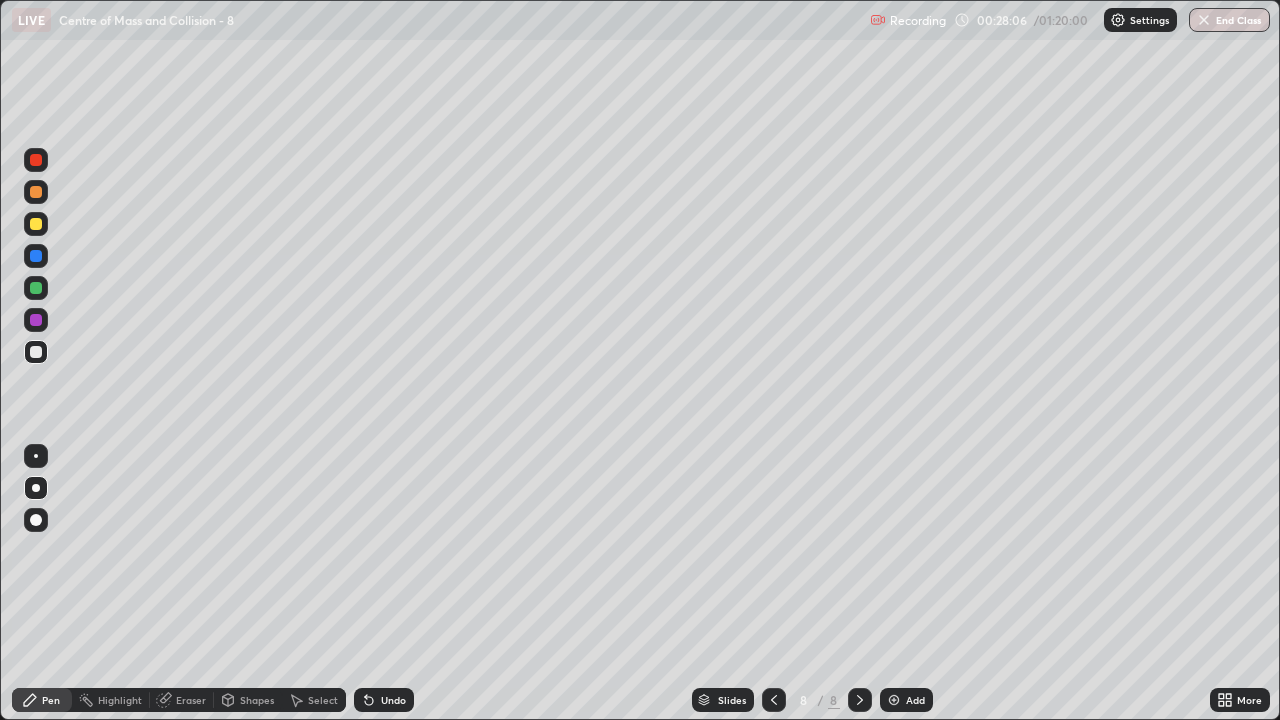 click on "Undo" at bounding box center [384, 700] 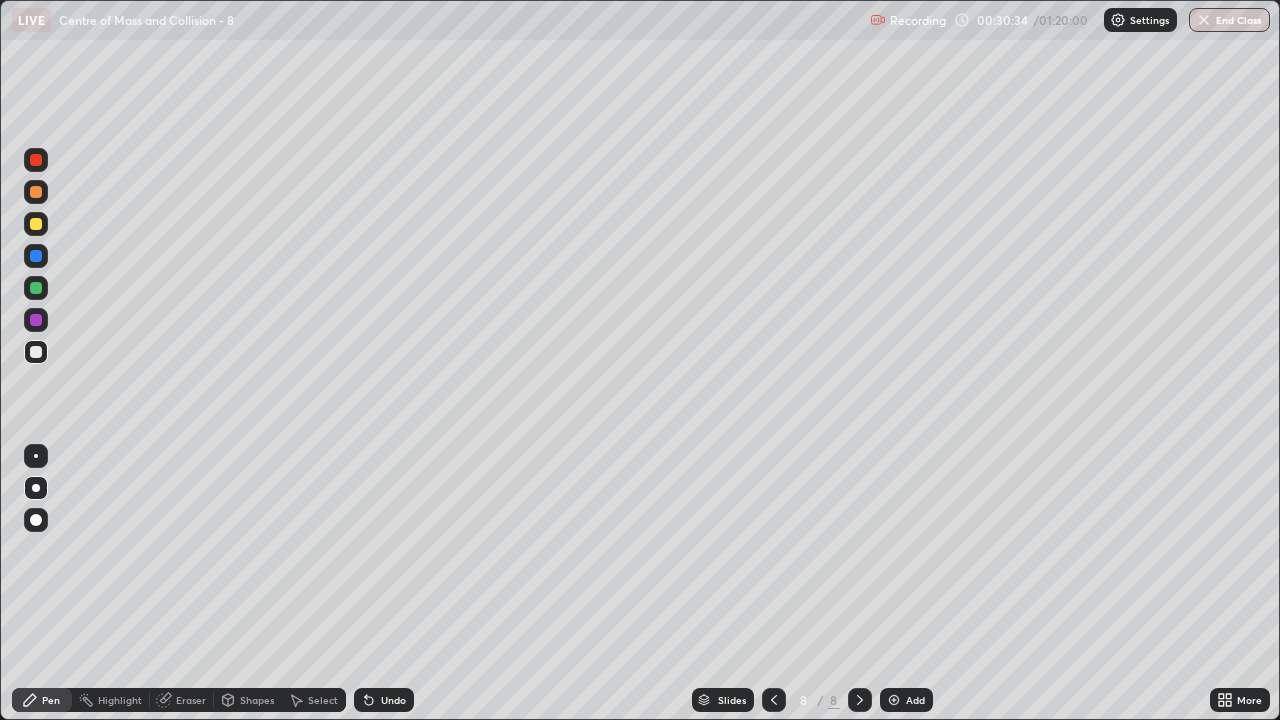 click on "Undo" at bounding box center [393, 700] 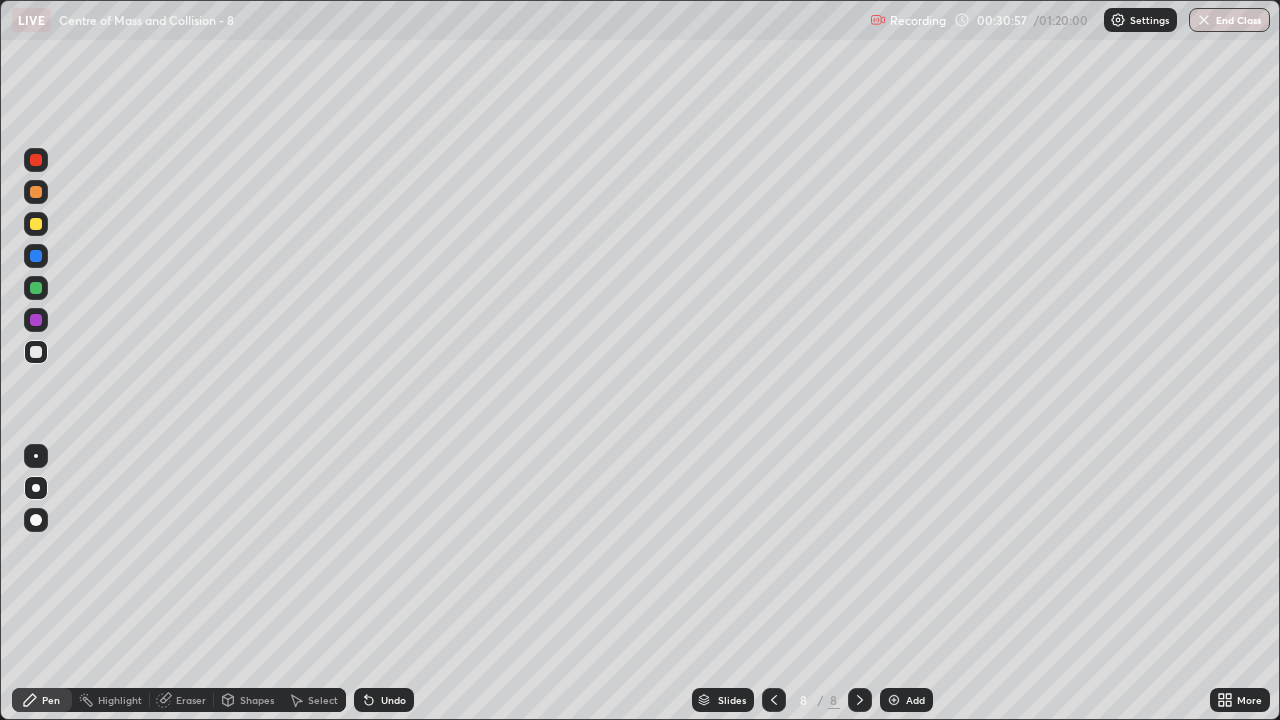 click at bounding box center (36, 256) 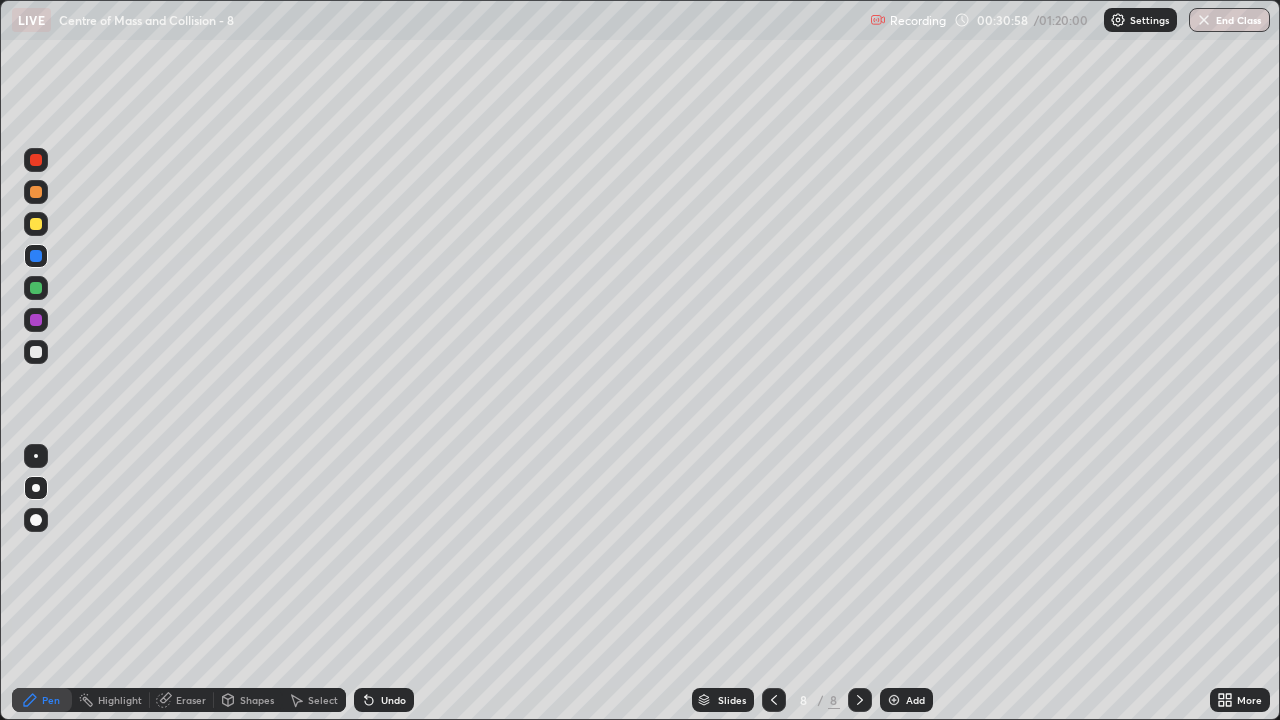 click at bounding box center (36, 456) 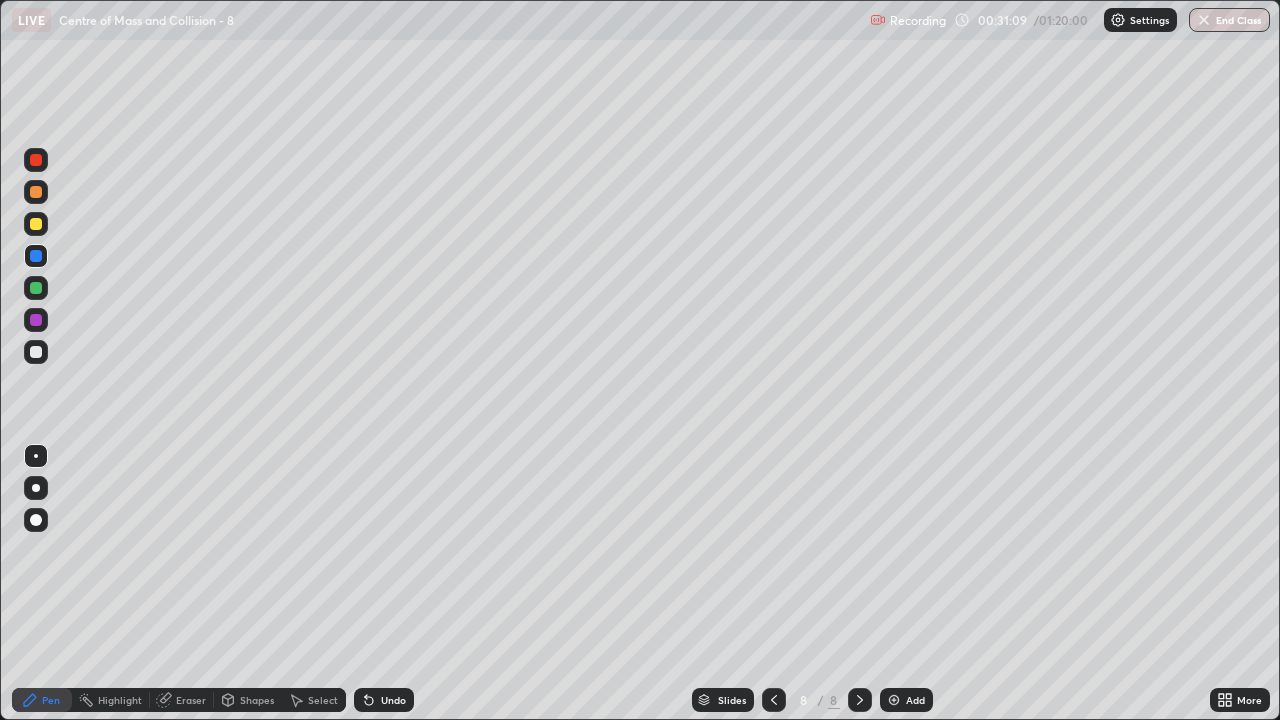 click at bounding box center (36, 352) 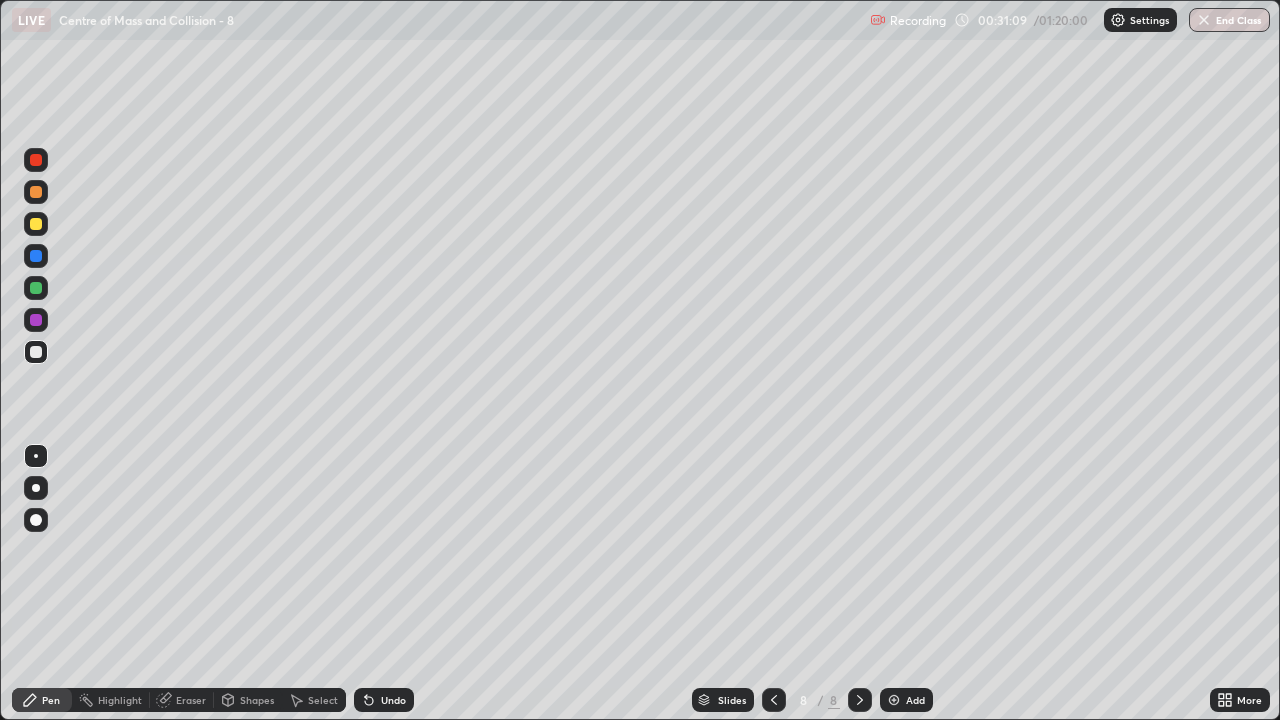 click at bounding box center [36, 488] 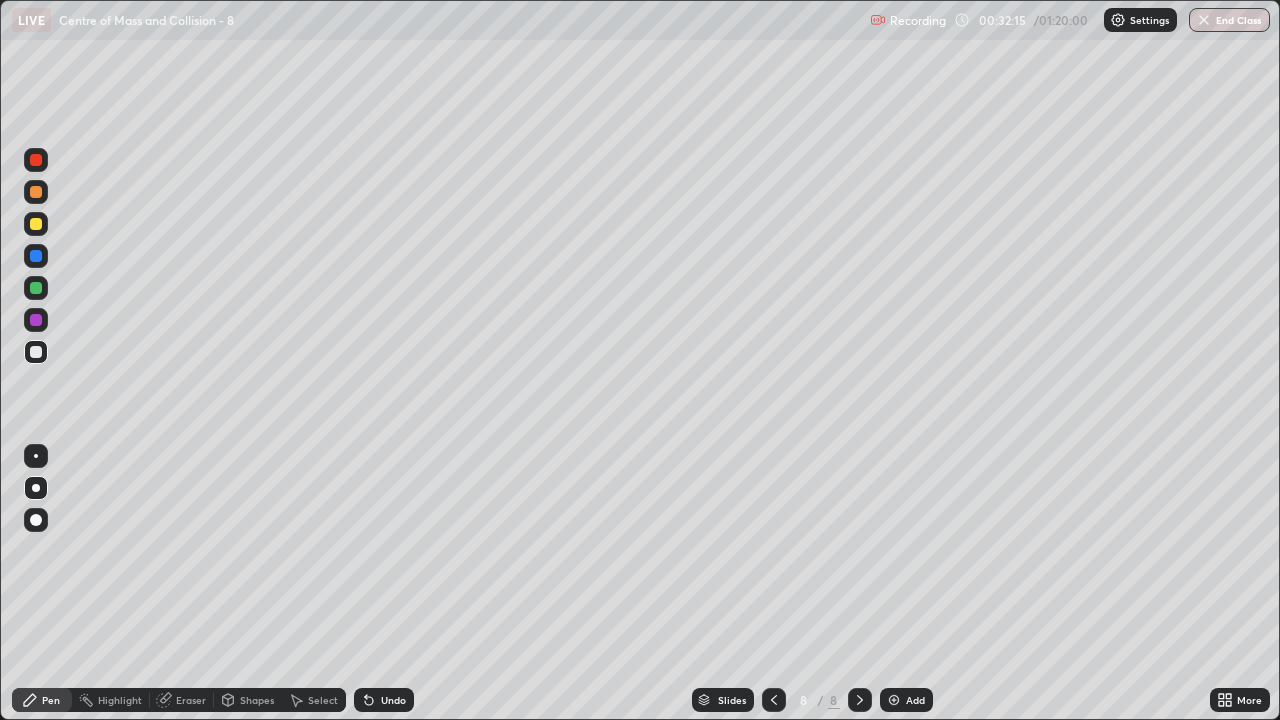 click on "Add" at bounding box center [915, 700] 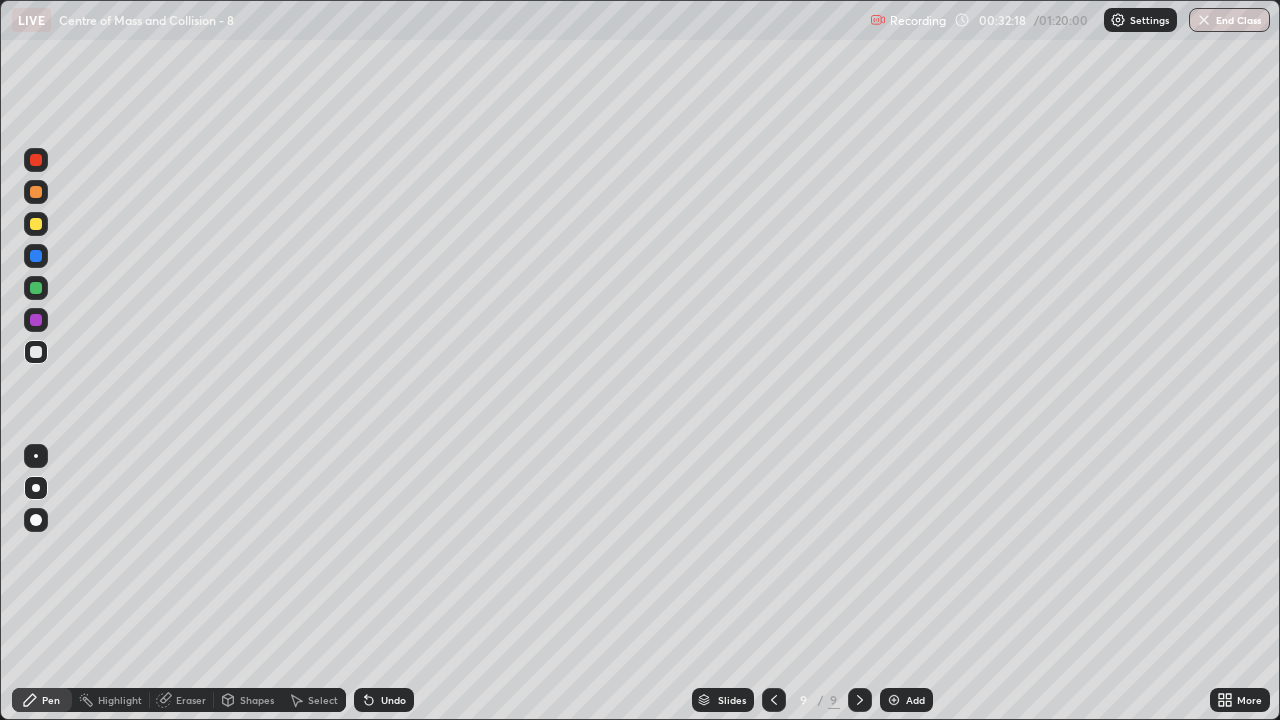 click at bounding box center (36, 224) 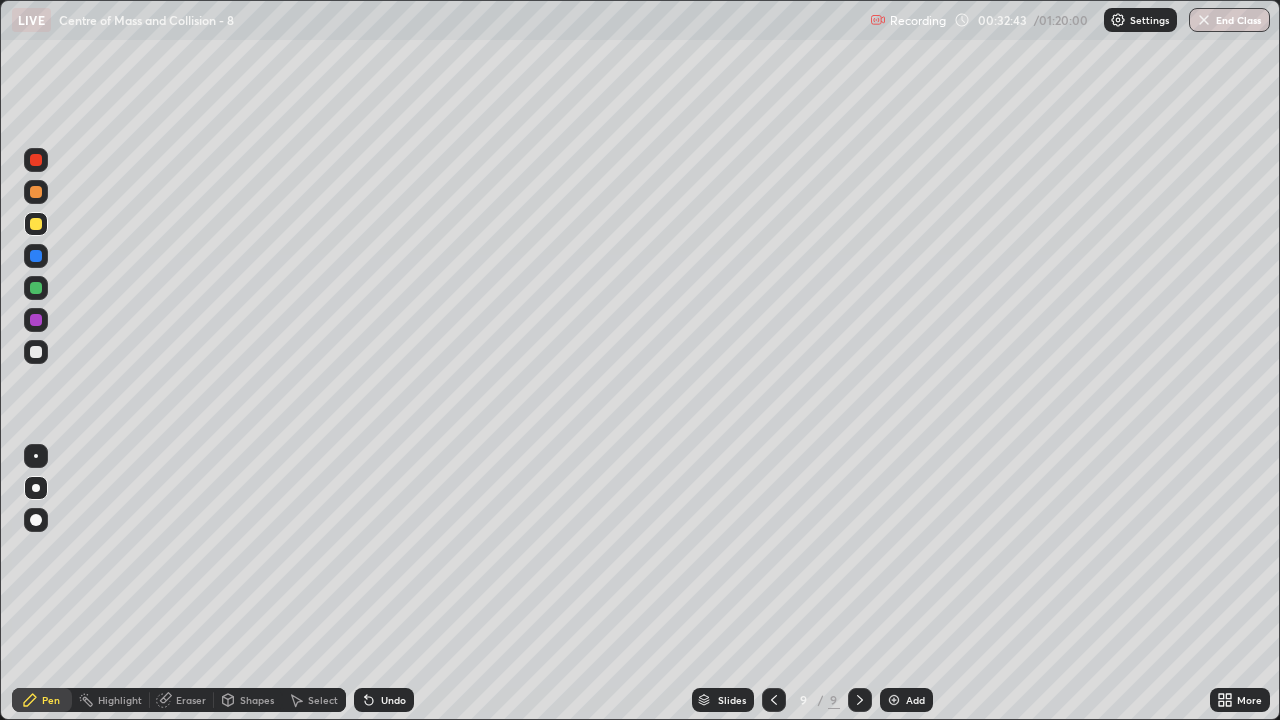 click at bounding box center [36, 352] 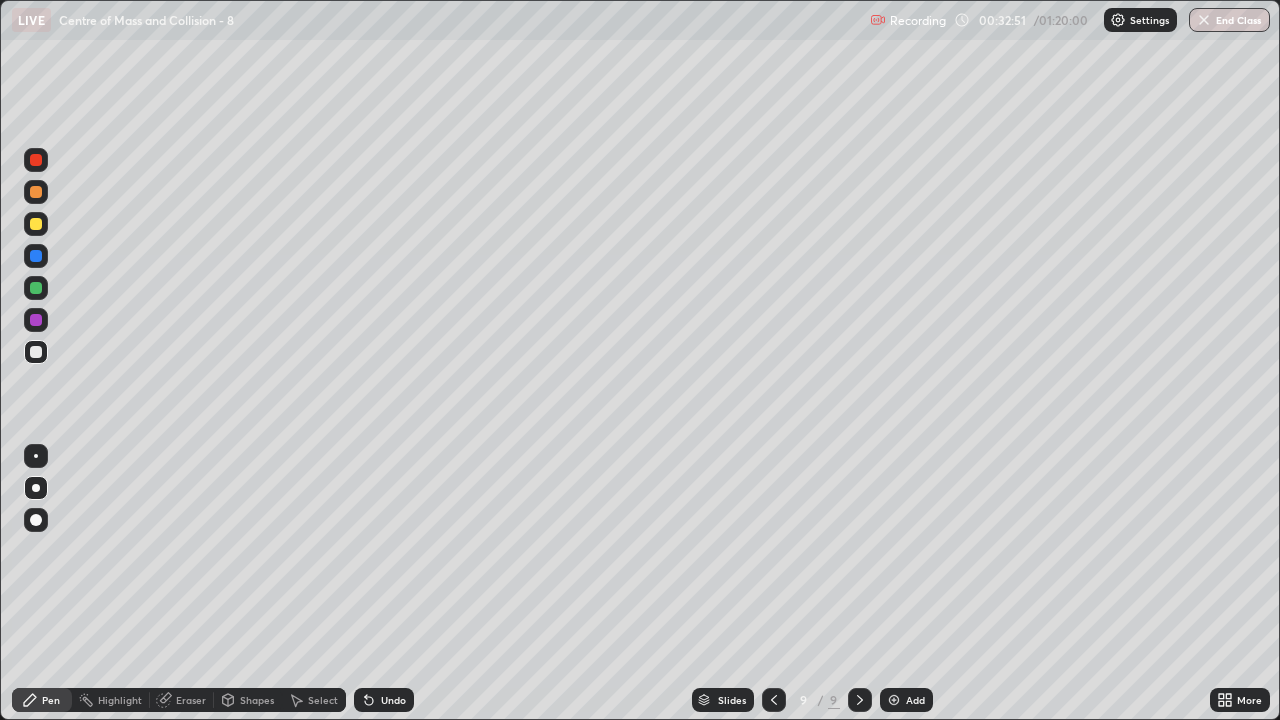 click on "Undo" at bounding box center [393, 700] 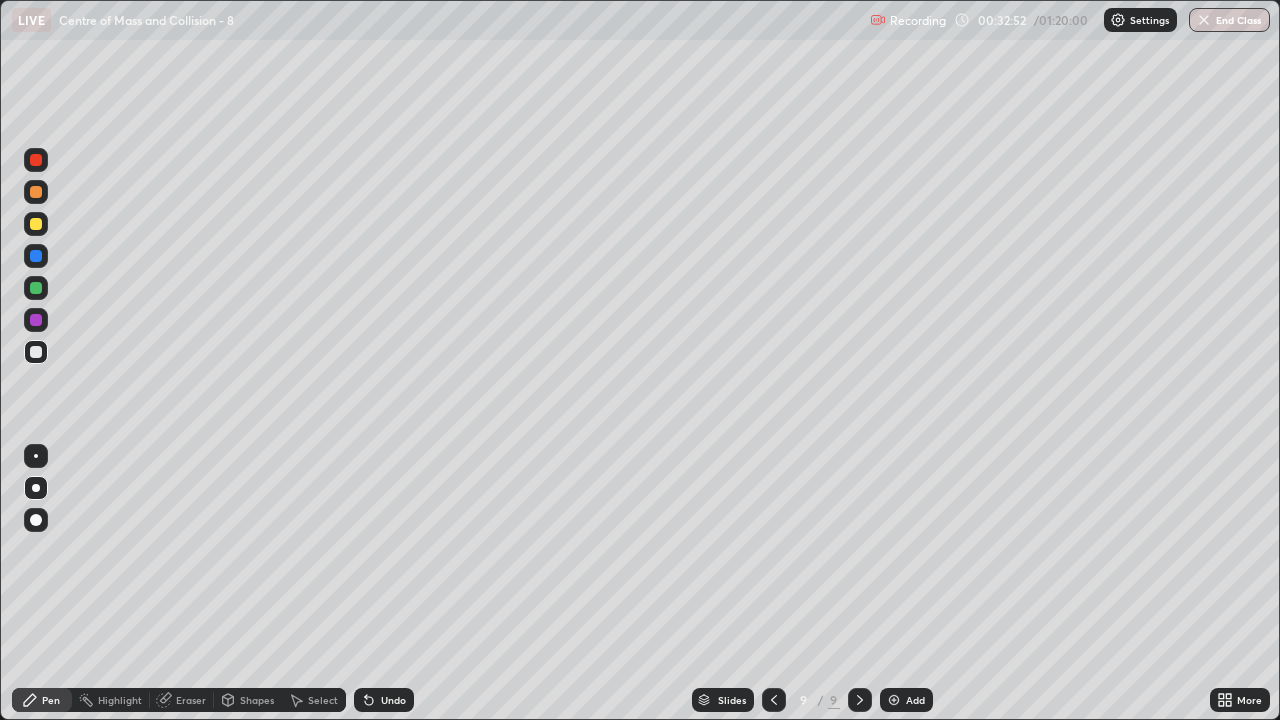 click on "Undo" at bounding box center [384, 700] 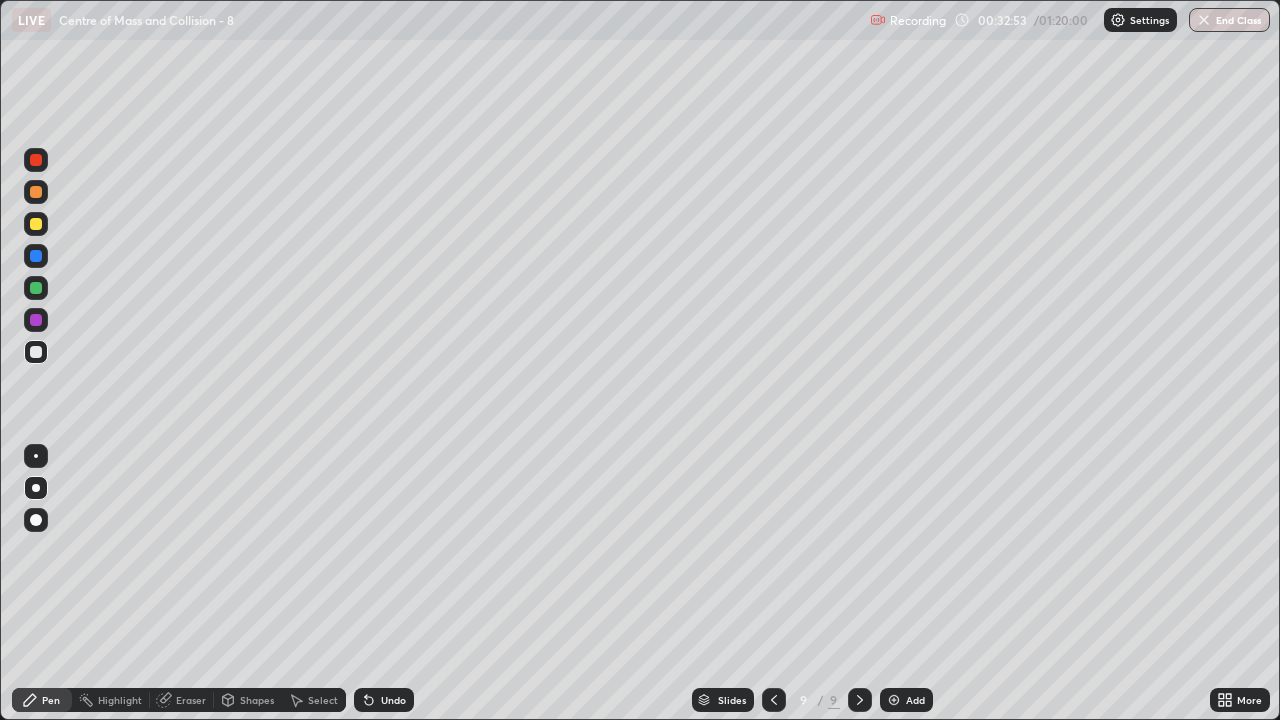 click on "Undo" at bounding box center (393, 700) 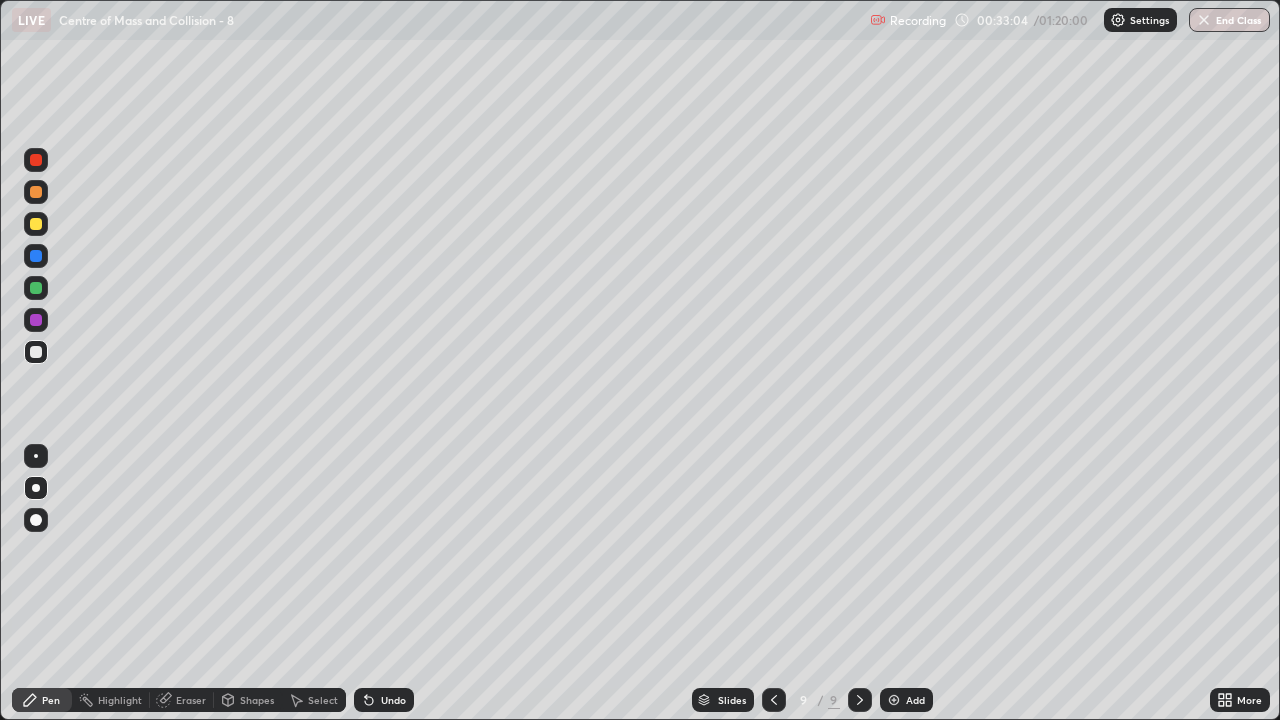 click on "Undo" at bounding box center (384, 700) 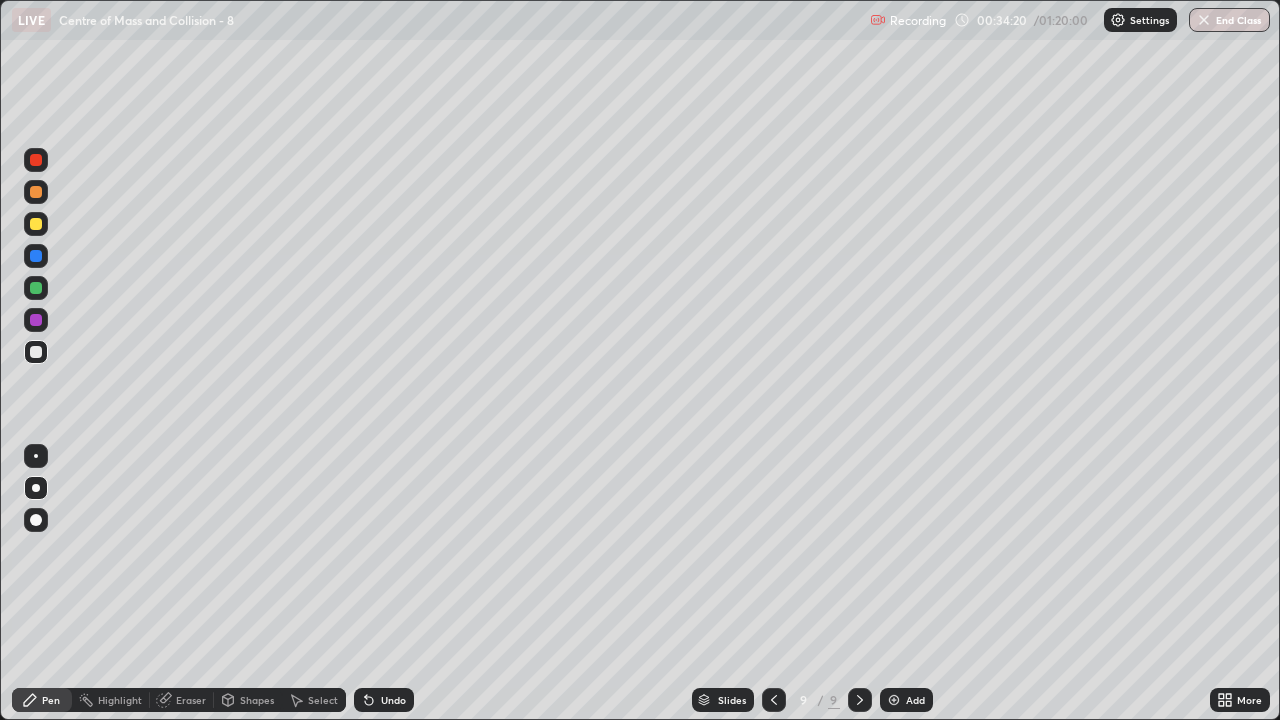 click at bounding box center (36, 224) 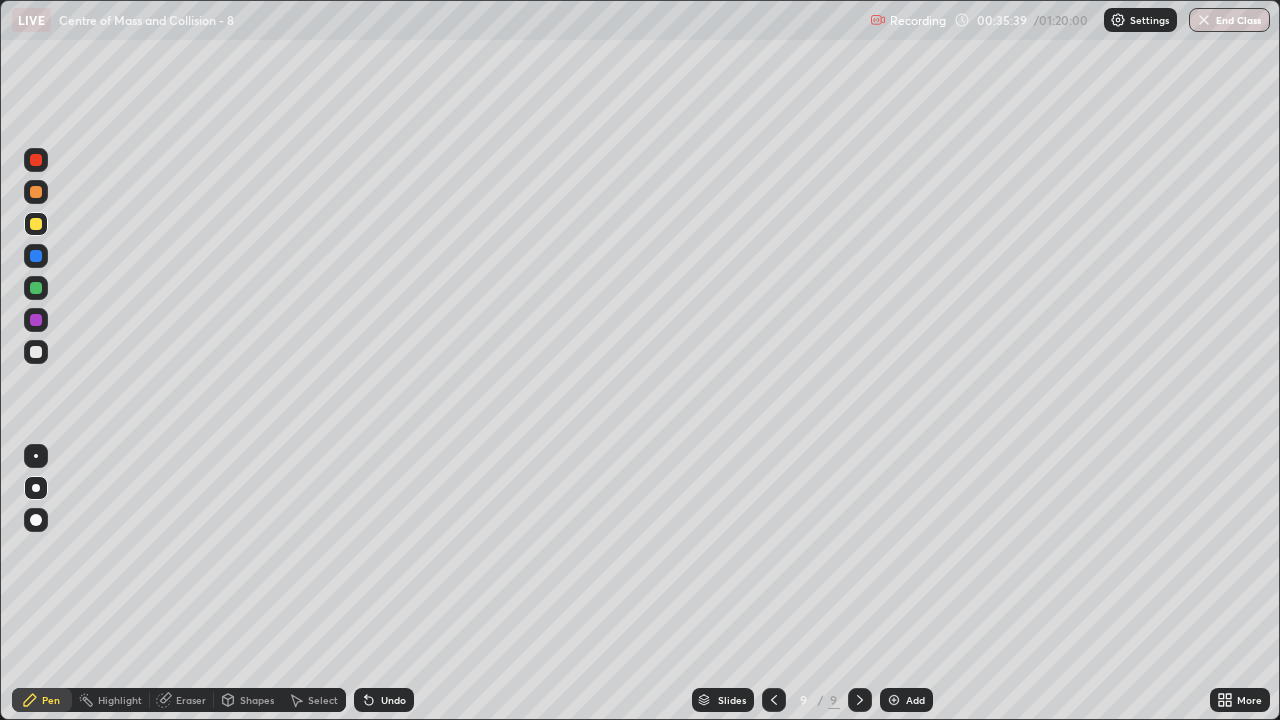 click at bounding box center (36, 256) 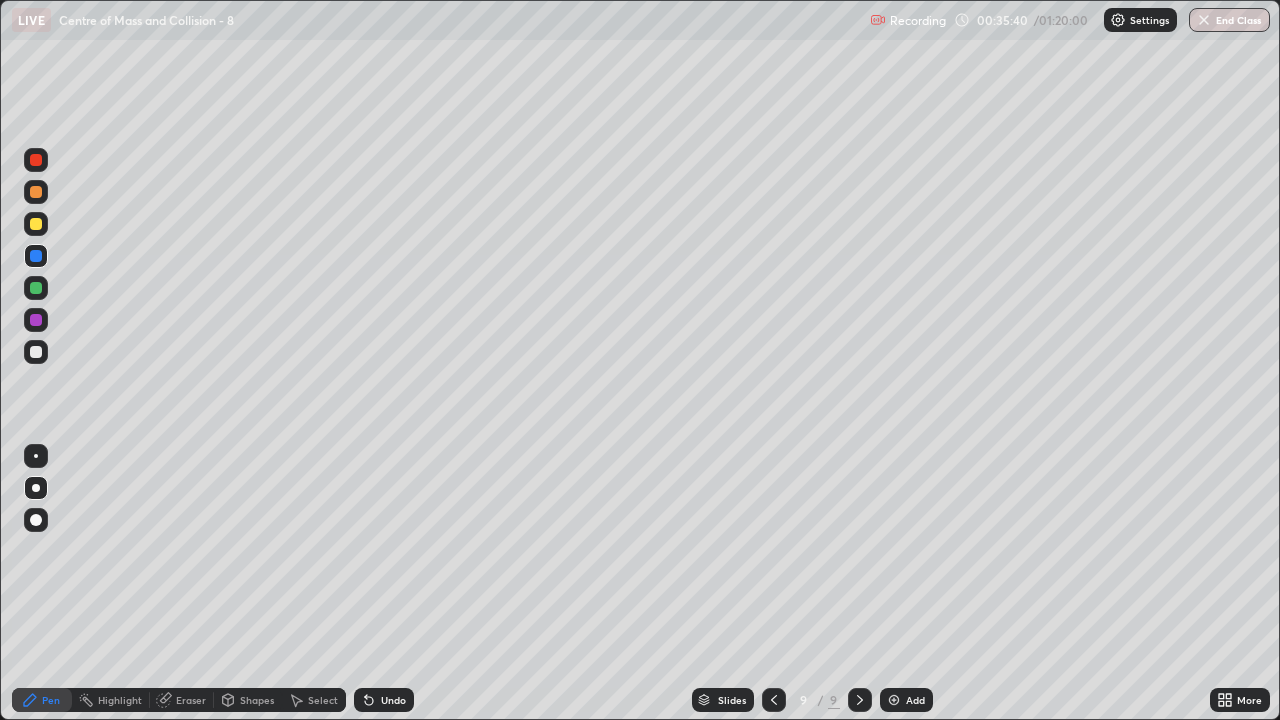 click at bounding box center [36, 456] 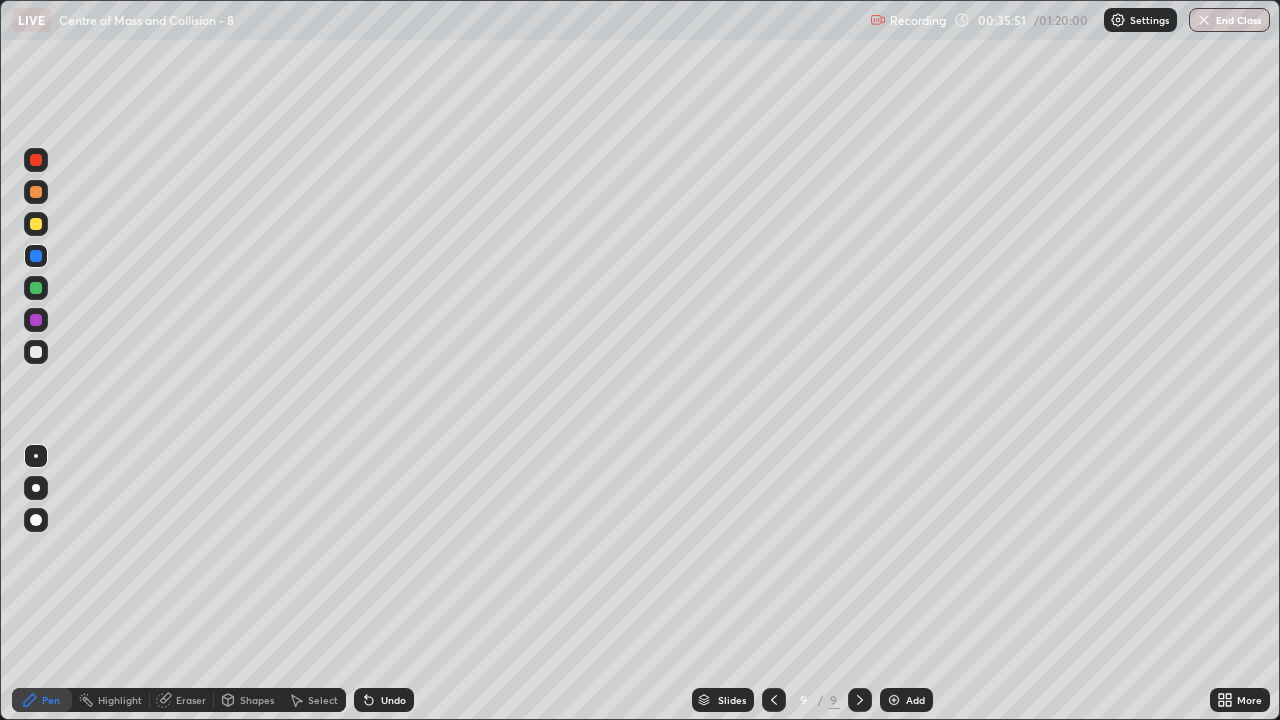 click at bounding box center (36, 352) 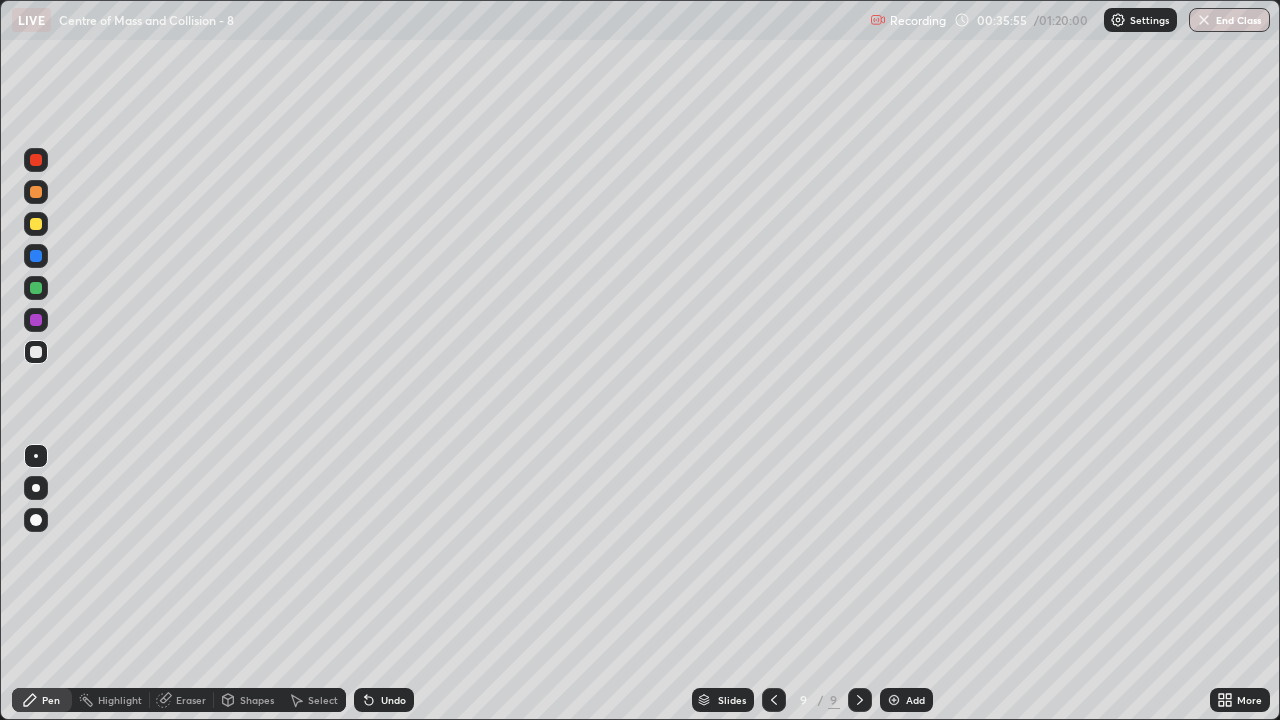 click at bounding box center [36, 488] 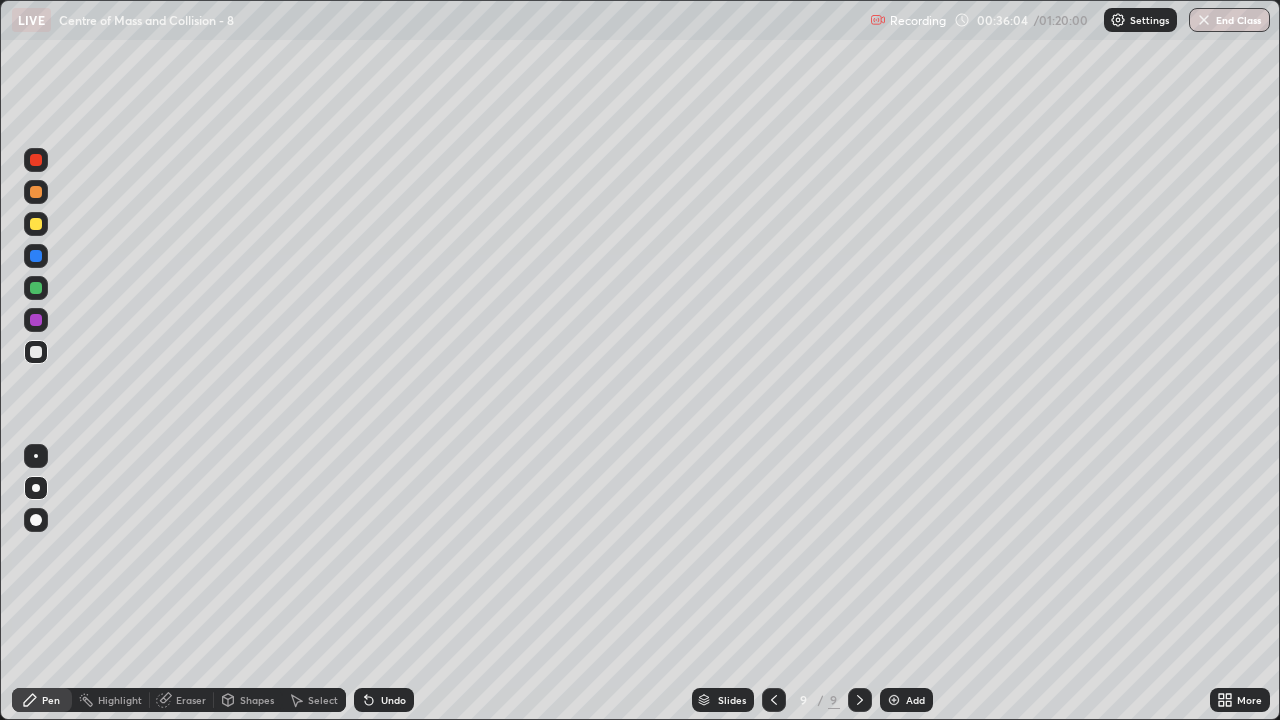 click on "Undo" at bounding box center (384, 700) 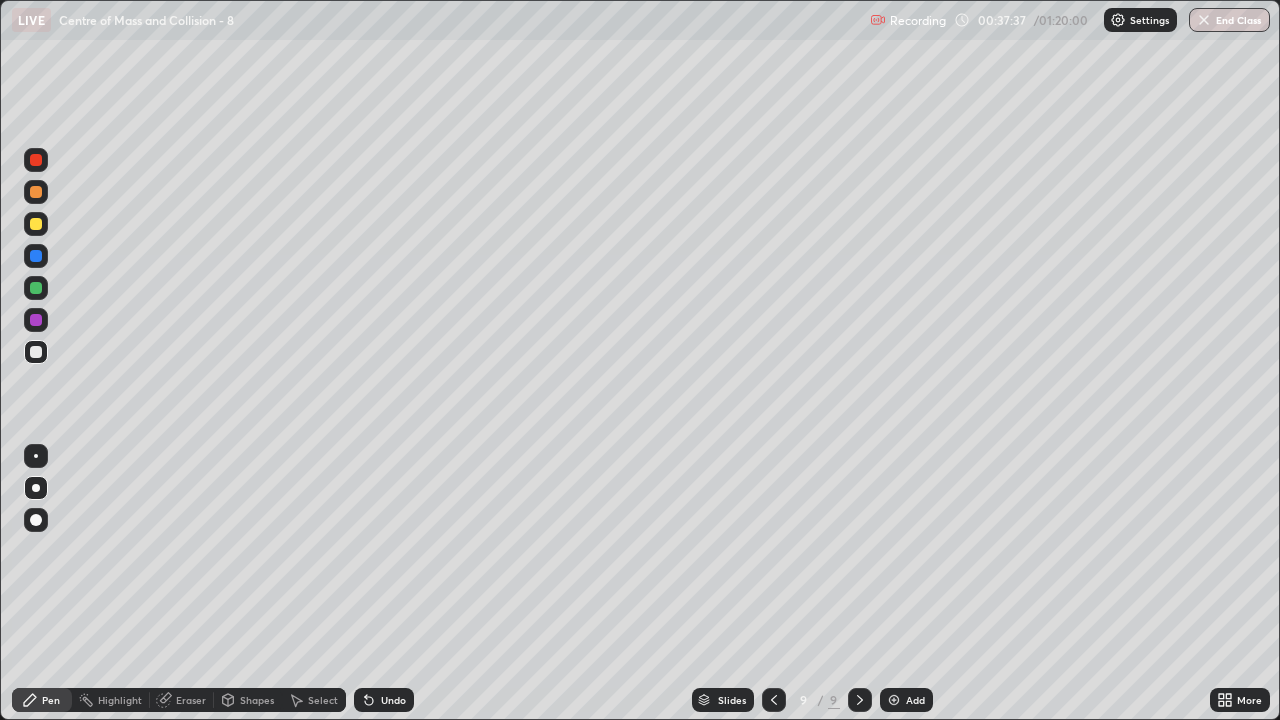 click on "Add" at bounding box center (915, 700) 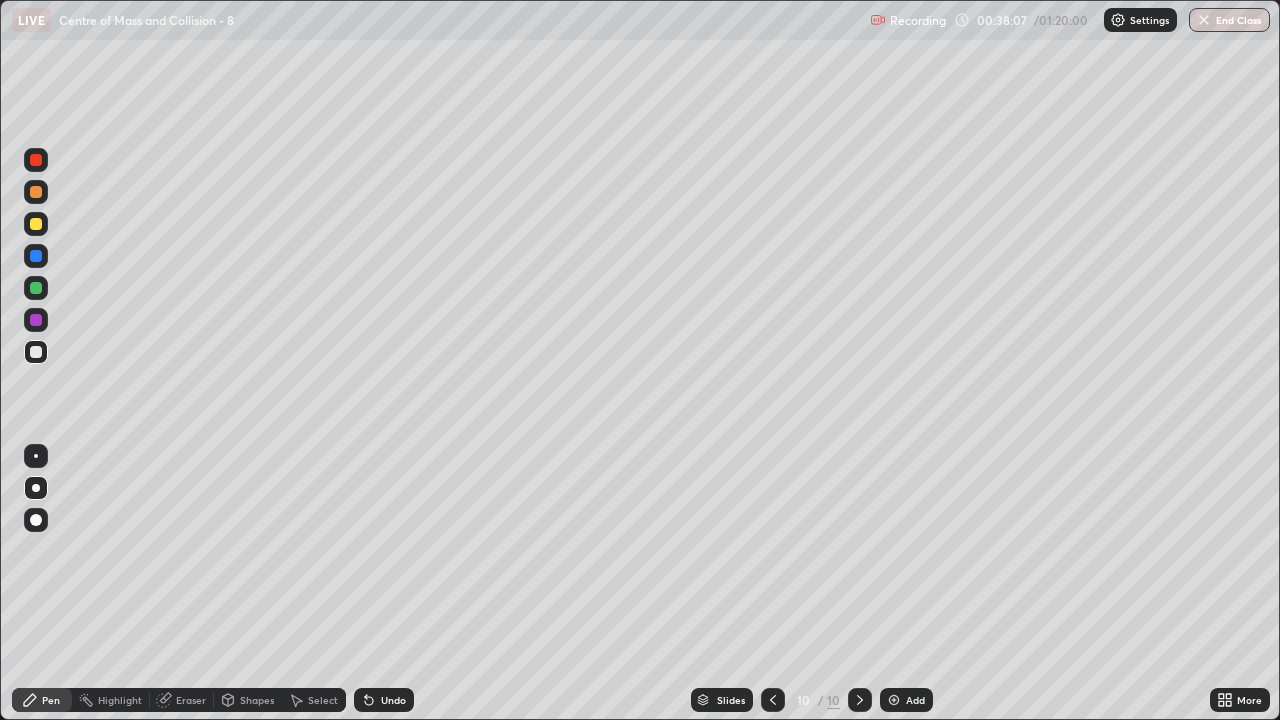 click at bounding box center [36, 192] 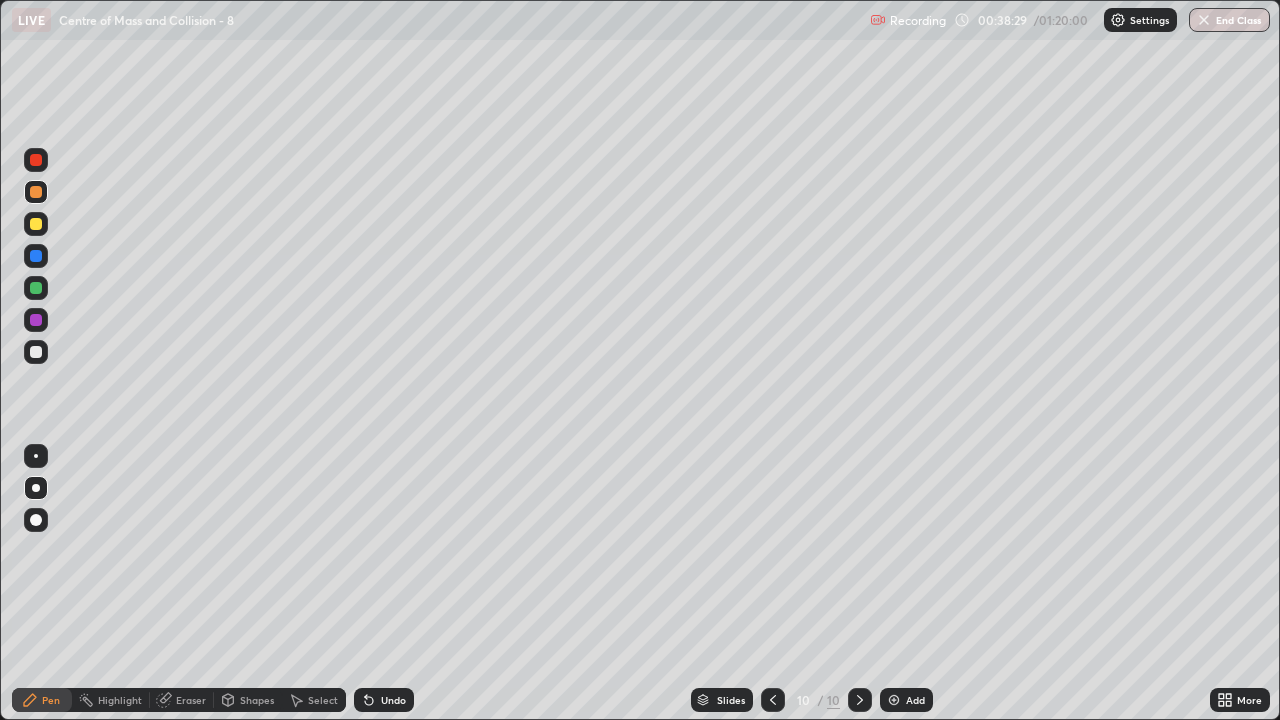 click at bounding box center [36, 352] 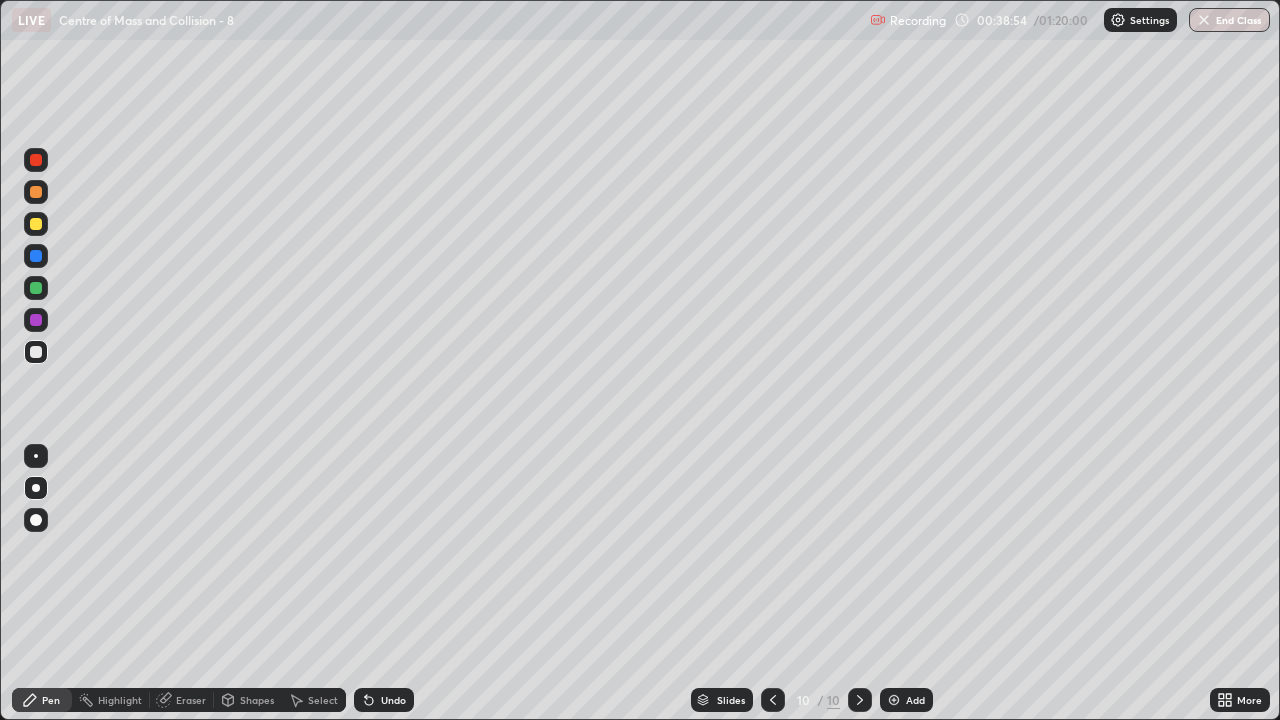 click on "Undo" at bounding box center [393, 700] 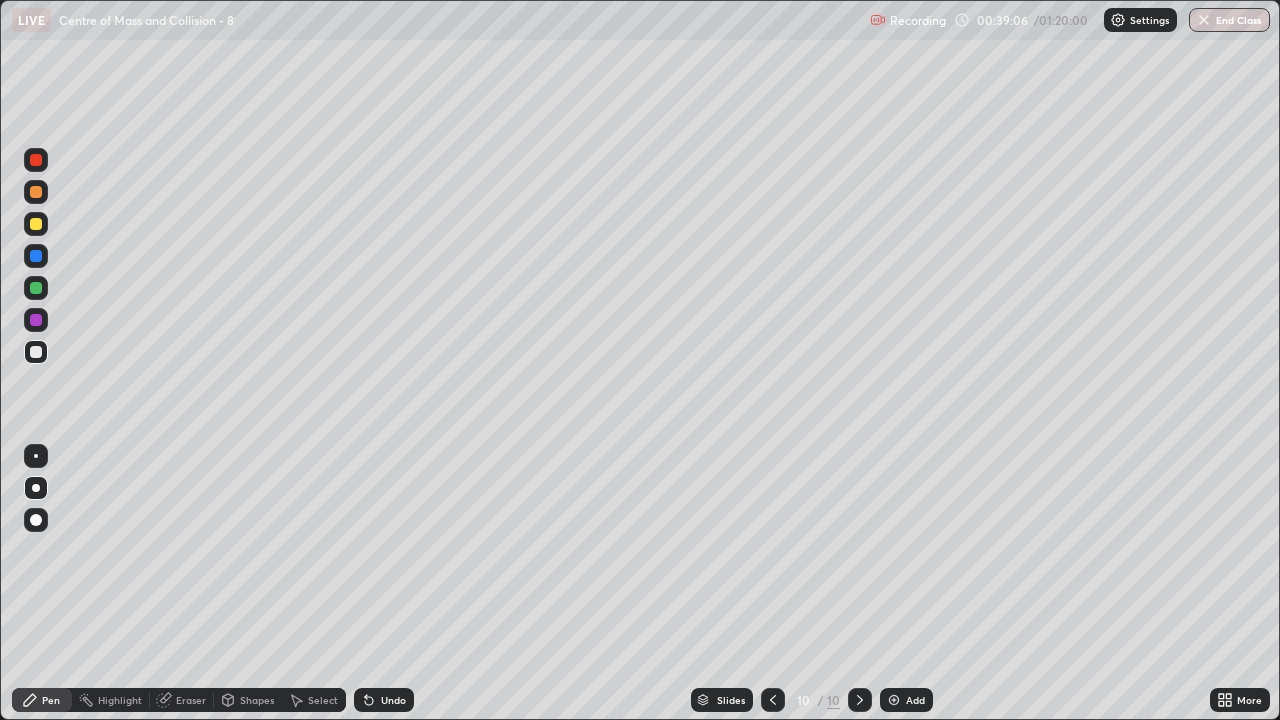 click on "Undo" at bounding box center (393, 700) 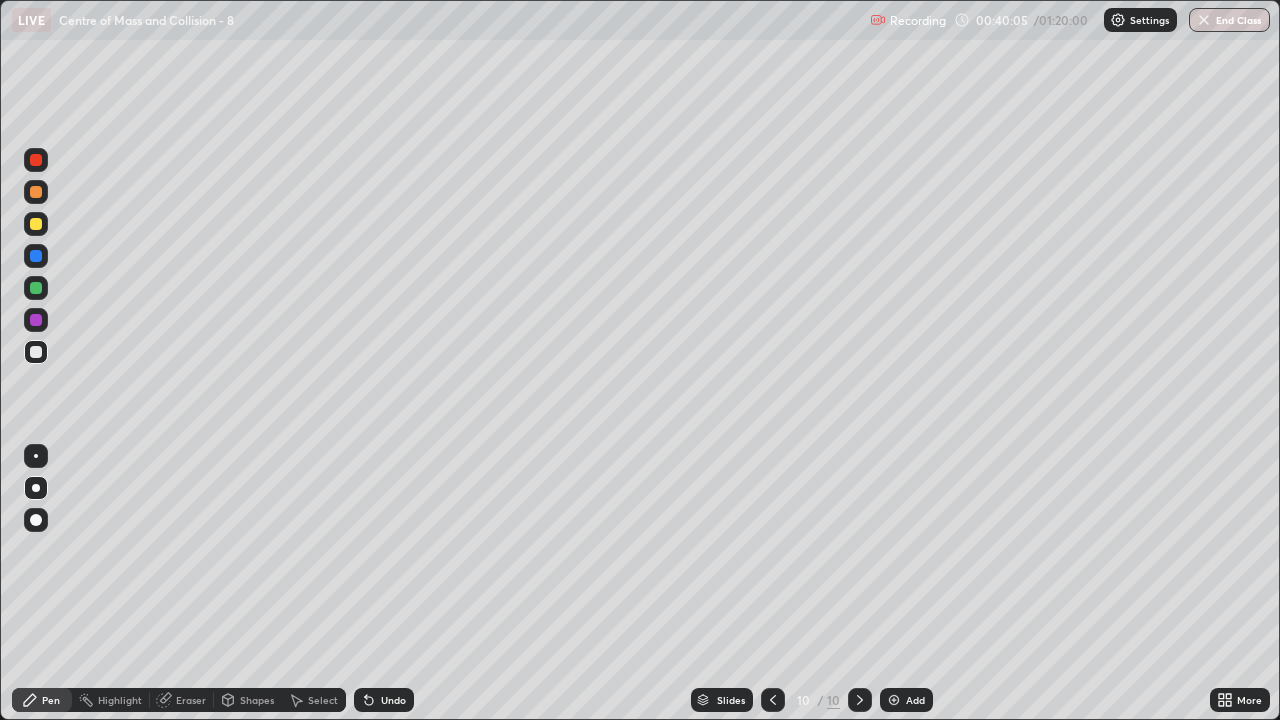 click on "Undo" at bounding box center [384, 700] 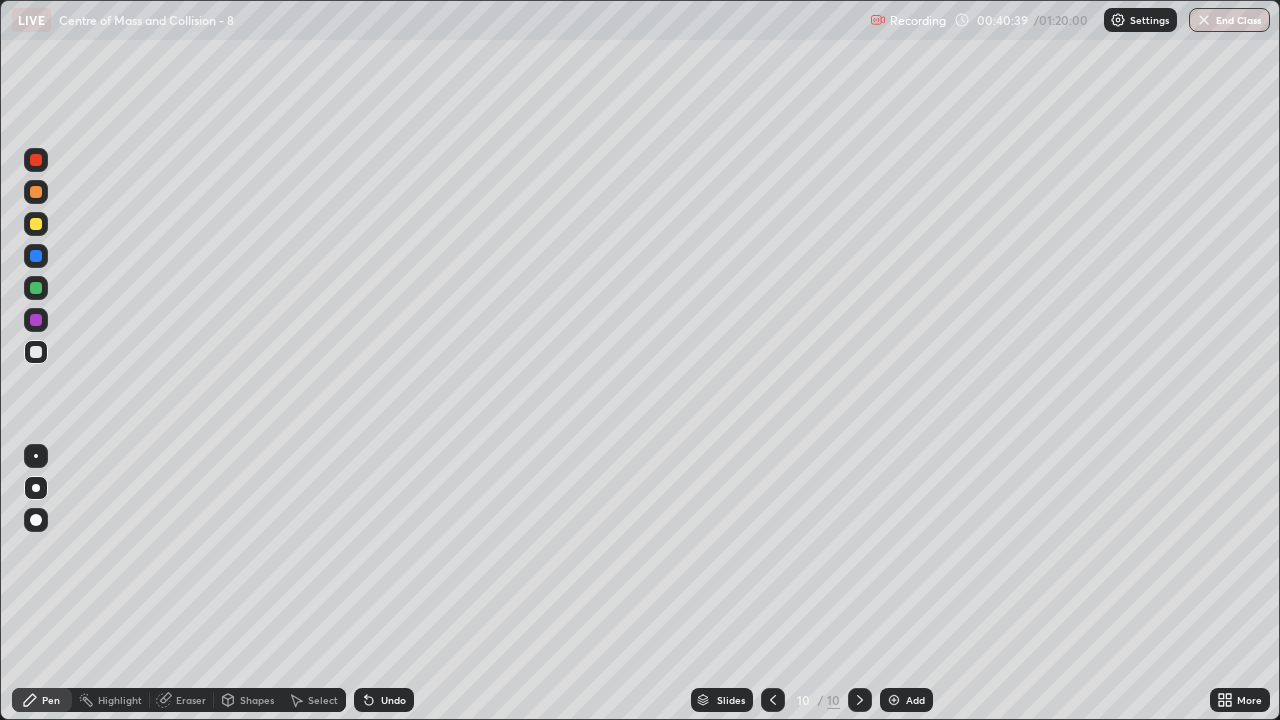 click 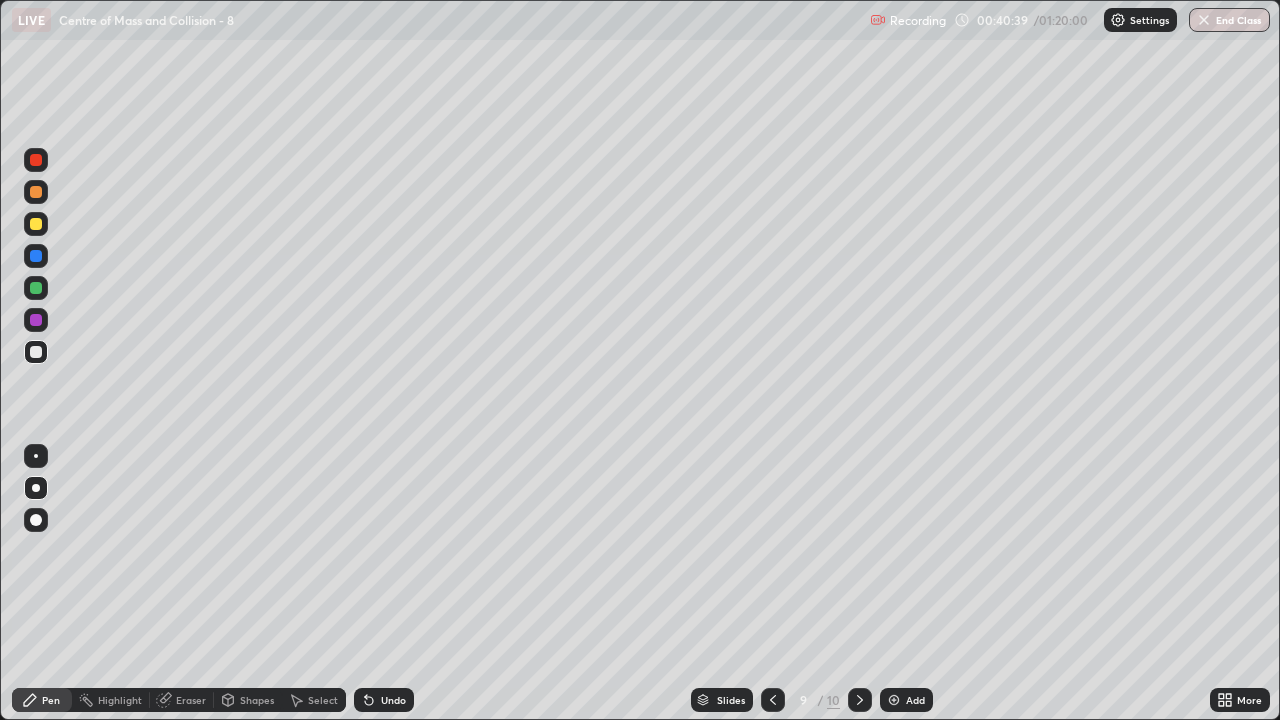 click 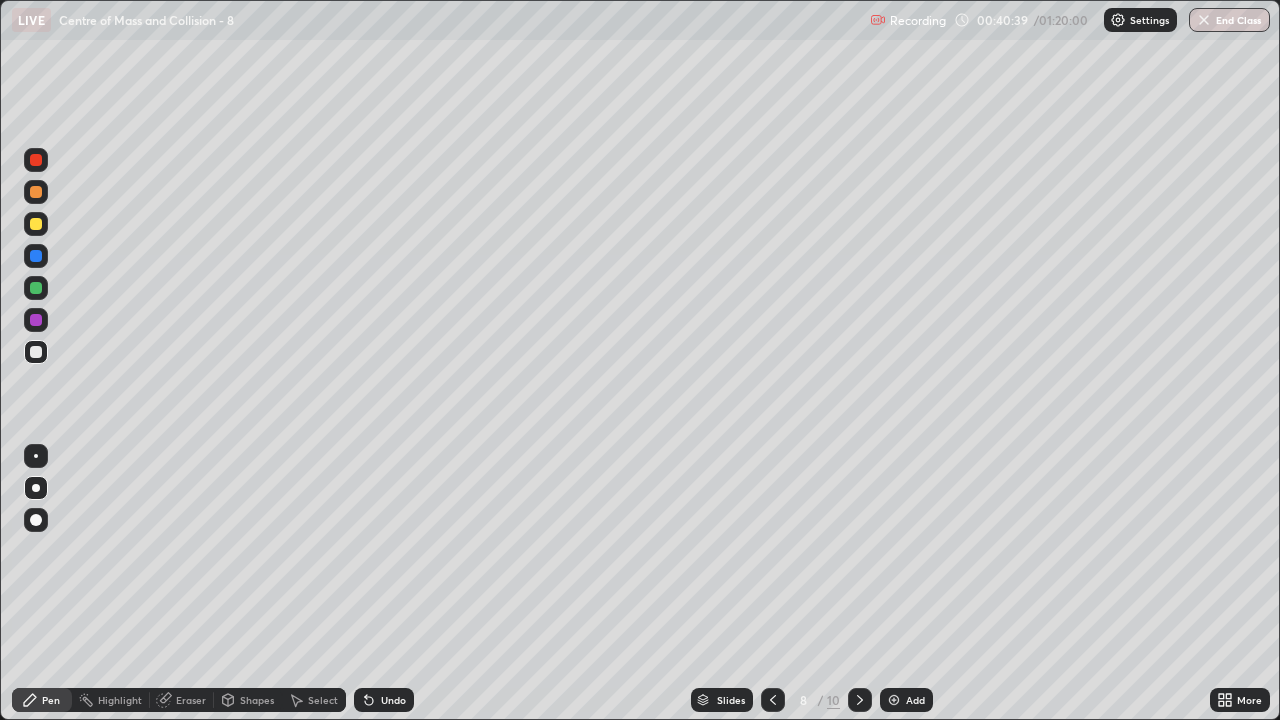 click 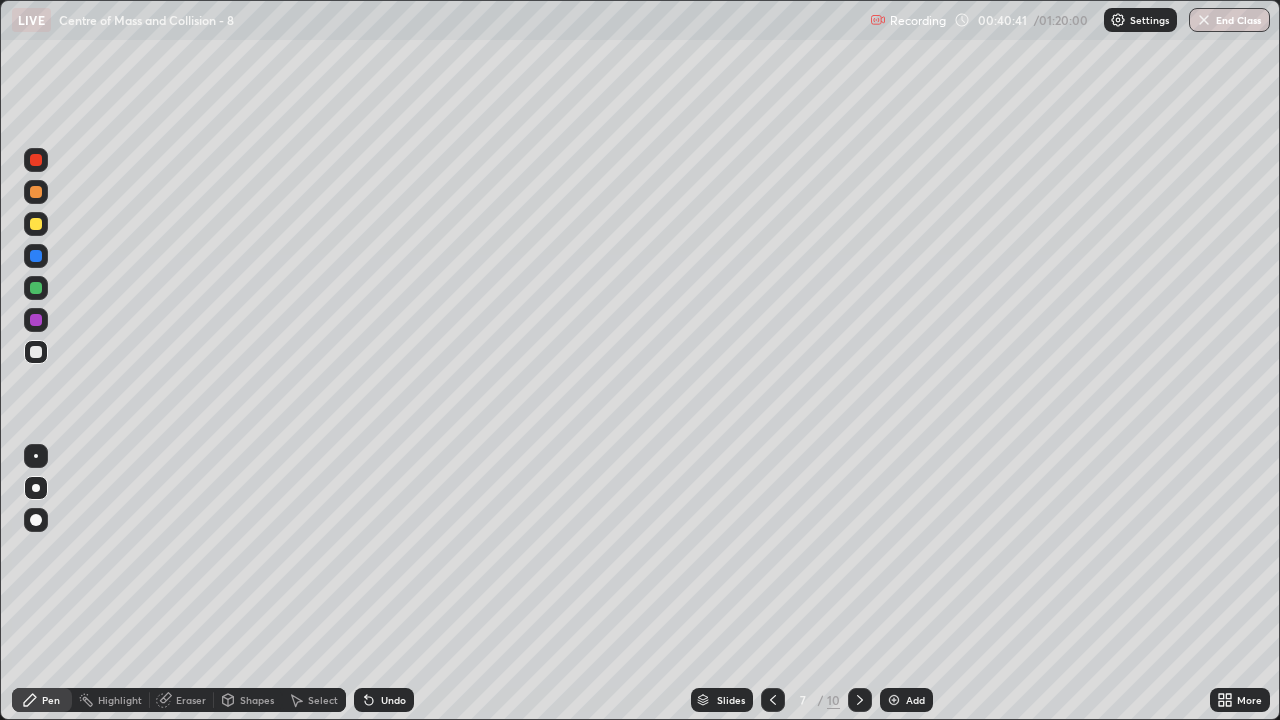 click 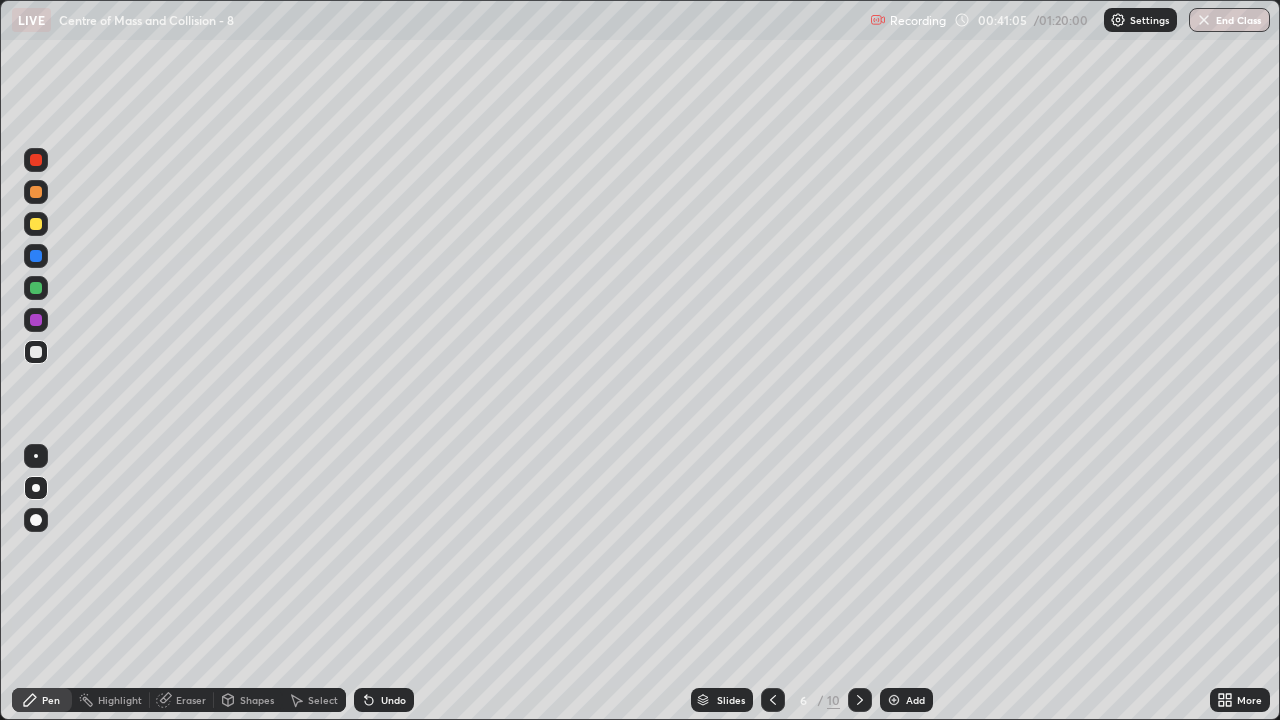 click at bounding box center [36, 288] 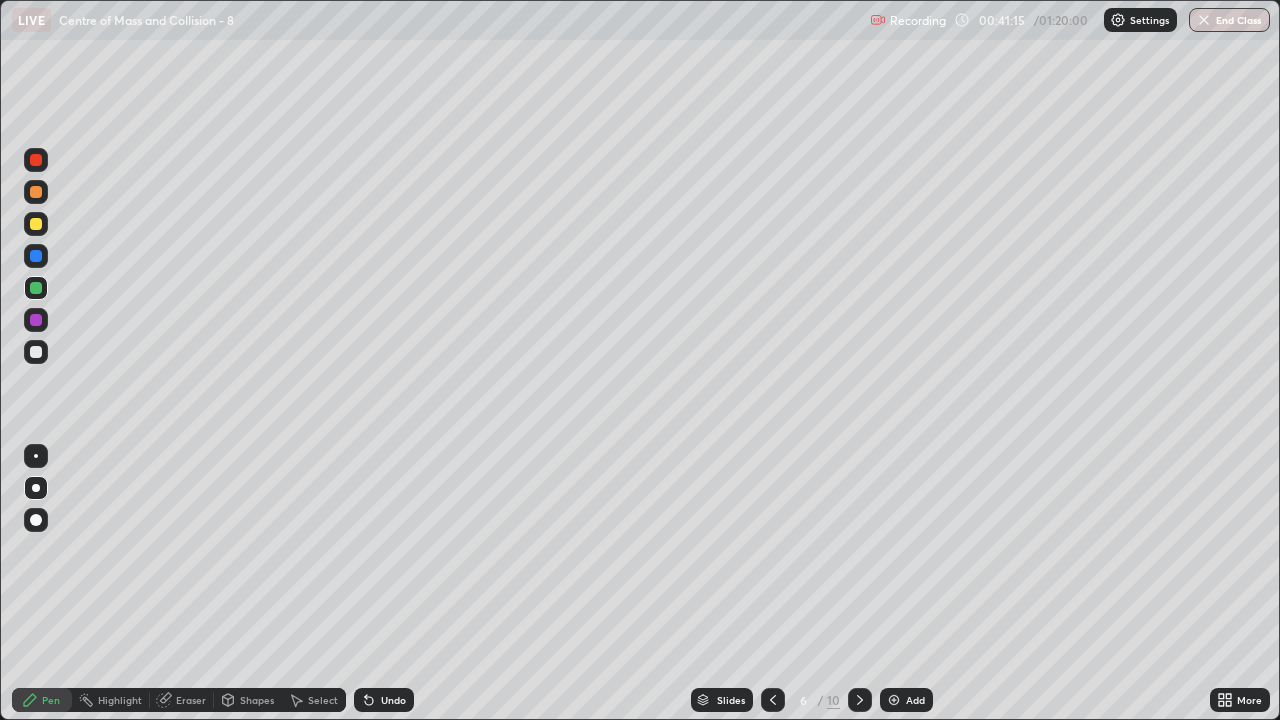 click at bounding box center (36, 352) 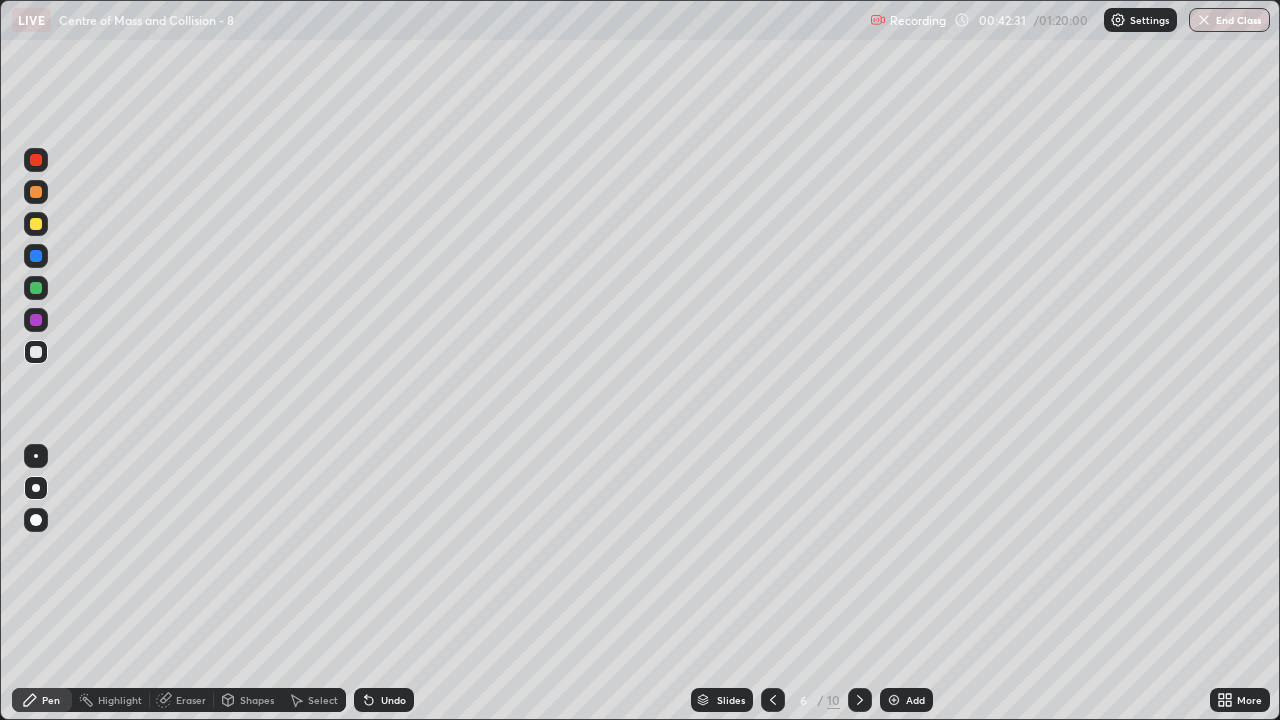 click 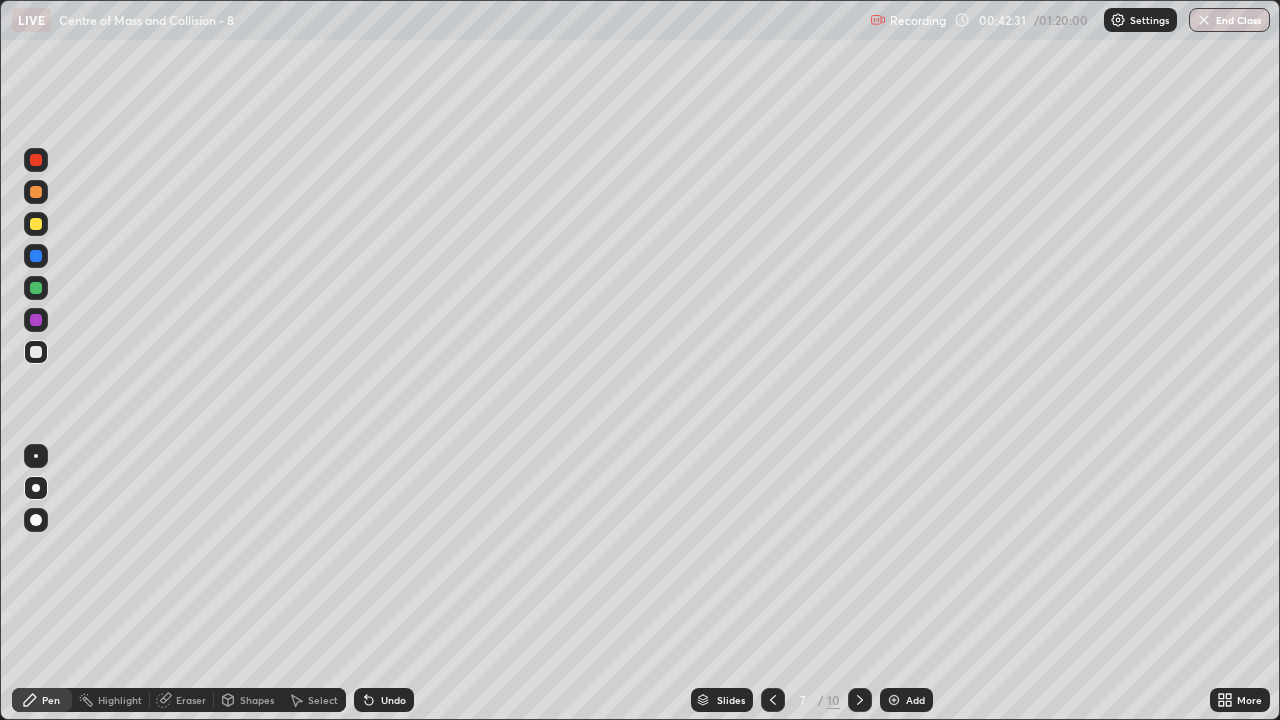 click 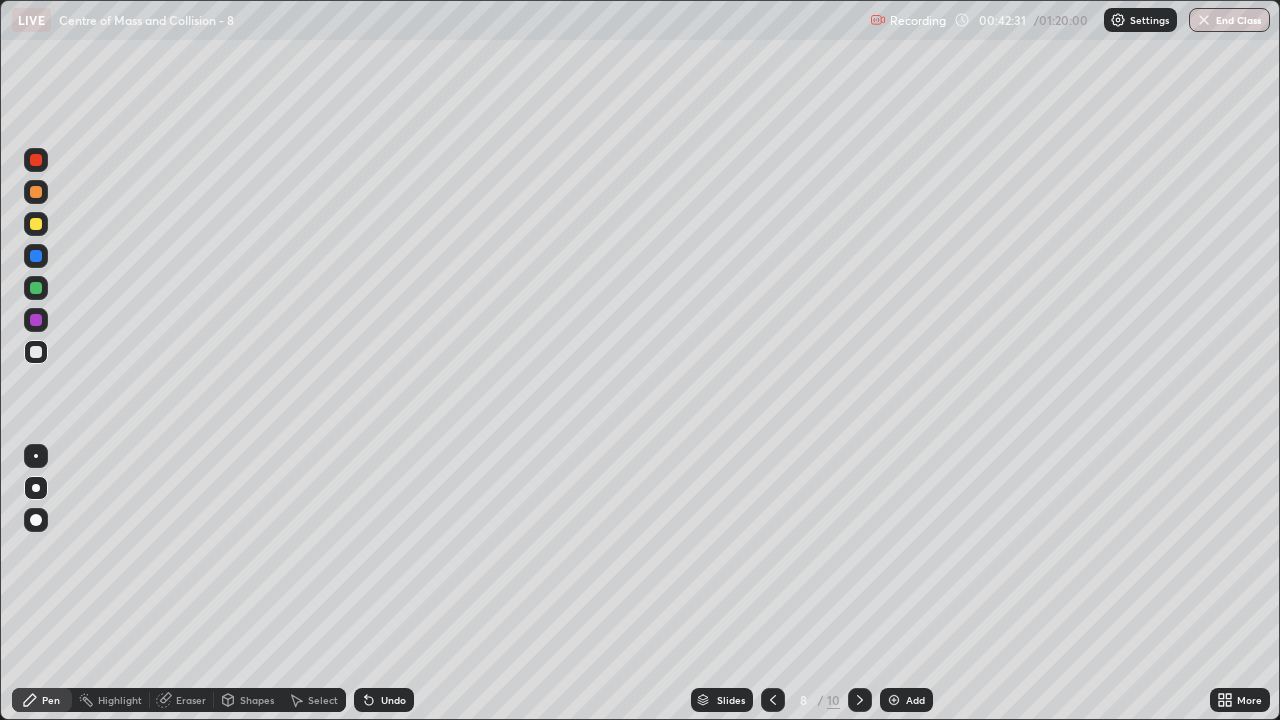 click 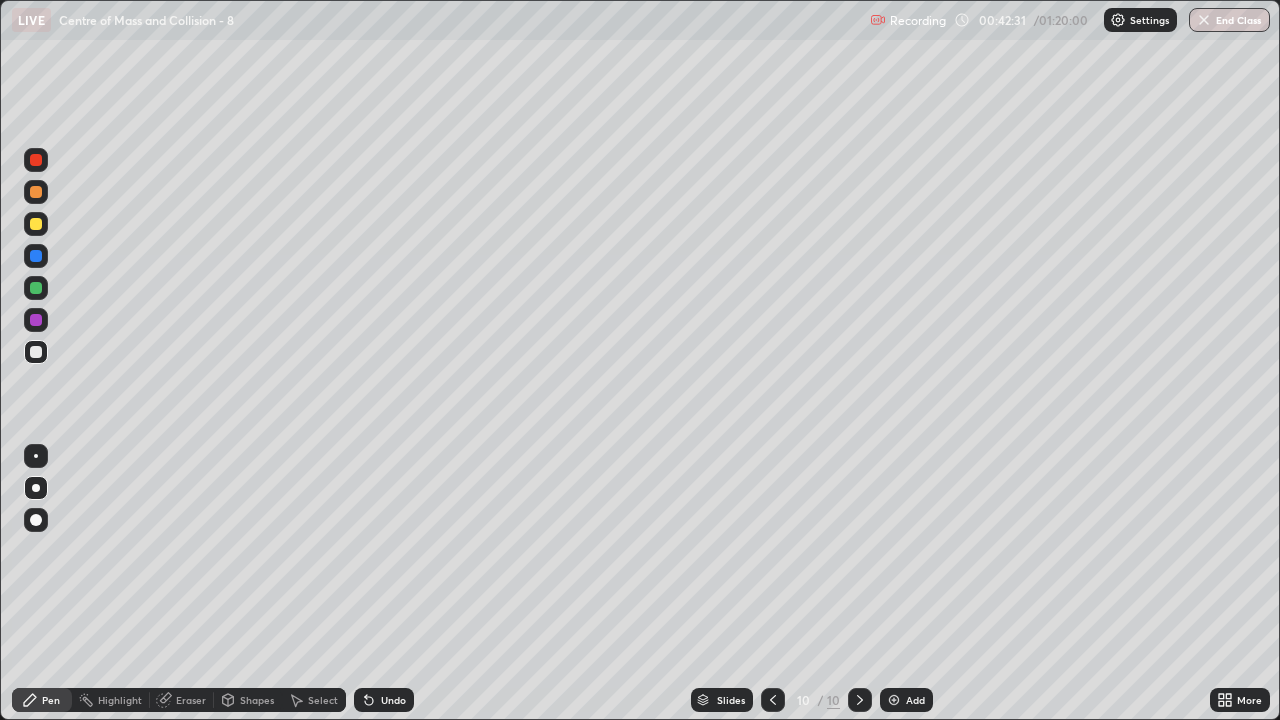click 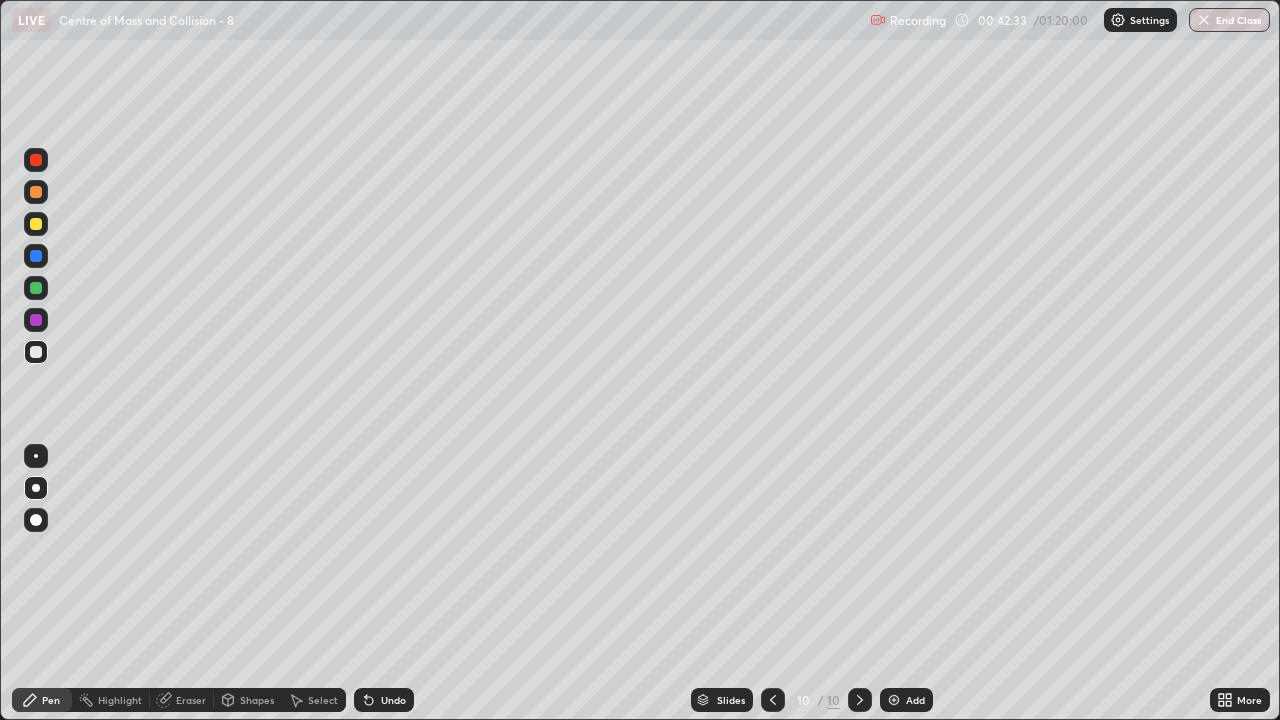 click on "Add" at bounding box center [906, 700] 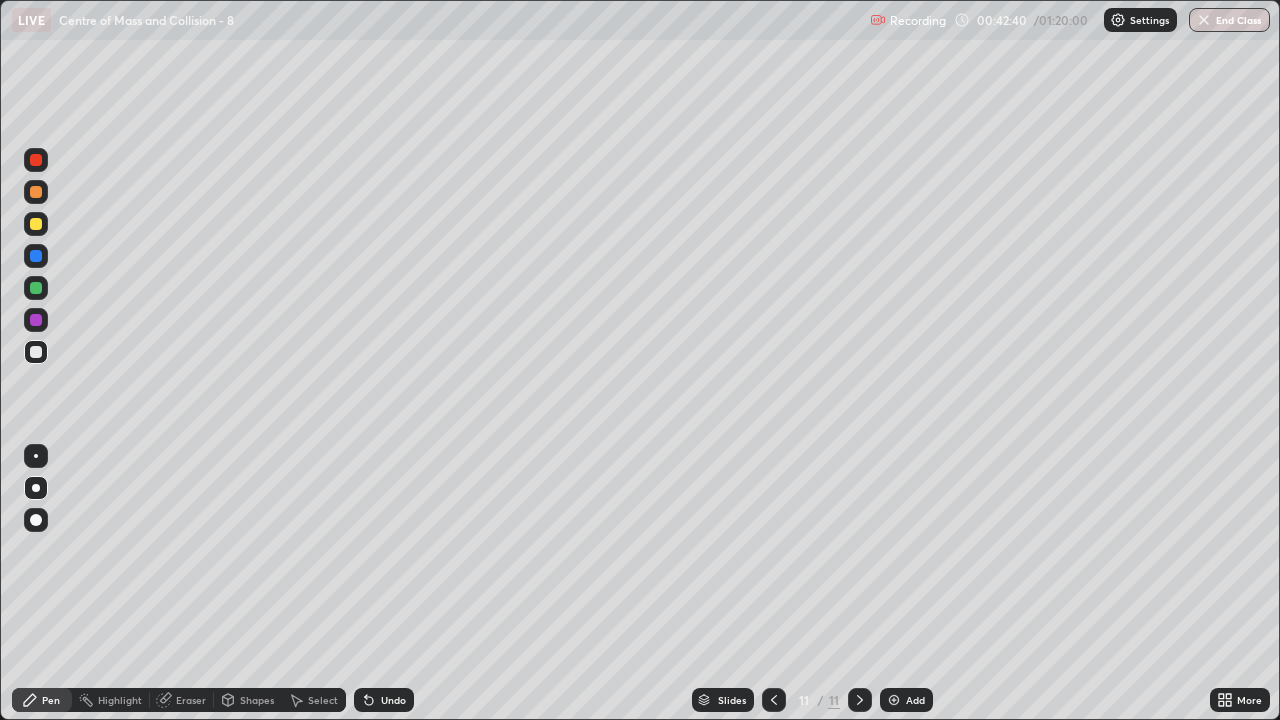 click at bounding box center [36, 288] 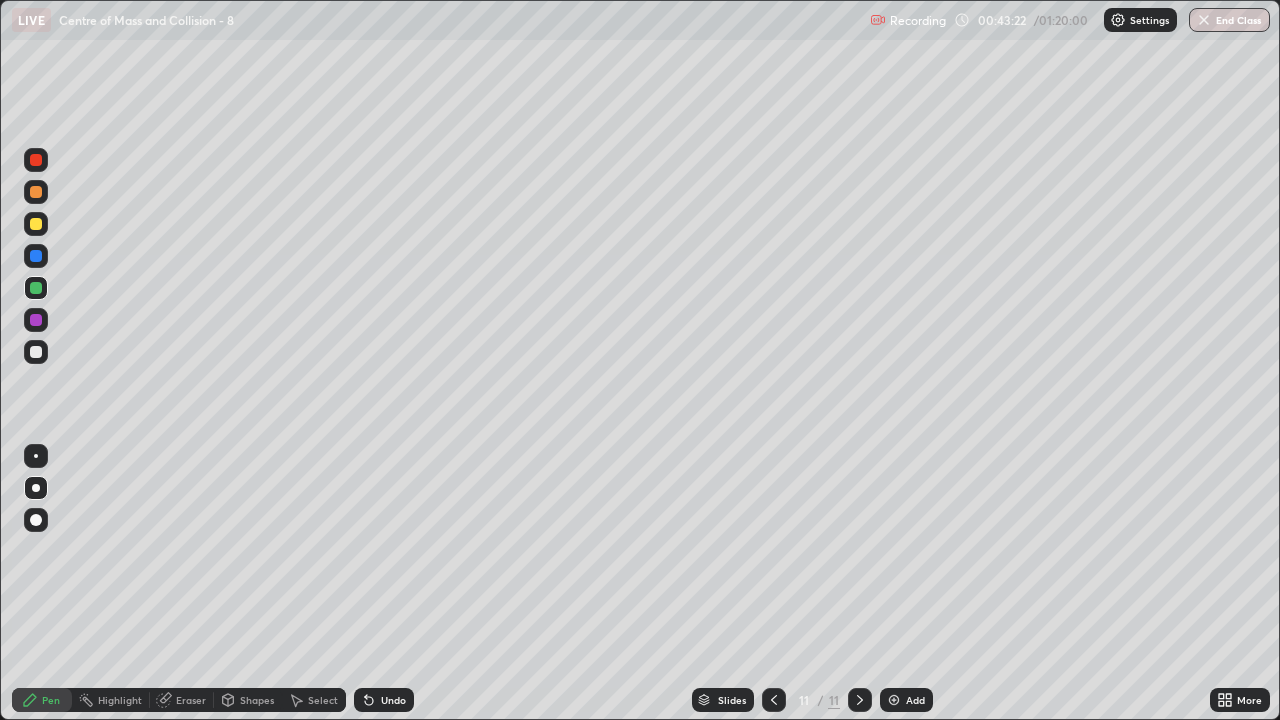 click at bounding box center (36, 352) 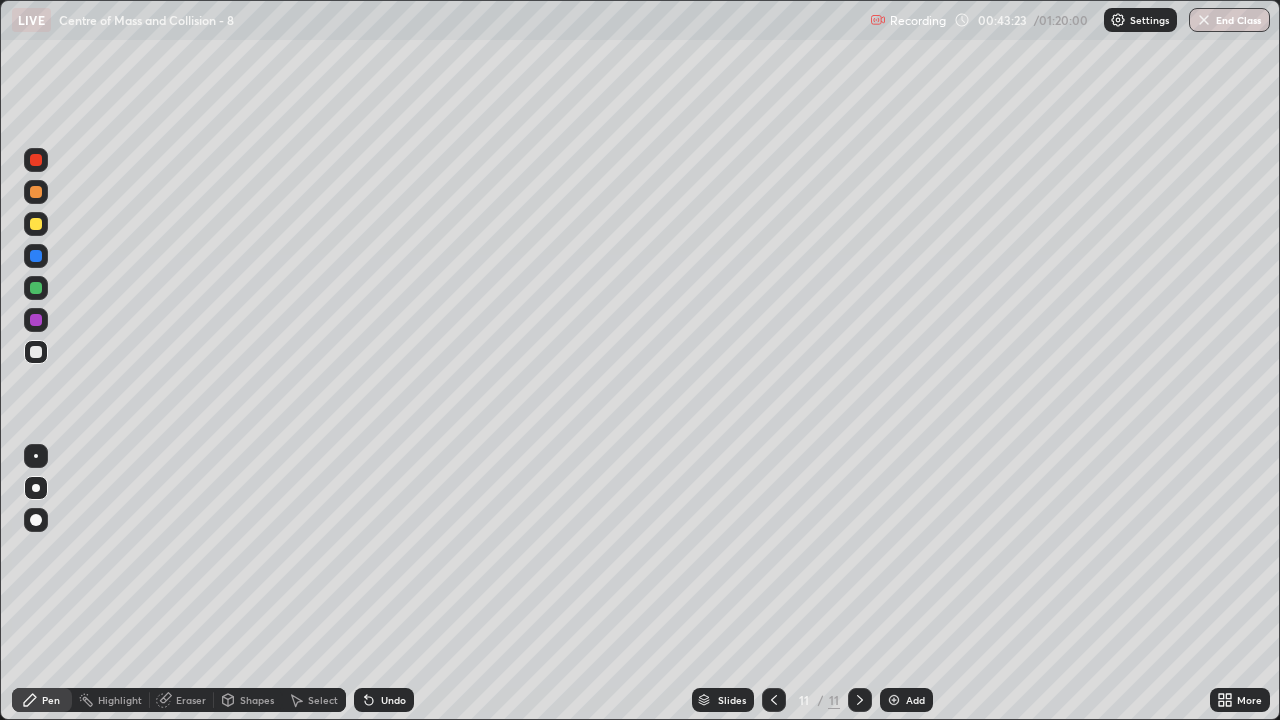 click on "Shapes" at bounding box center [257, 700] 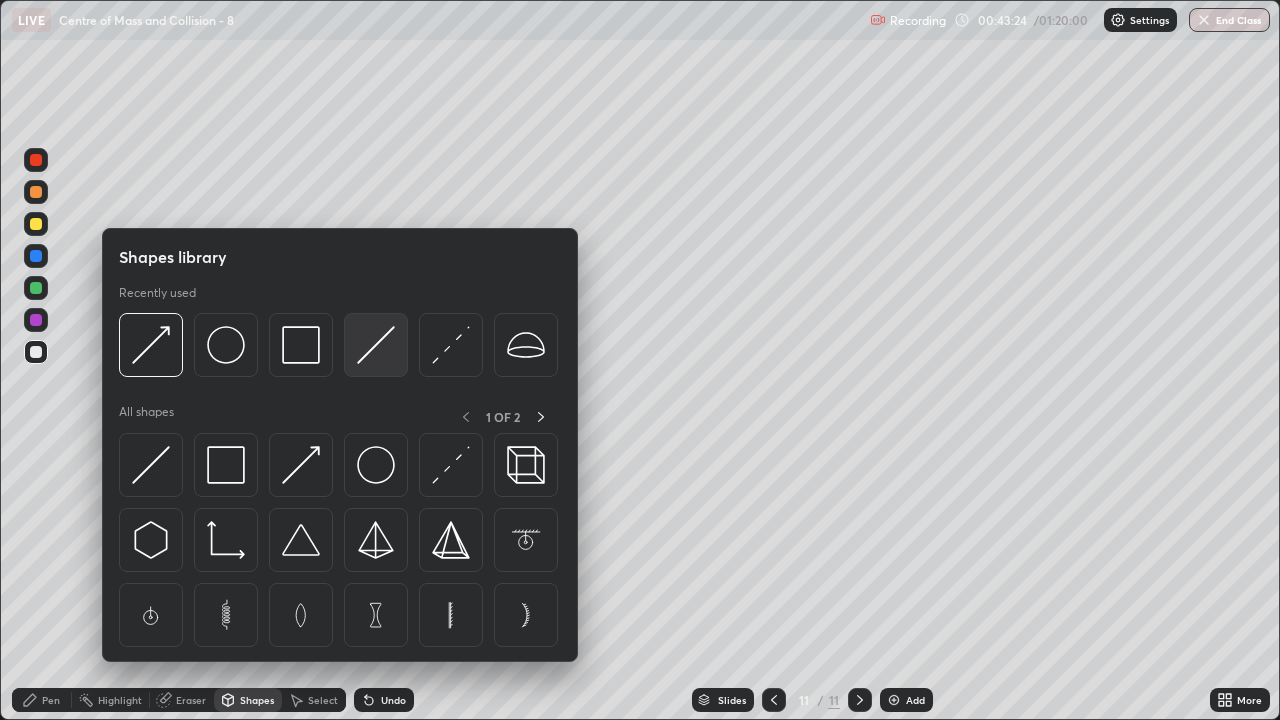 click at bounding box center [376, 345] 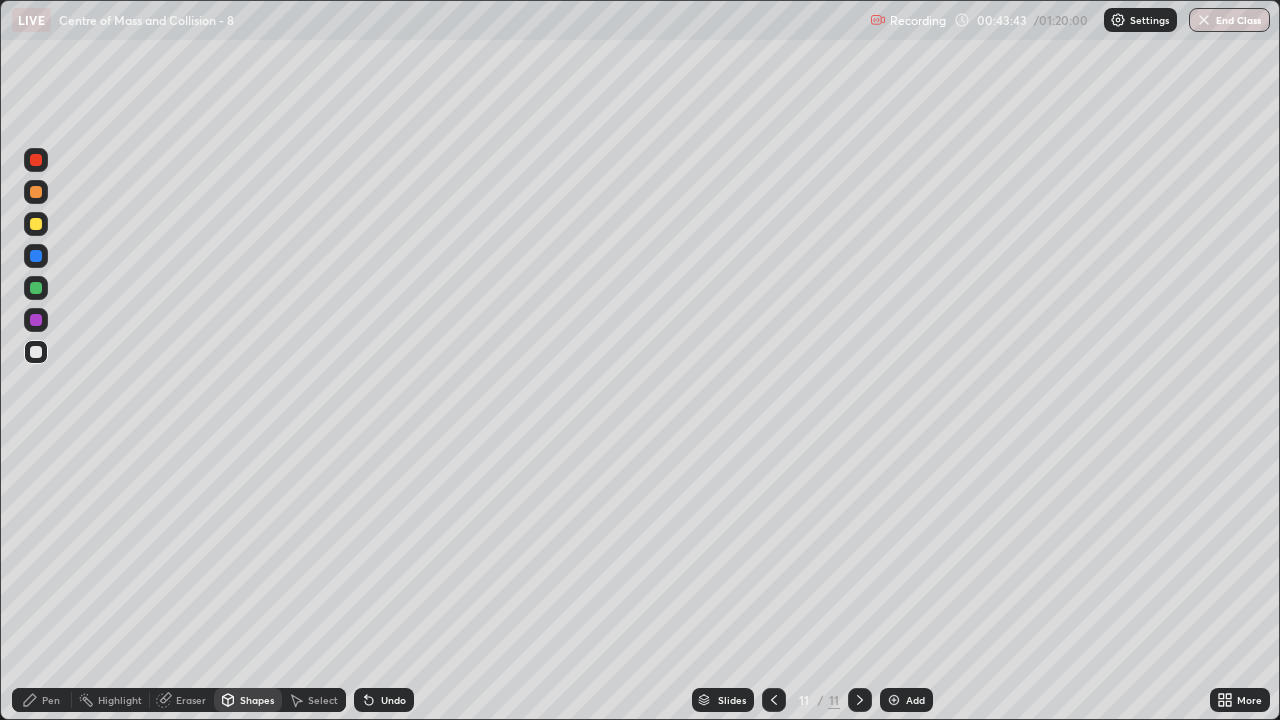 click on "Pen" at bounding box center (42, 700) 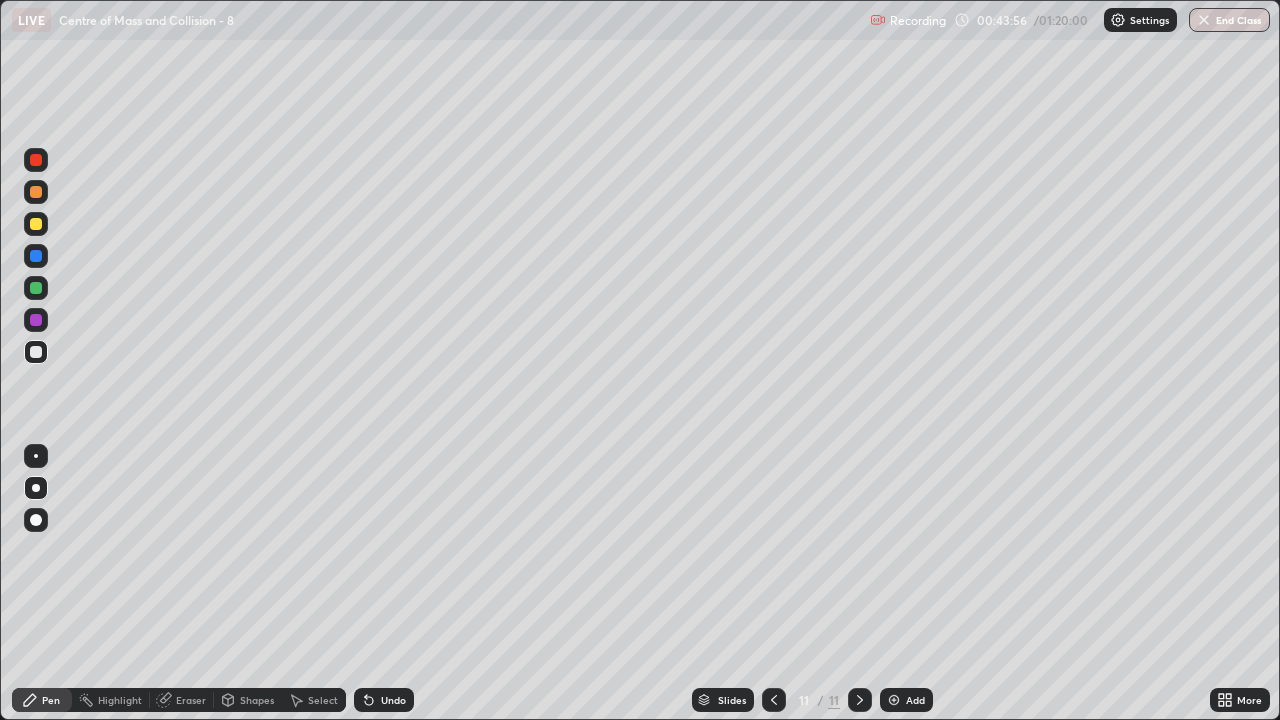 click at bounding box center [36, 288] 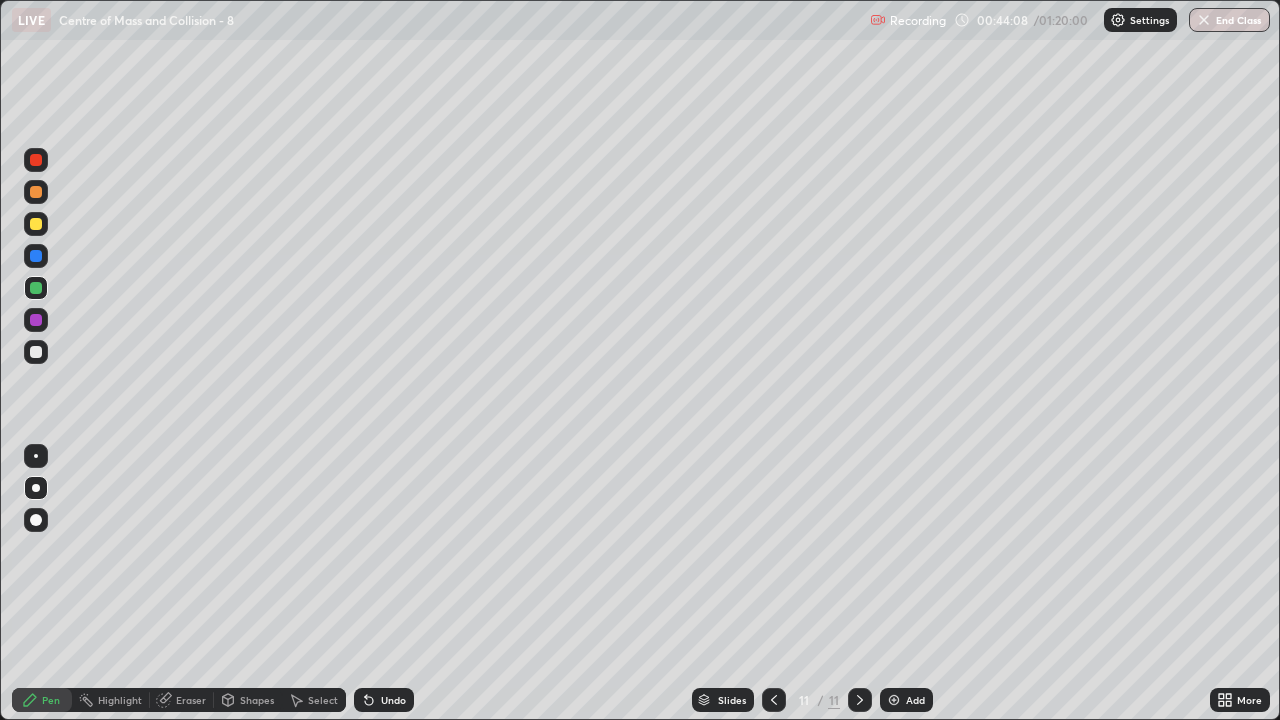 click at bounding box center [36, 352] 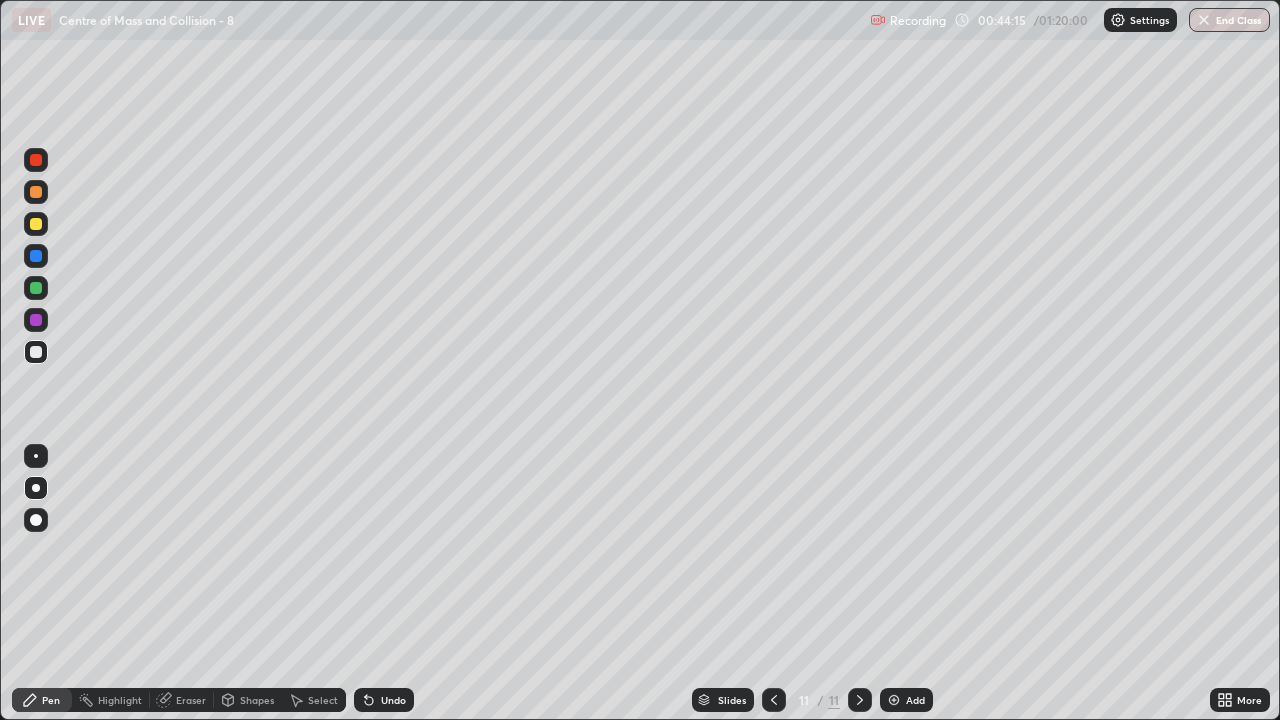 click on "Undo" at bounding box center [393, 700] 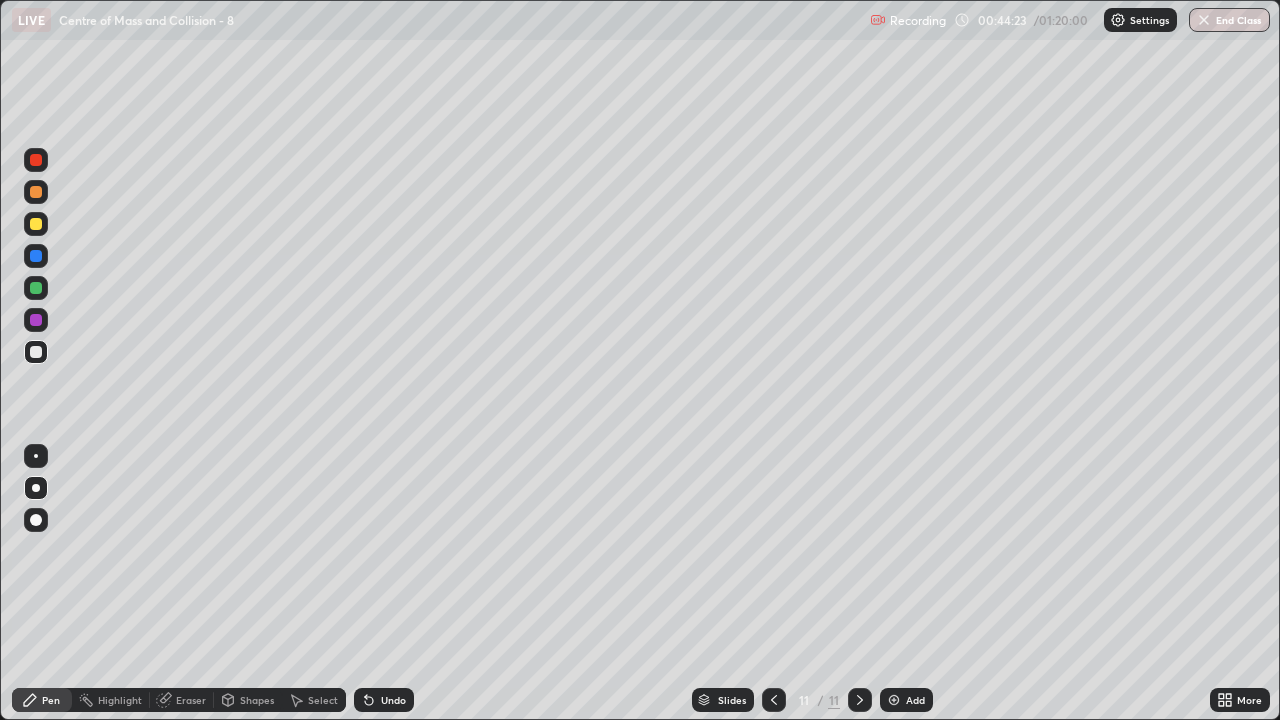 click on "Shapes" at bounding box center (257, 700) 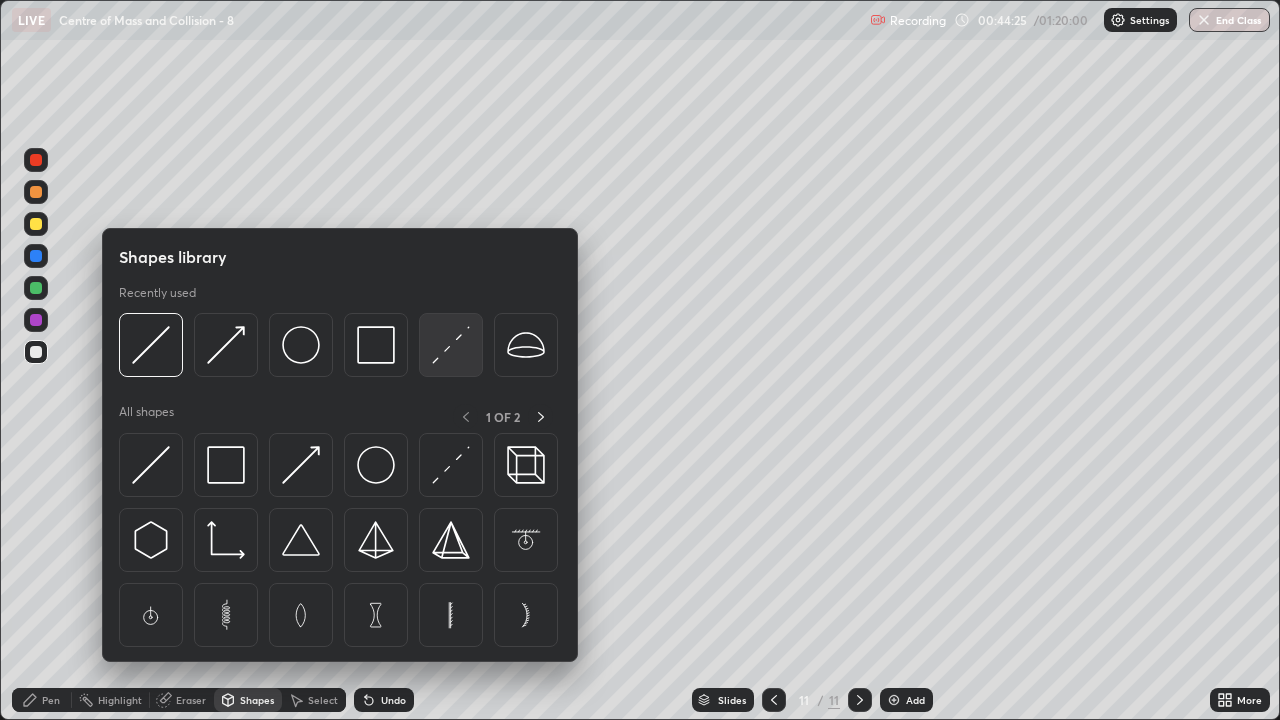 click at bounding box center [451, 345] 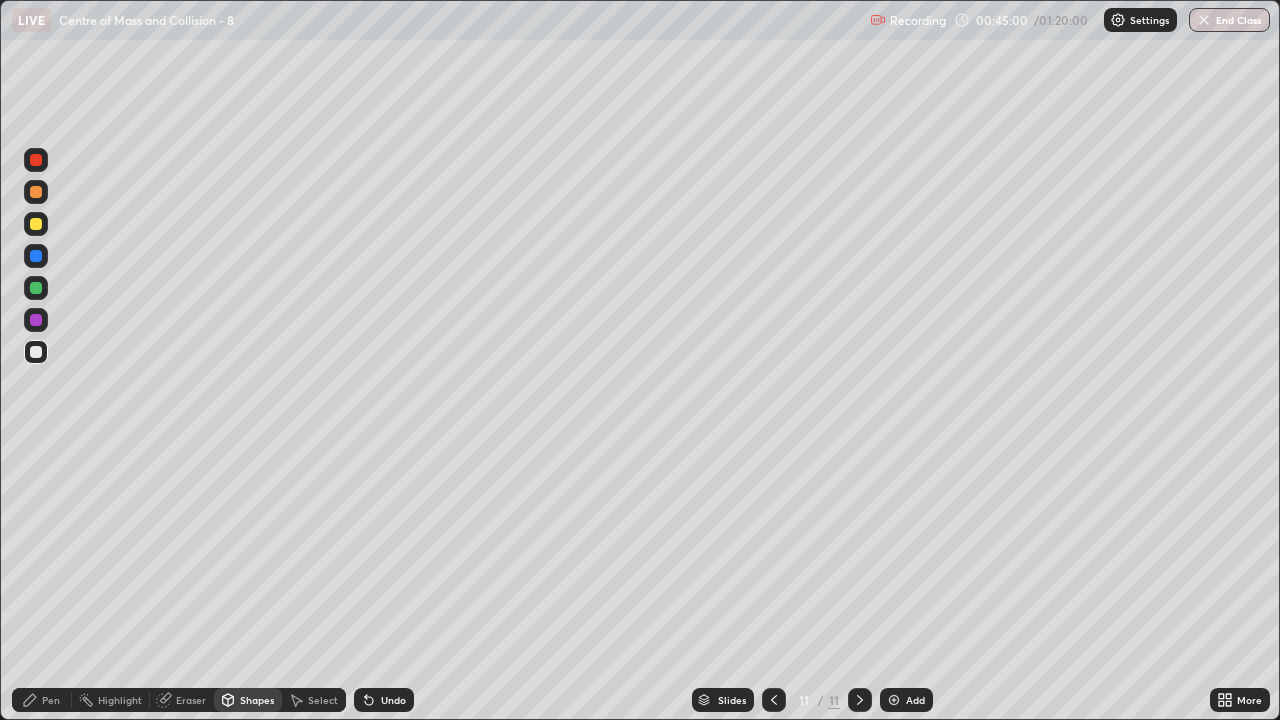 click on "Pen" at bounding box center [42, 700] 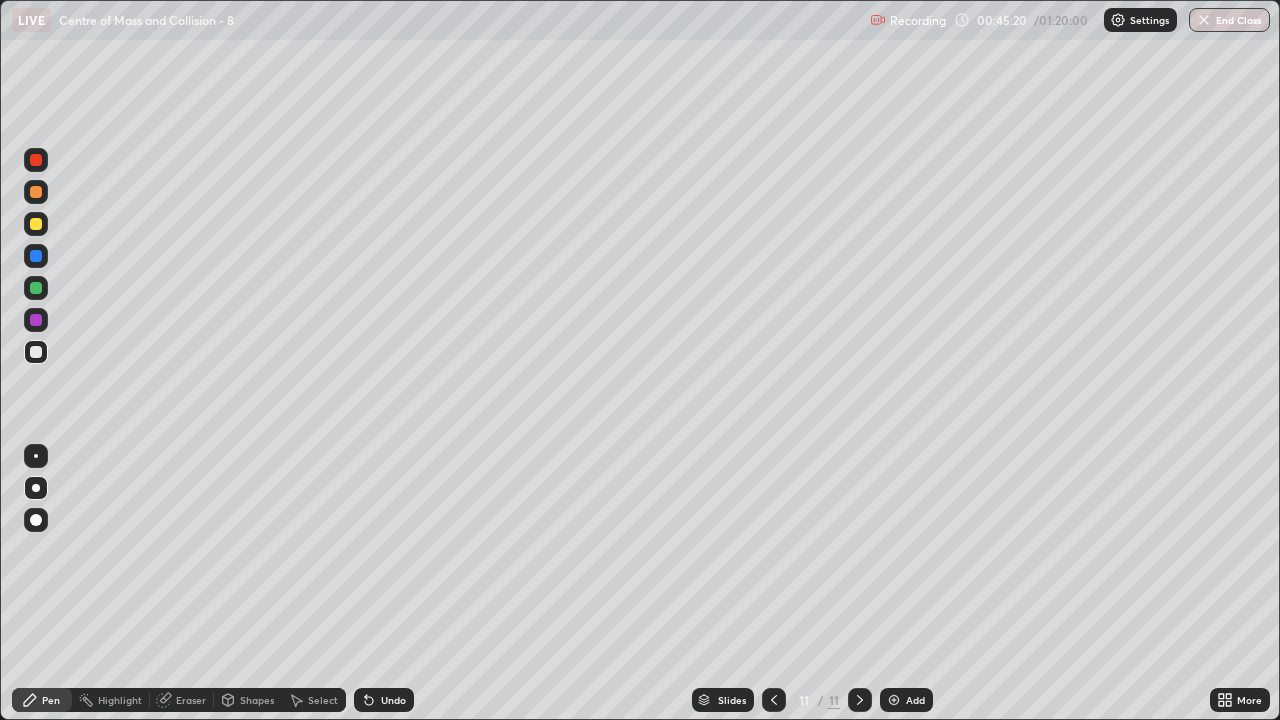 click at bounding box center [36, 288] 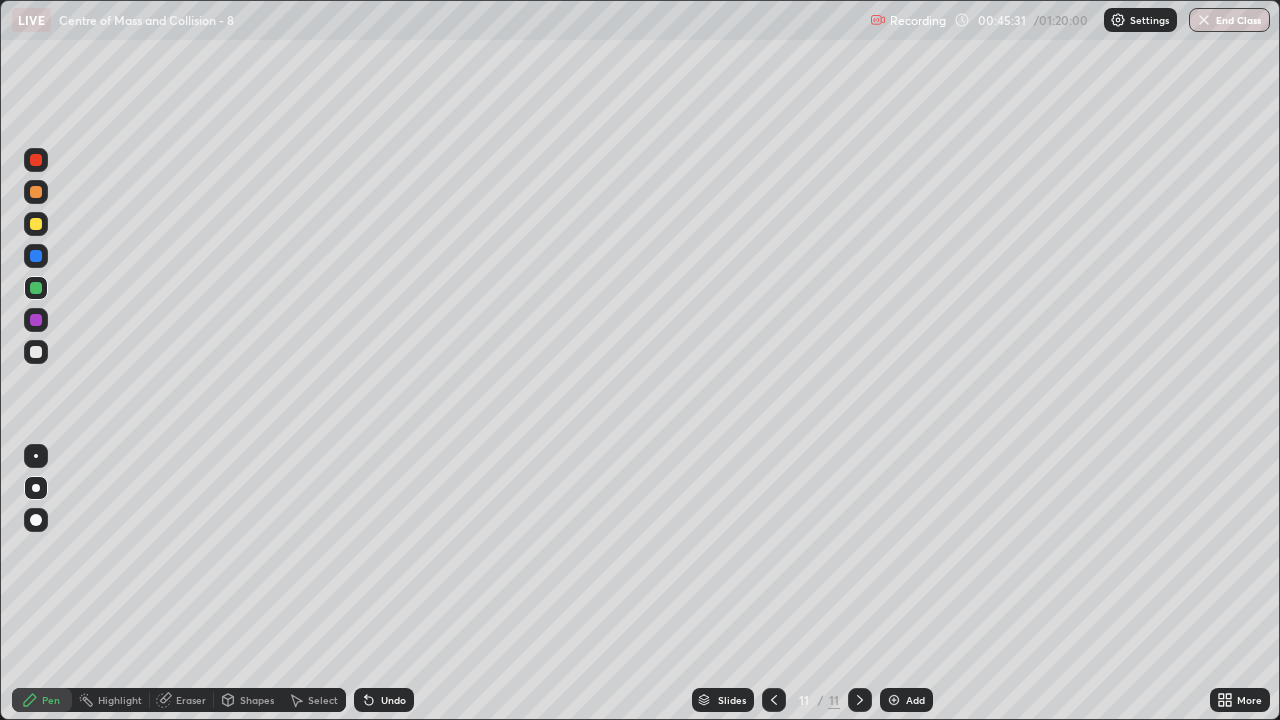 click on "Shapes" at bounding box center (257, 700) 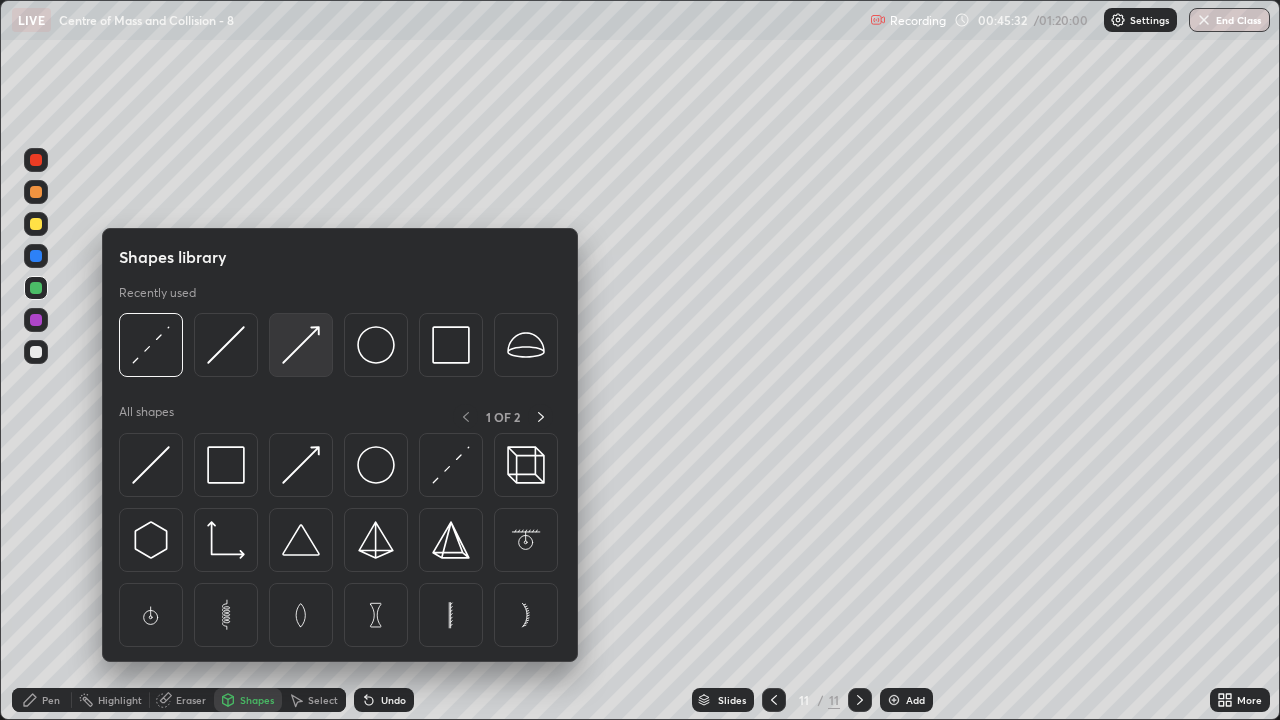 click at bounding box center (301, 345) 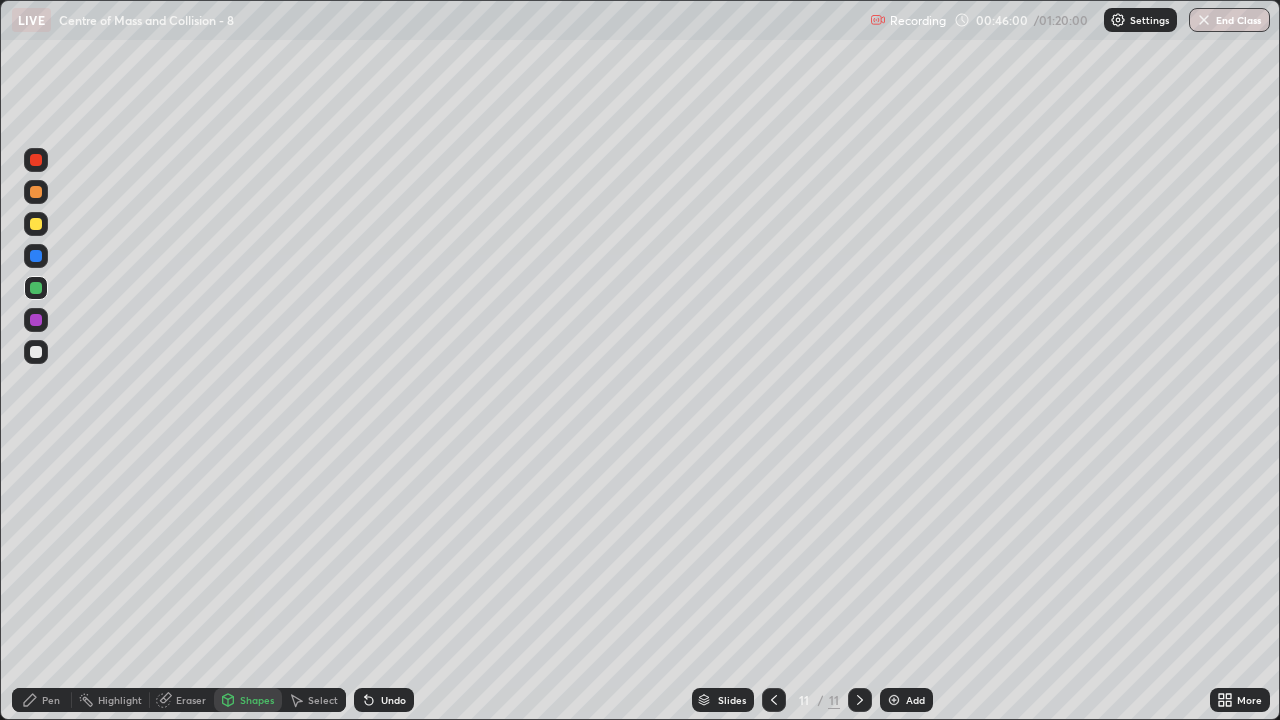 click at bounding box center [36, 352] 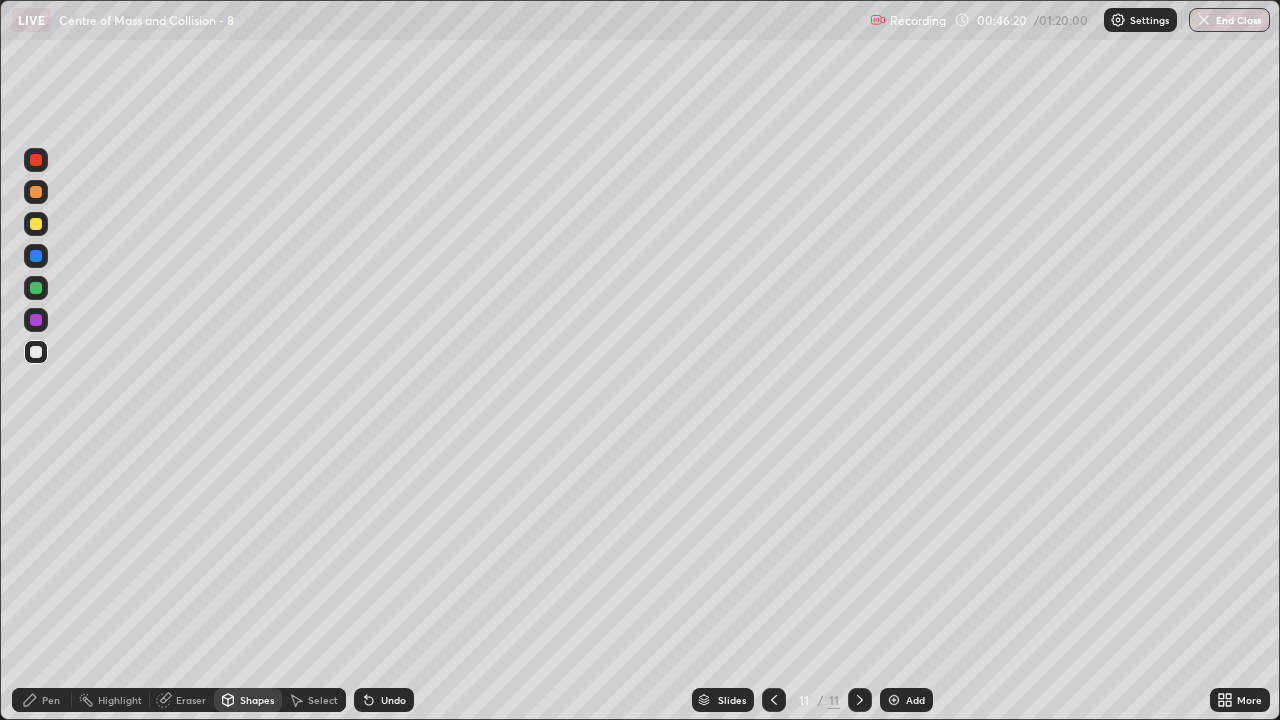 click at bounding box center (36, 288) 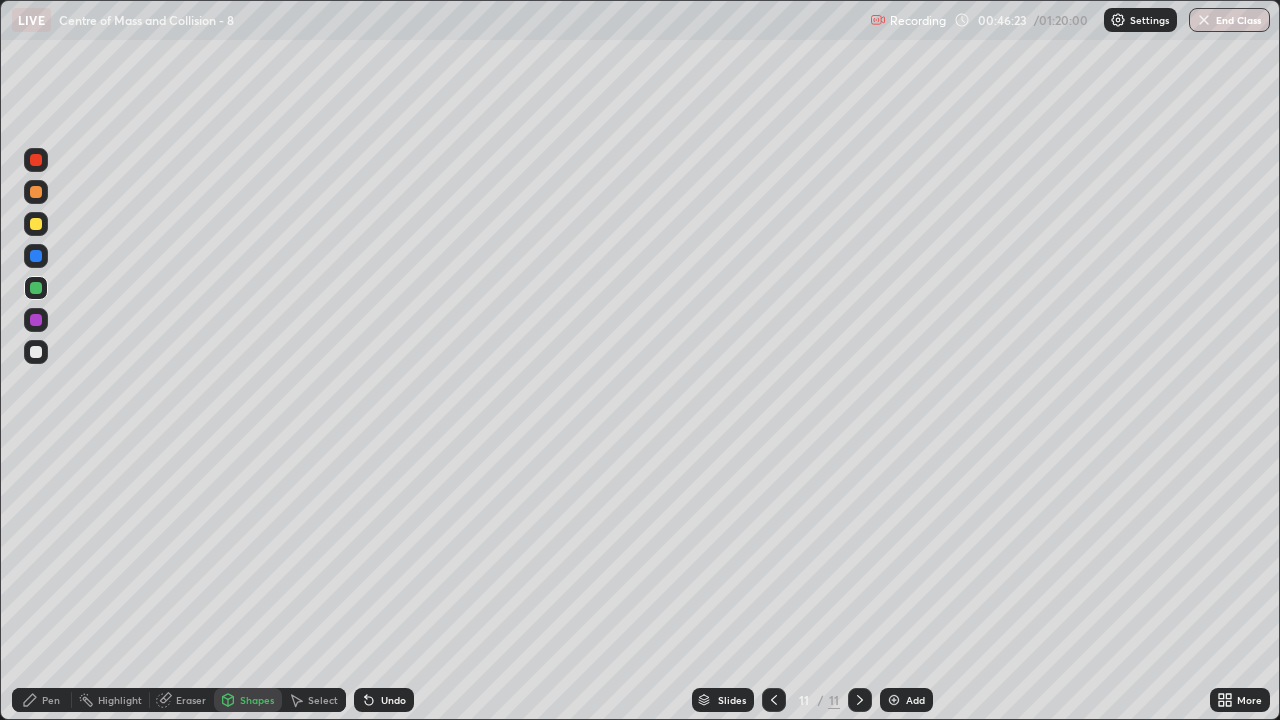 click on "Undo" at bounding box center [393, 700] 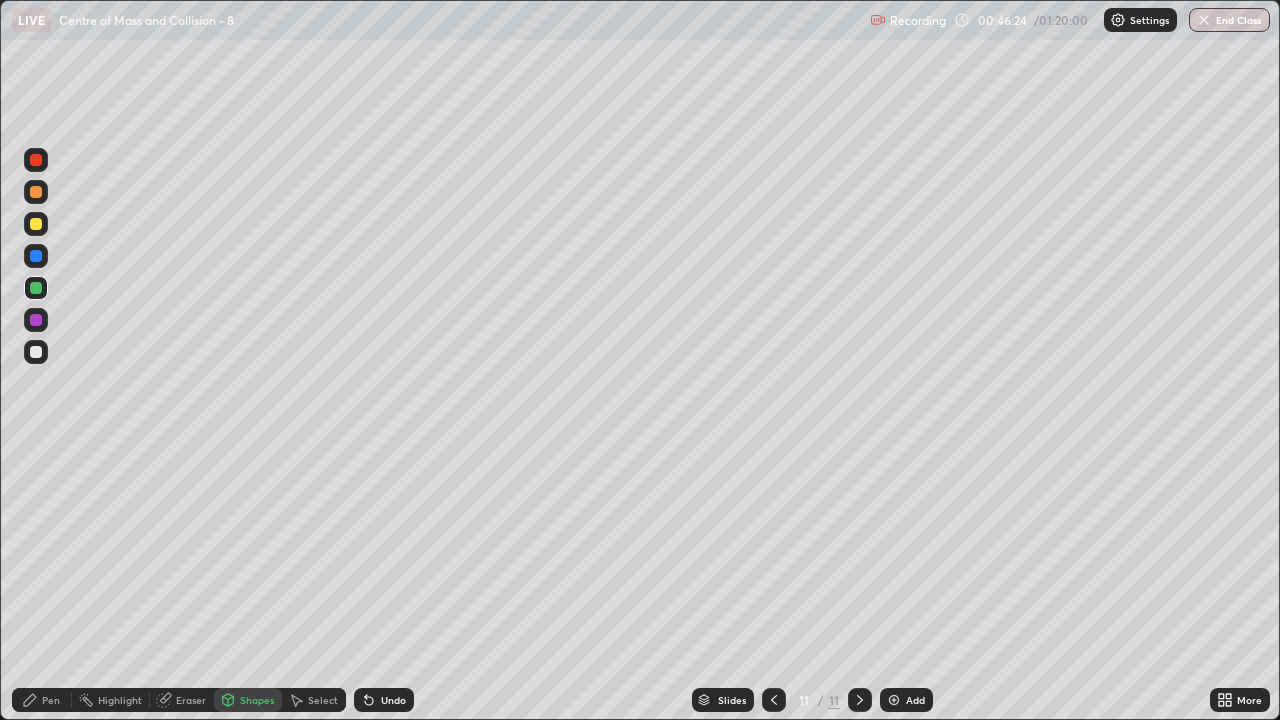 click on "Pen" at bounding box center (51, 700) 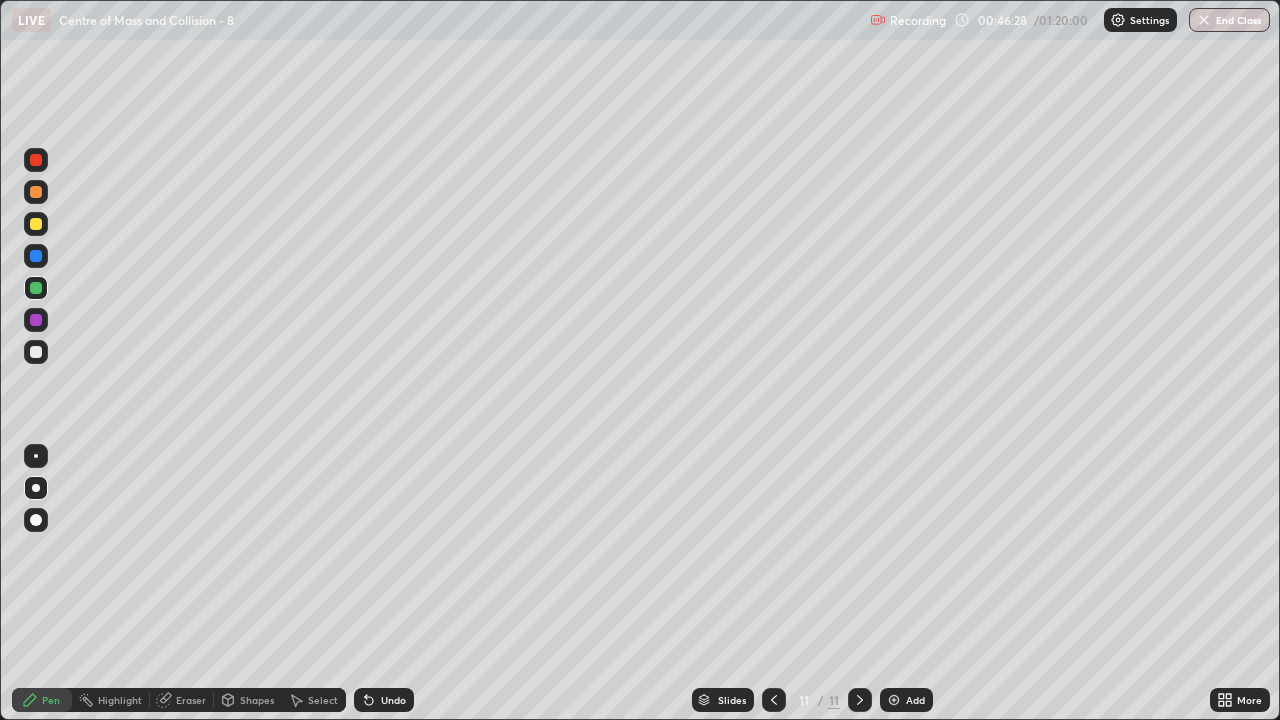 click at bounding box center [36, 352] 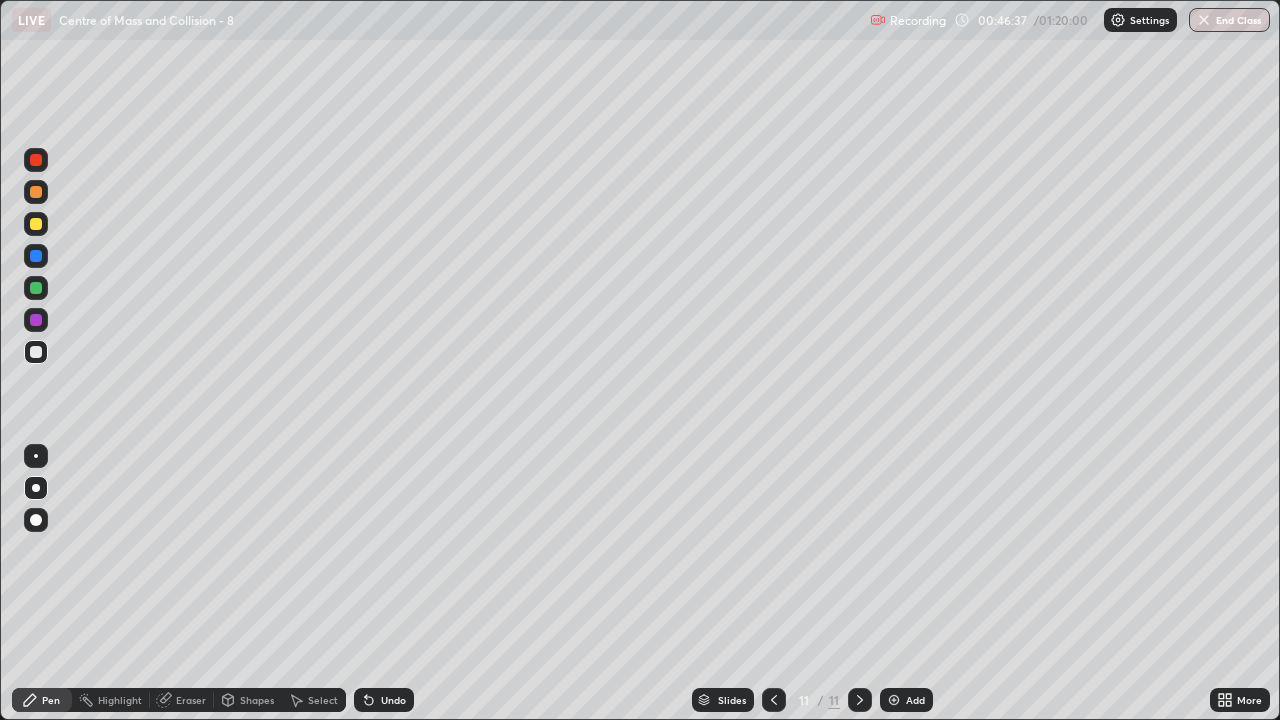 click at bounding box center (36, 288) 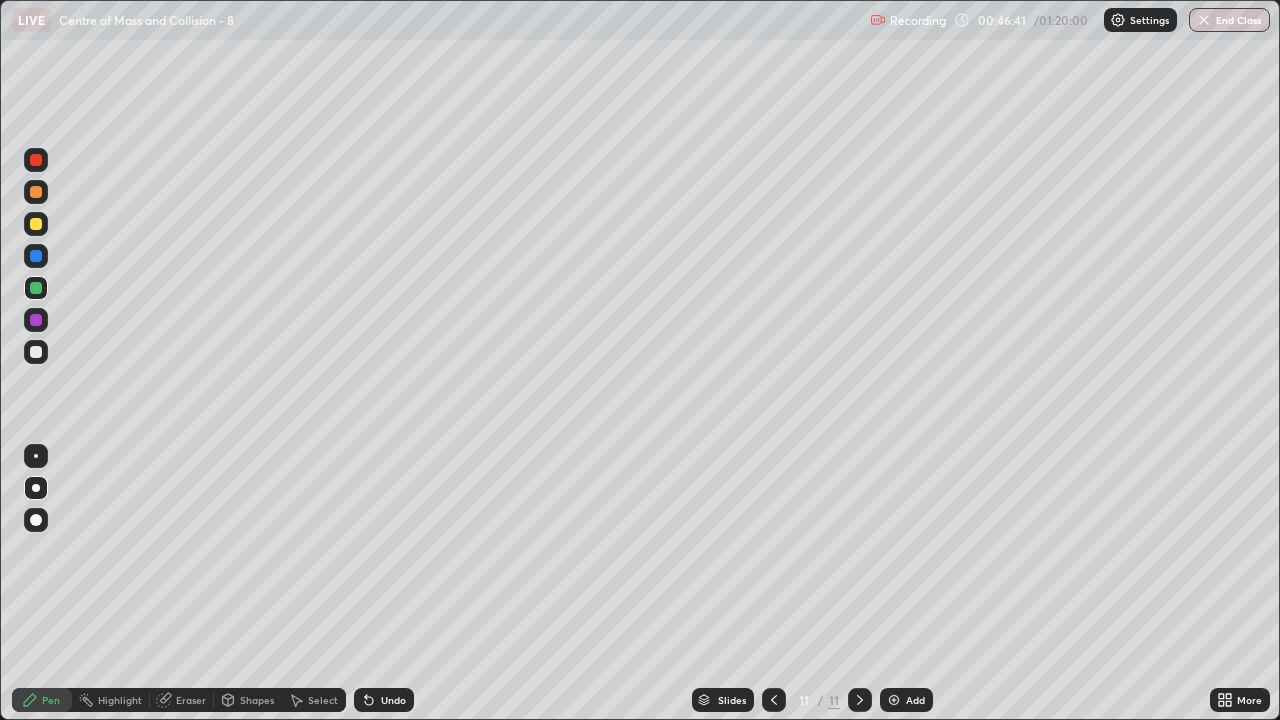 click at bounding box center [36, 352] 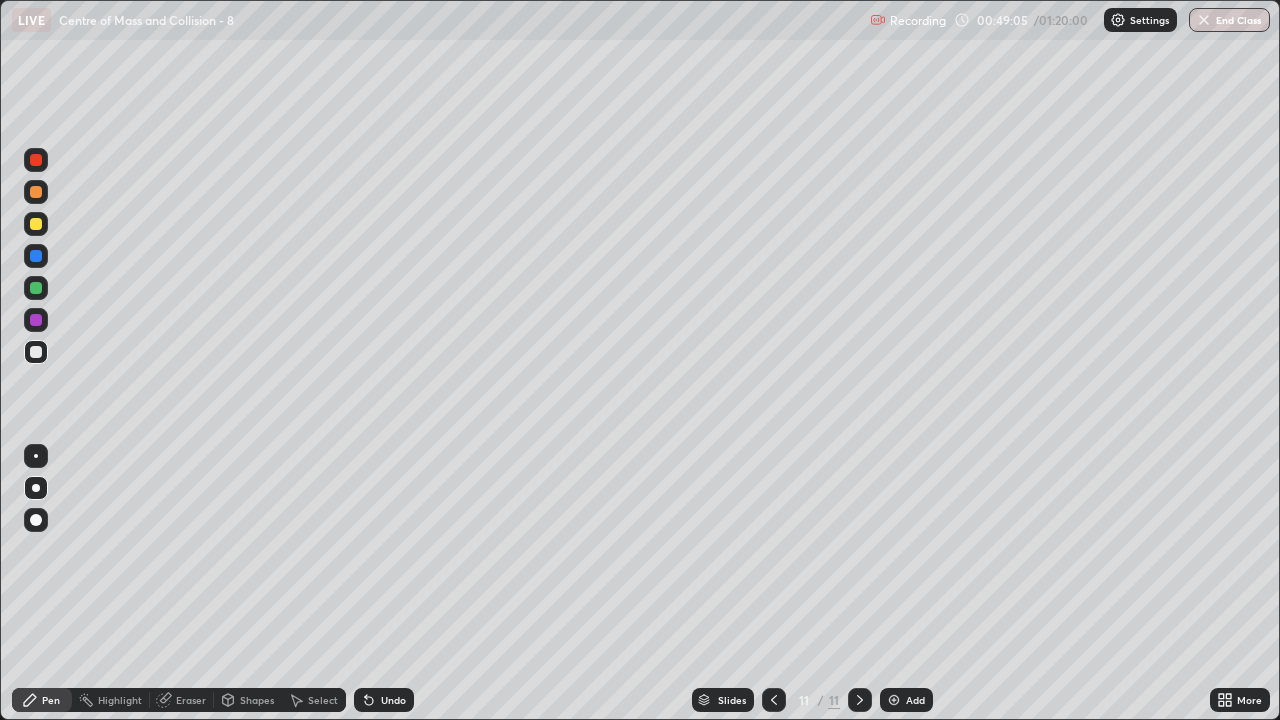 click on "Undo" at bounding box center (393, 700) 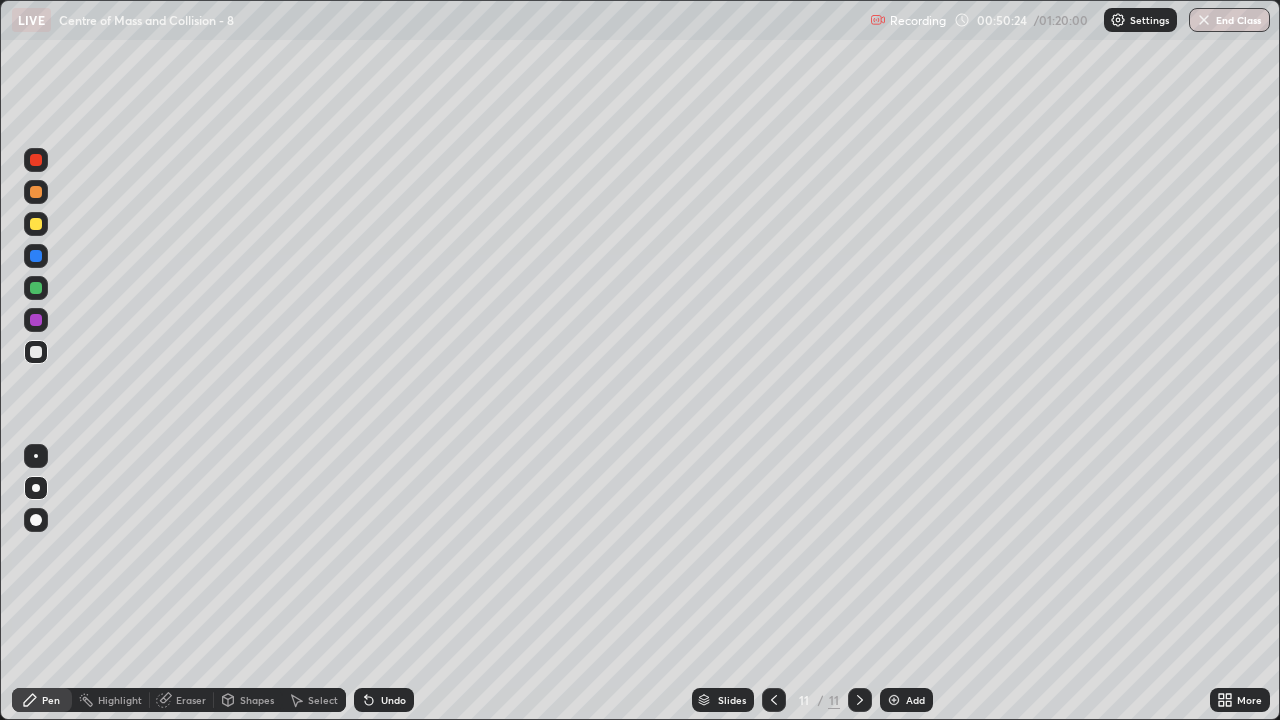click on "Add" at bounding box center (915, 700) 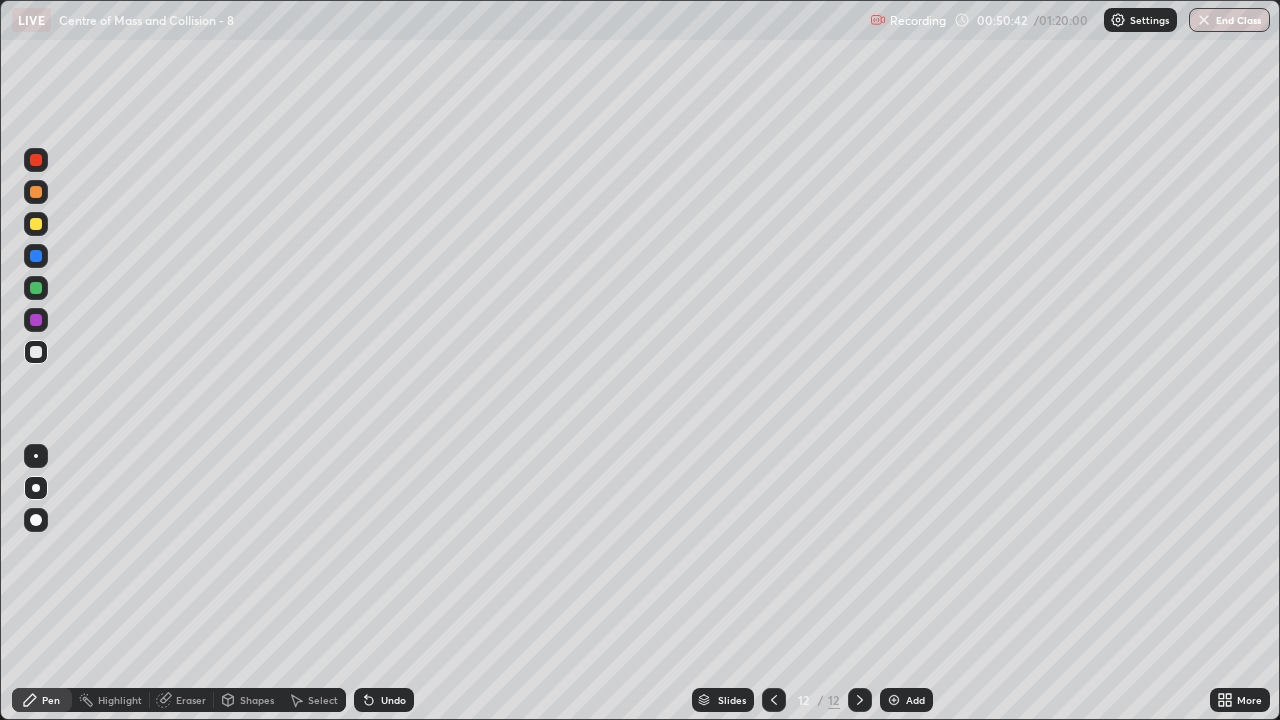 click 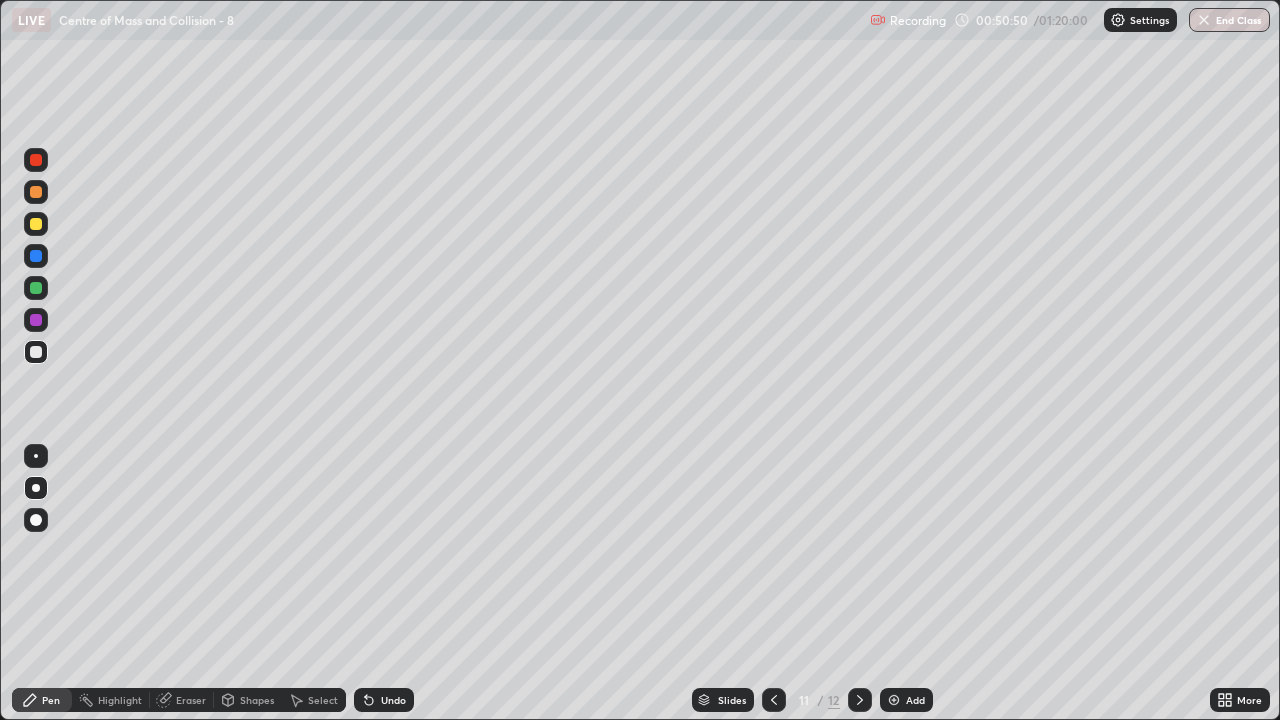 click on "Undo" at bounding box center [393, 700] 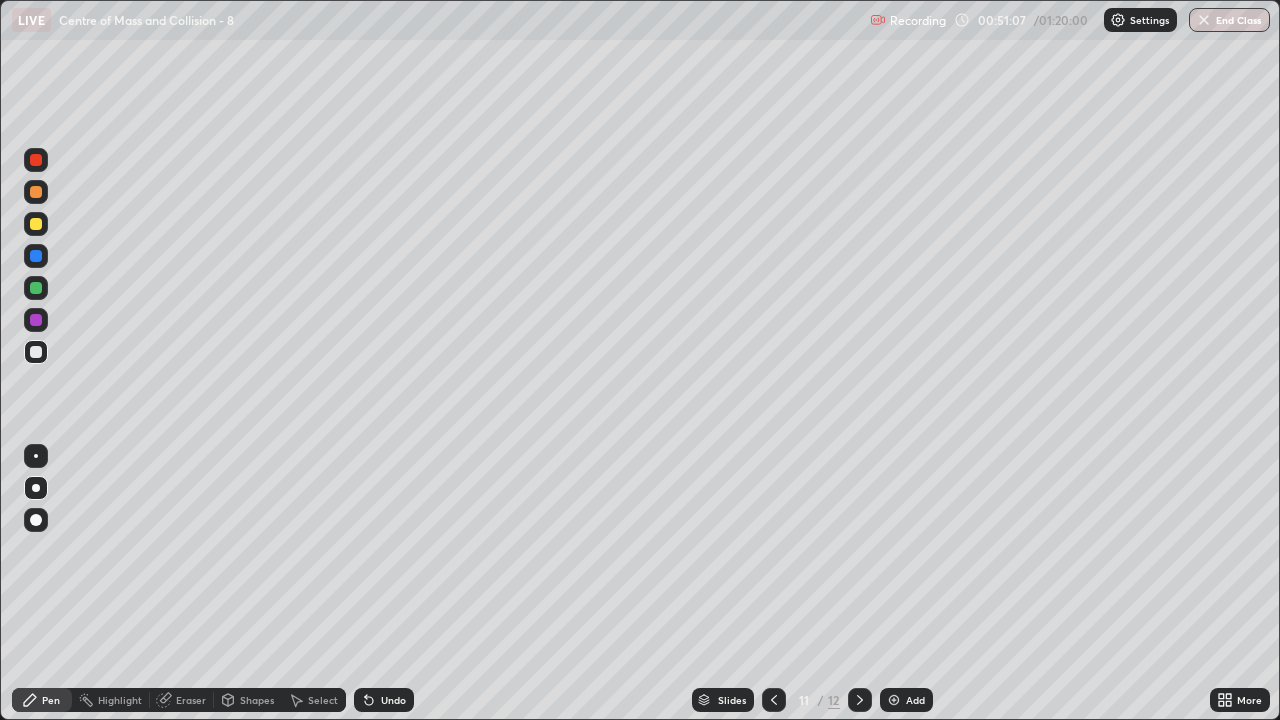 click at bounding box center [860, 700] 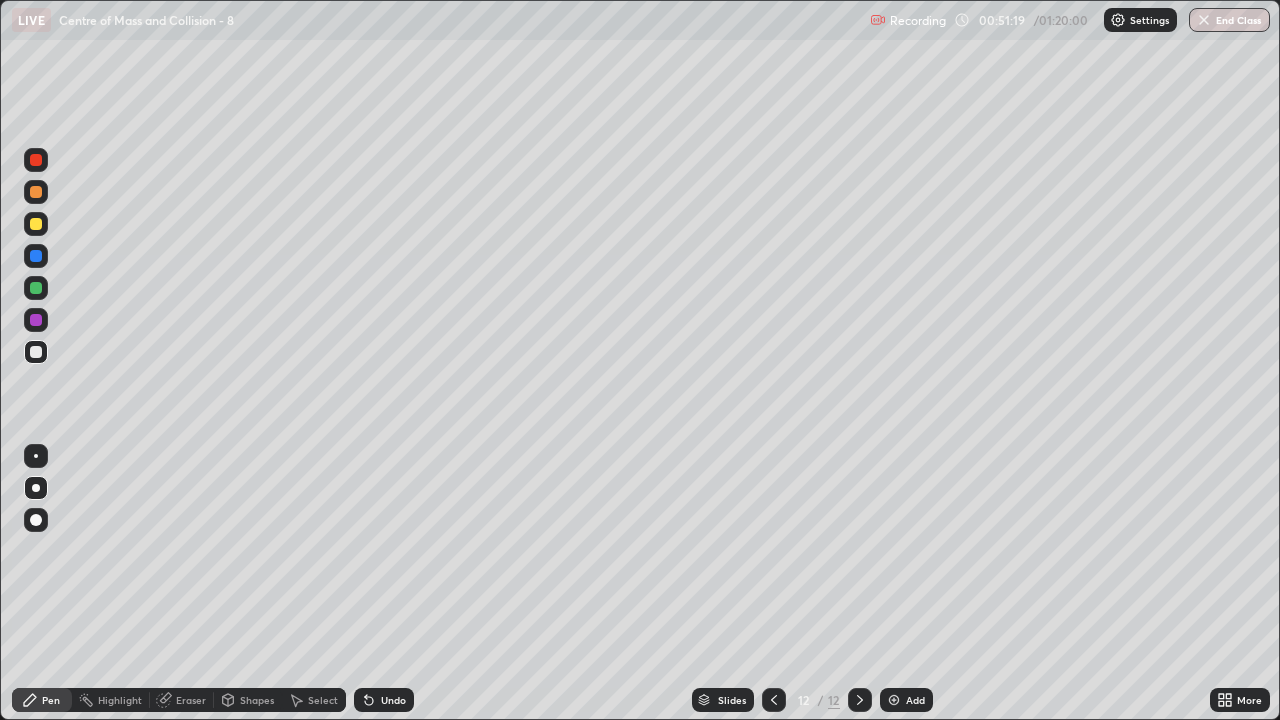 click 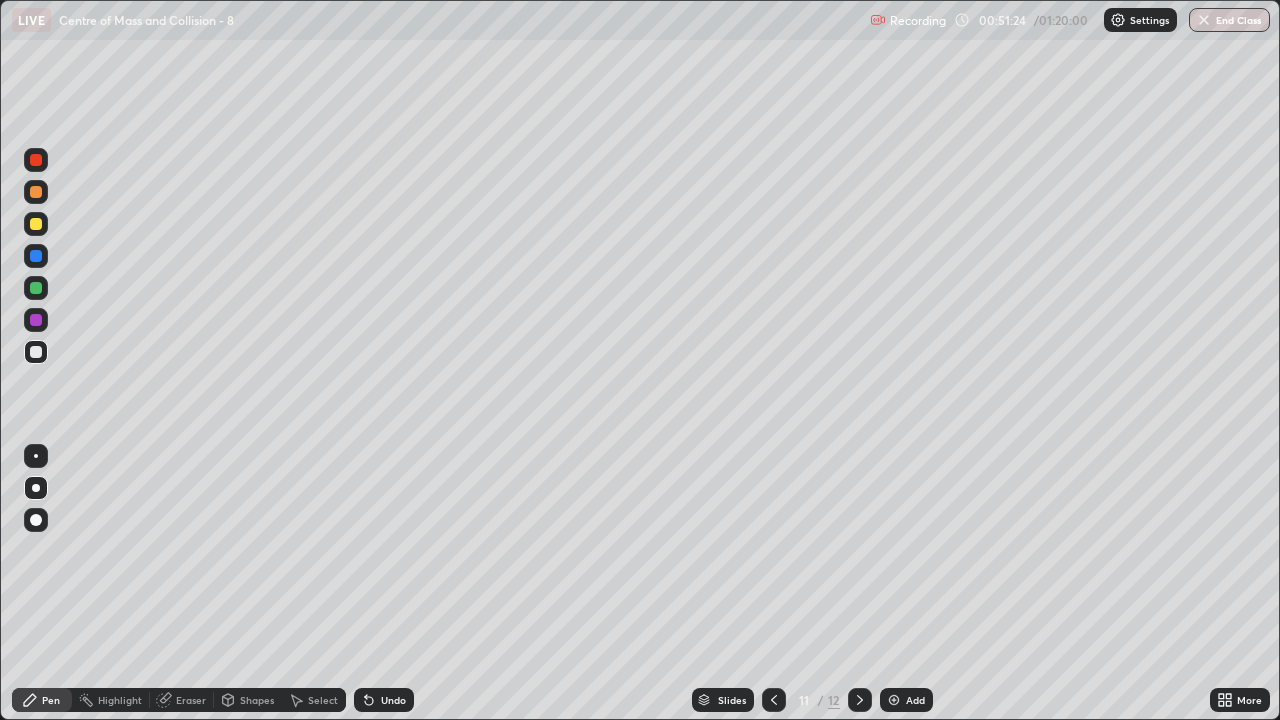click 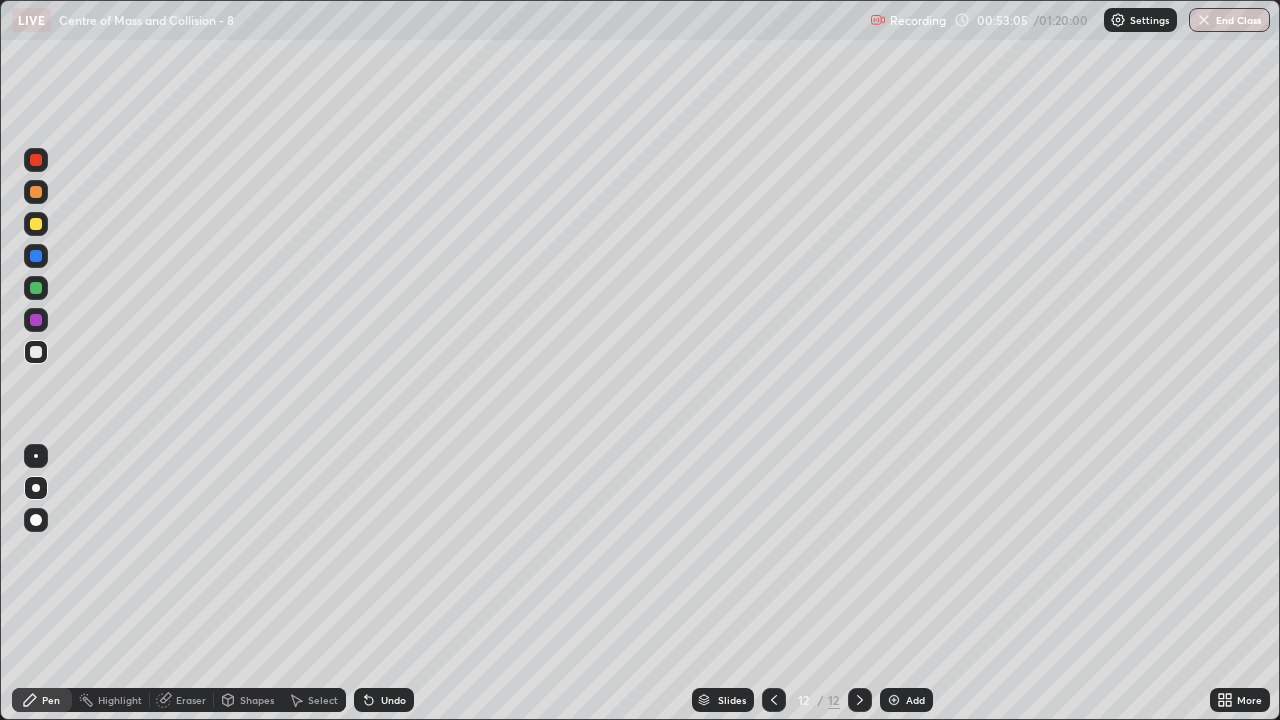 click on "Undo" at bounding box center (384, 700) 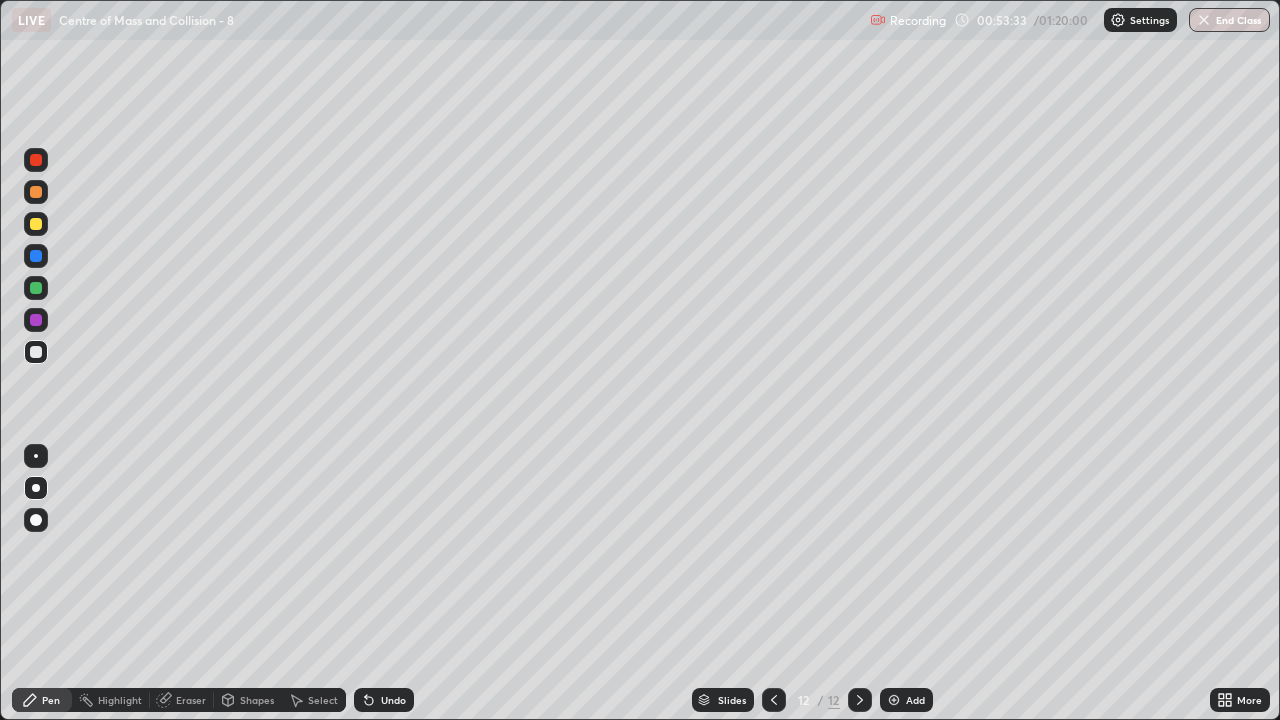 click on "Eraser" at bounding box center (182, 700) 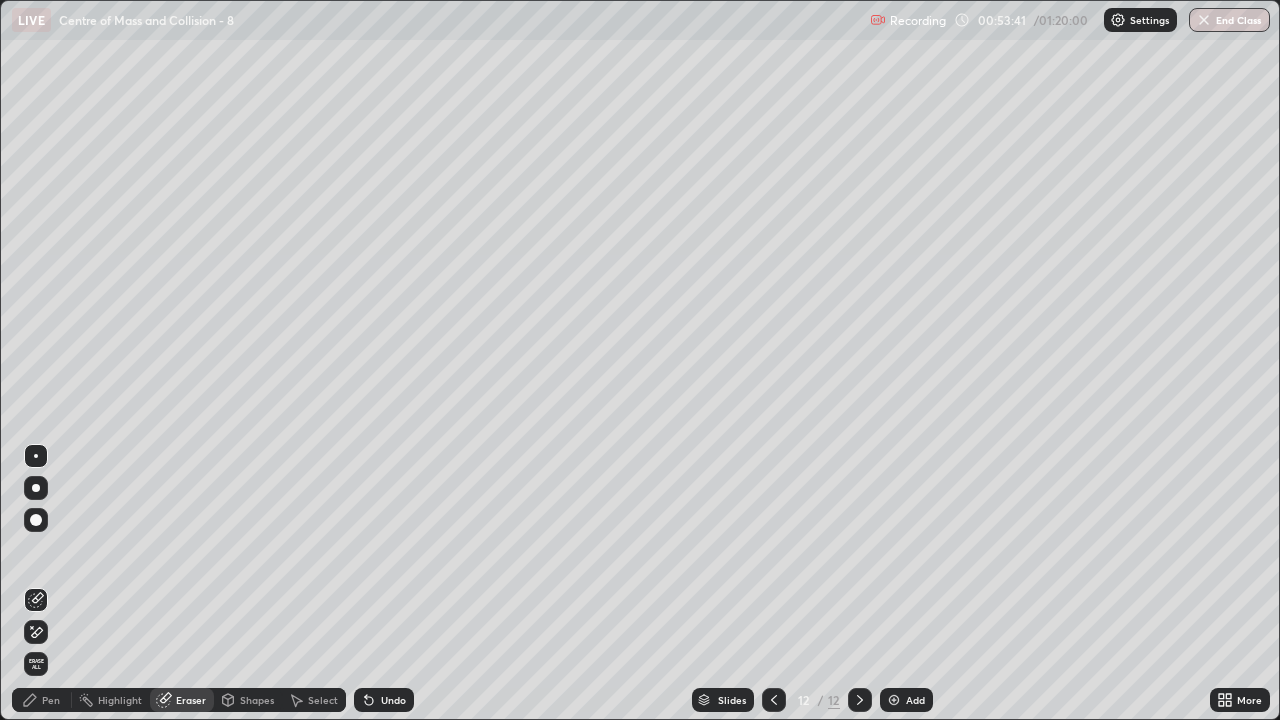 click on "Pen" at bounding box center [51, 700] 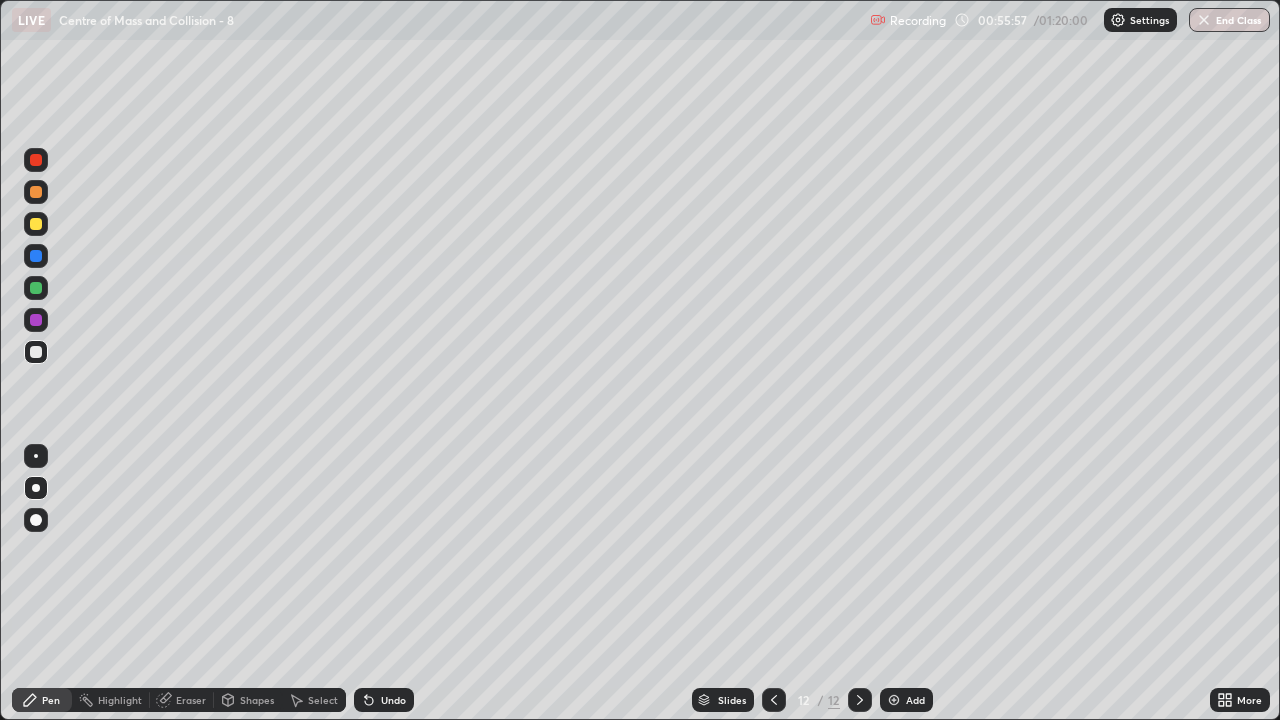 click on "Eraser" at bounding box center (191, 700) 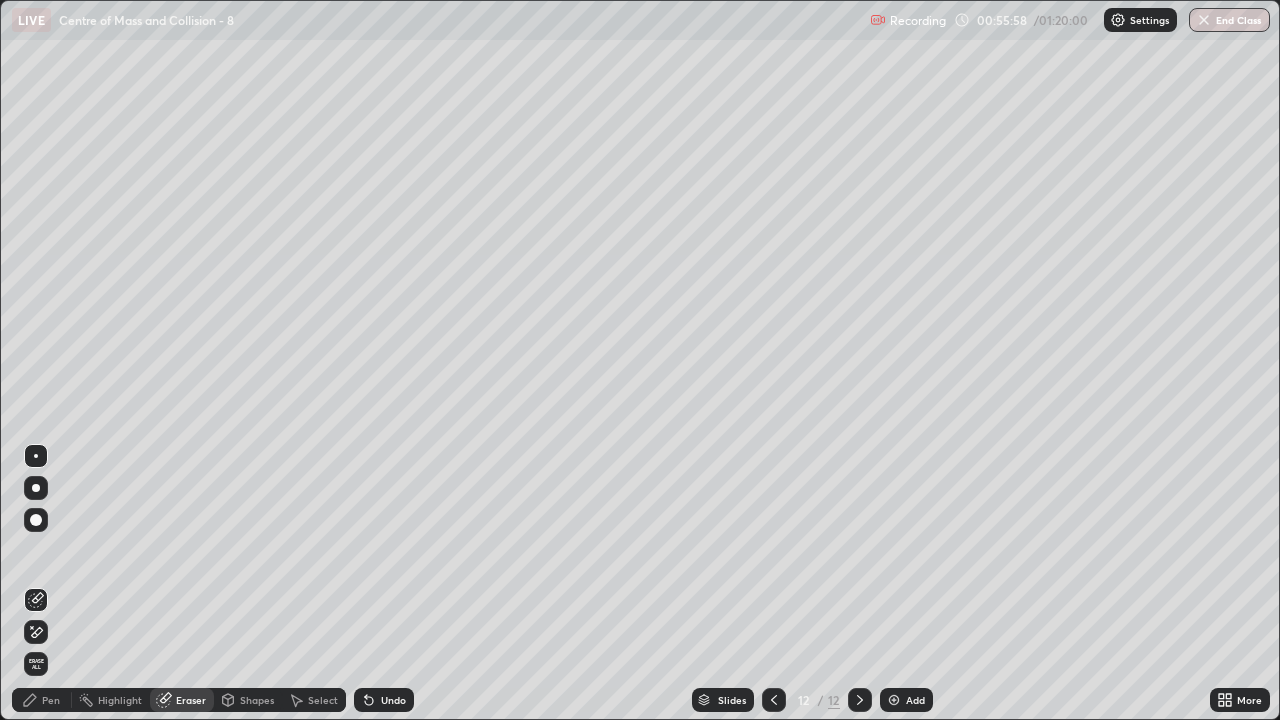 click 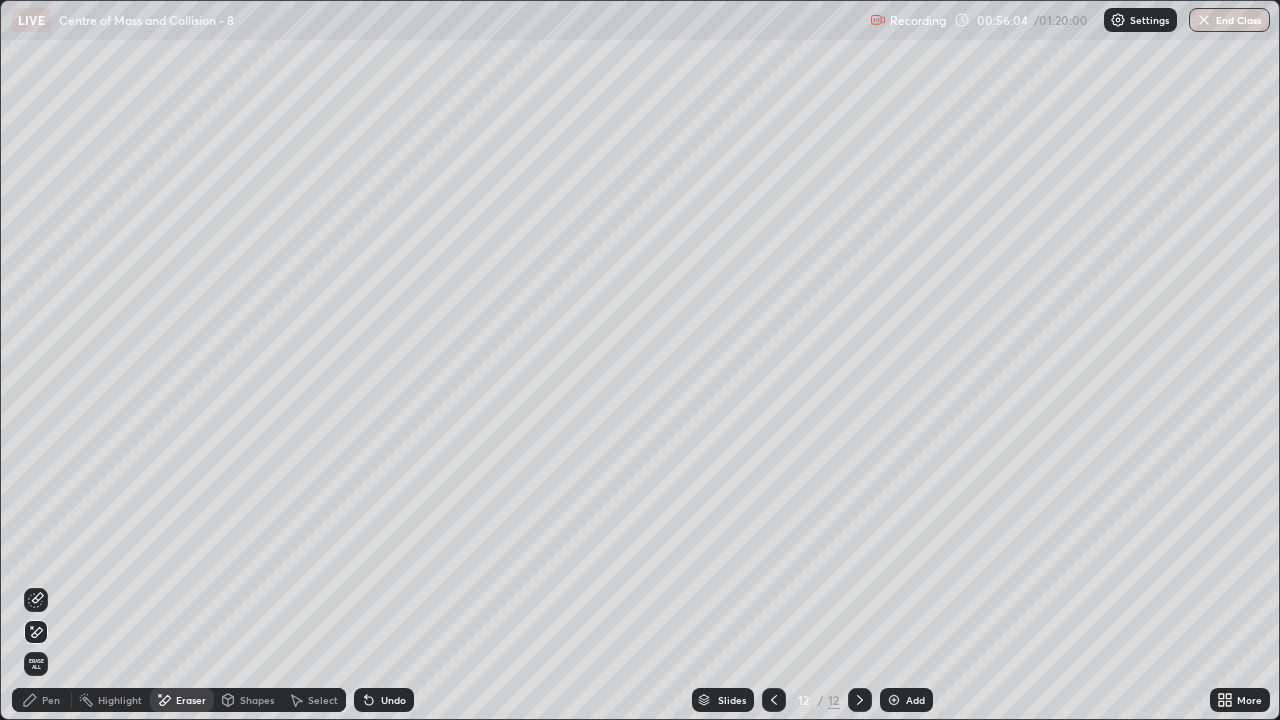 click on "Pen" at bounding box center (51, 700) 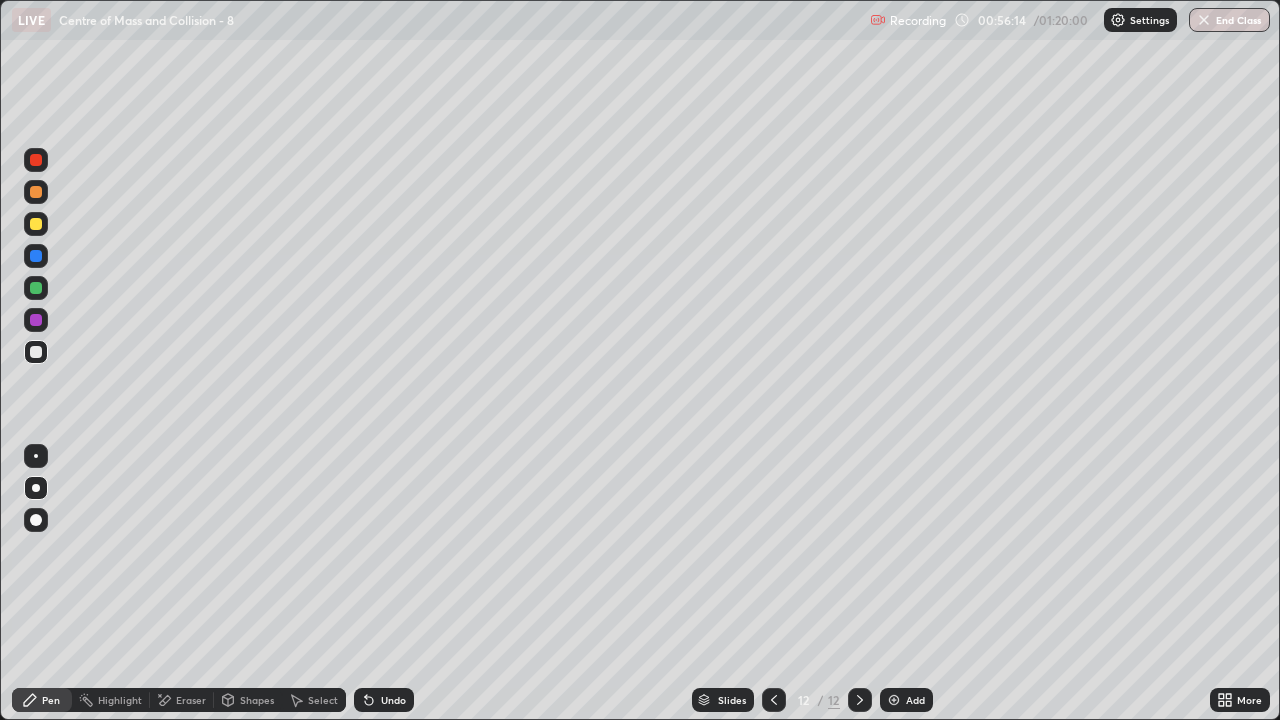 click on "Undo" at bounding box center (393, 700) 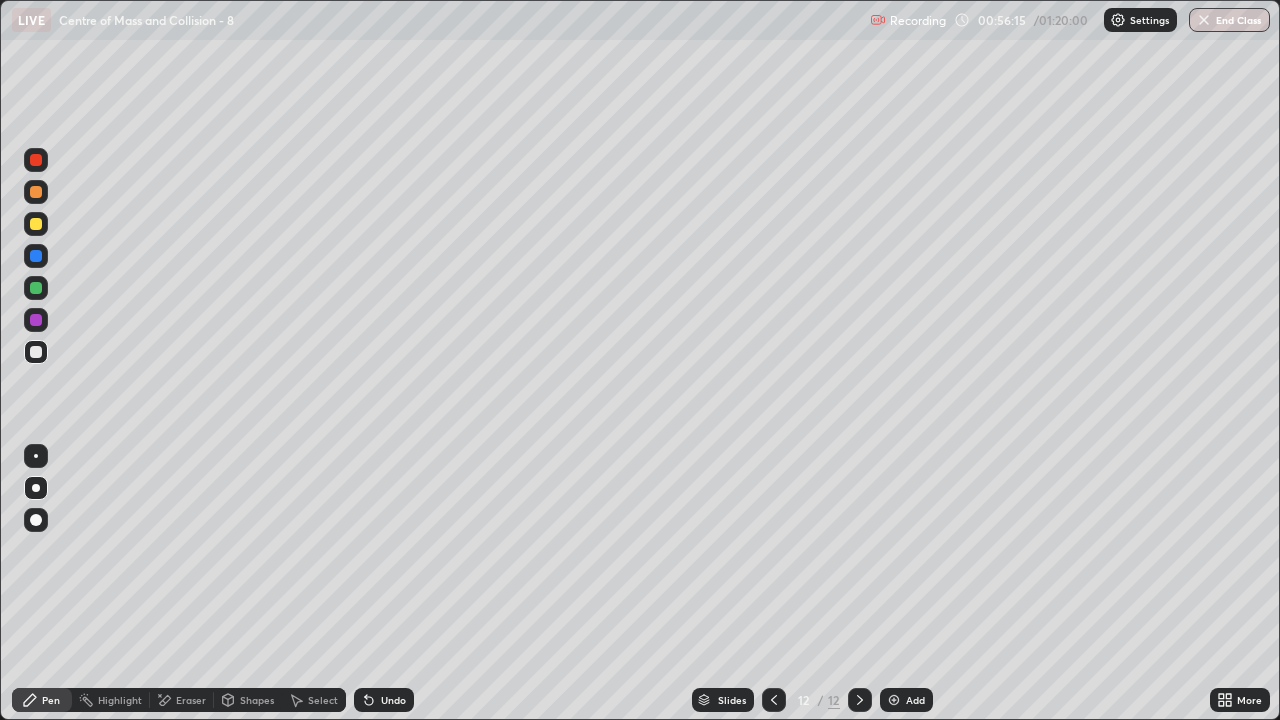 click on "Undo" at bounding box center (384, 700) 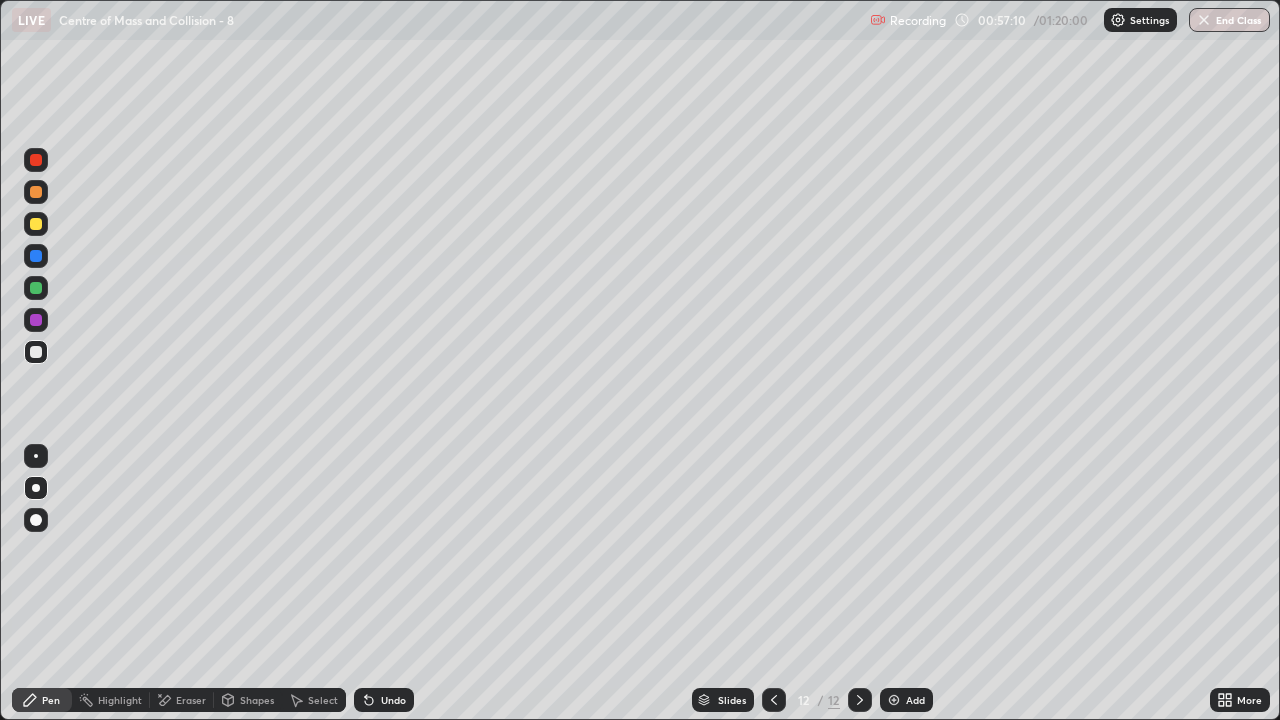 click 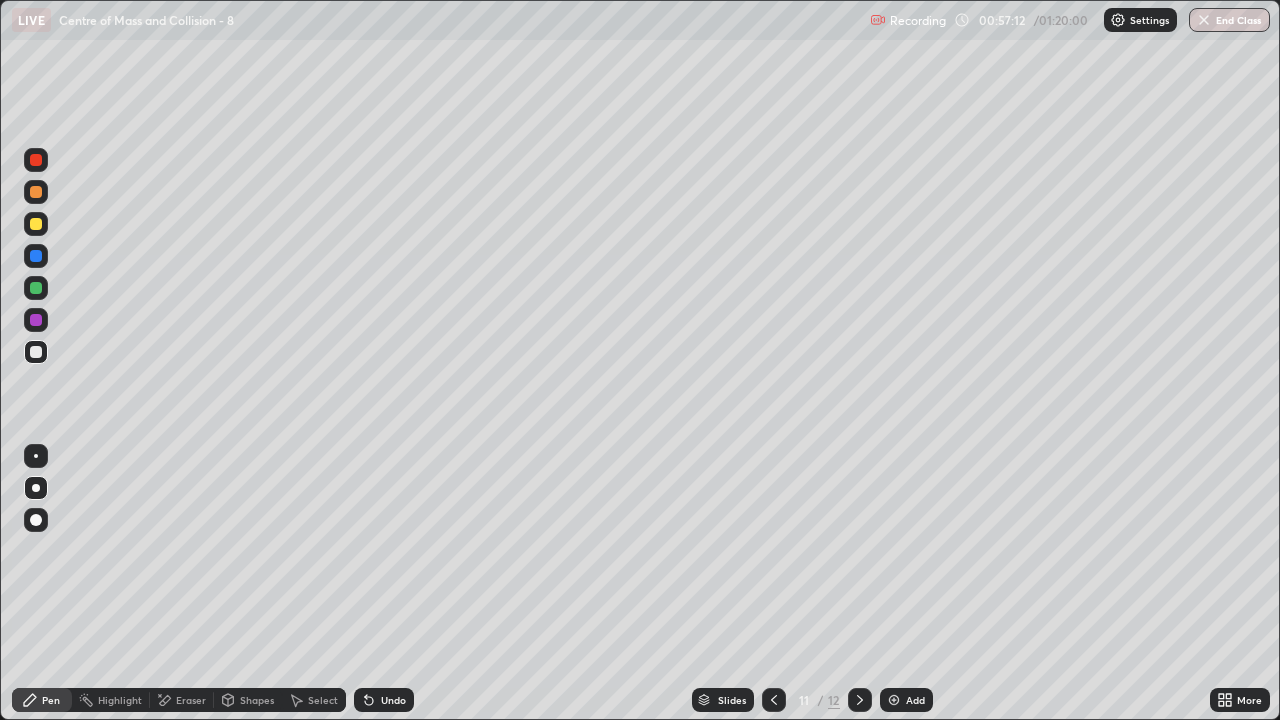 click 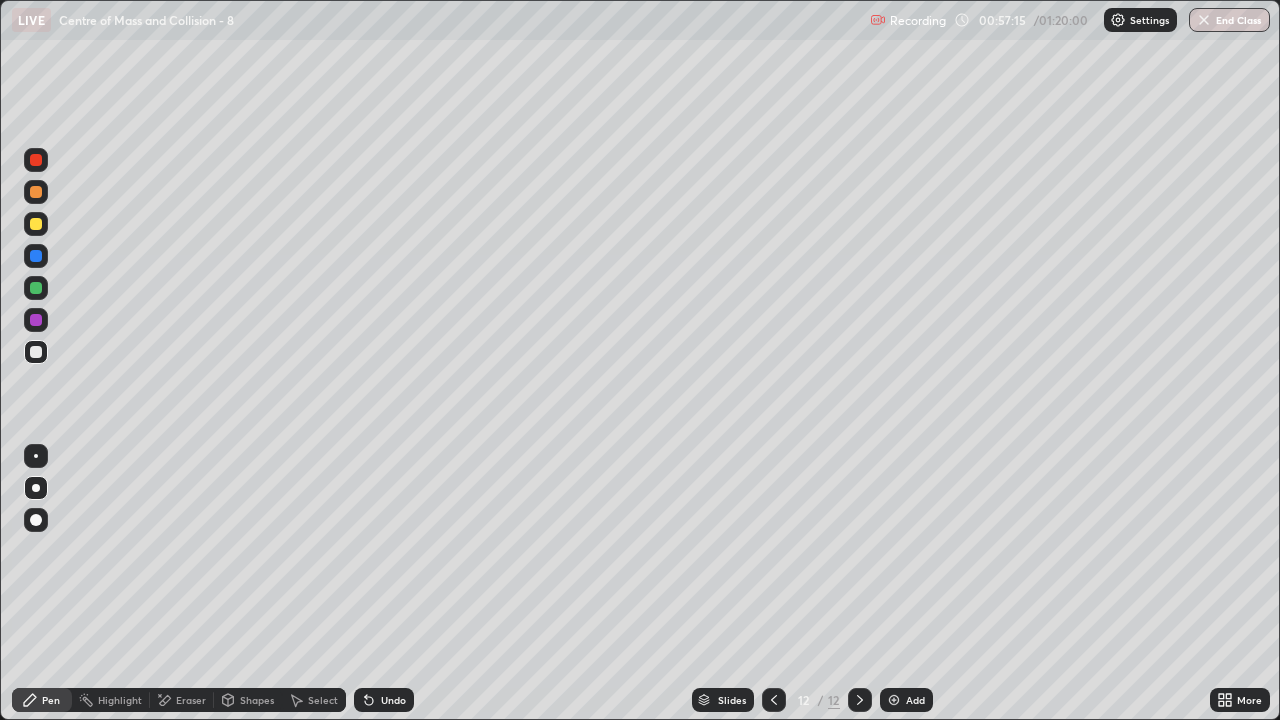 click on "Add" at bounding box center [915, 700] 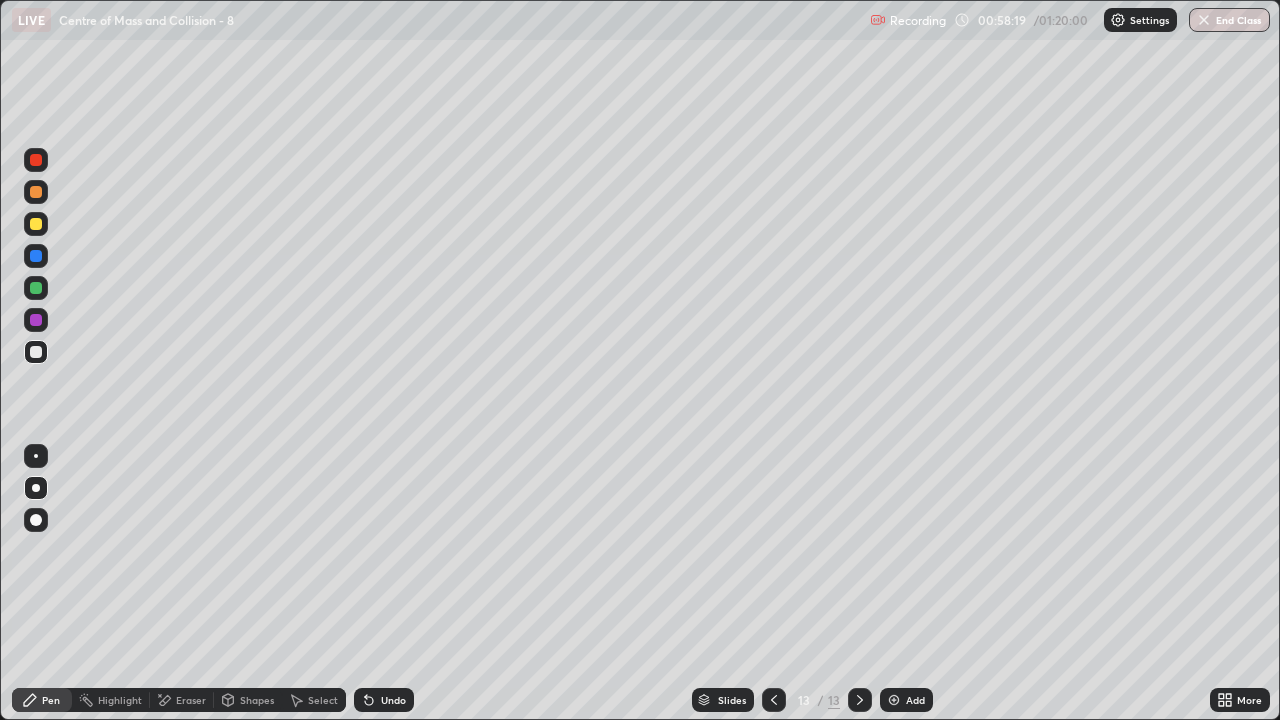 click on "Undo" at bounding box center (384, 700) 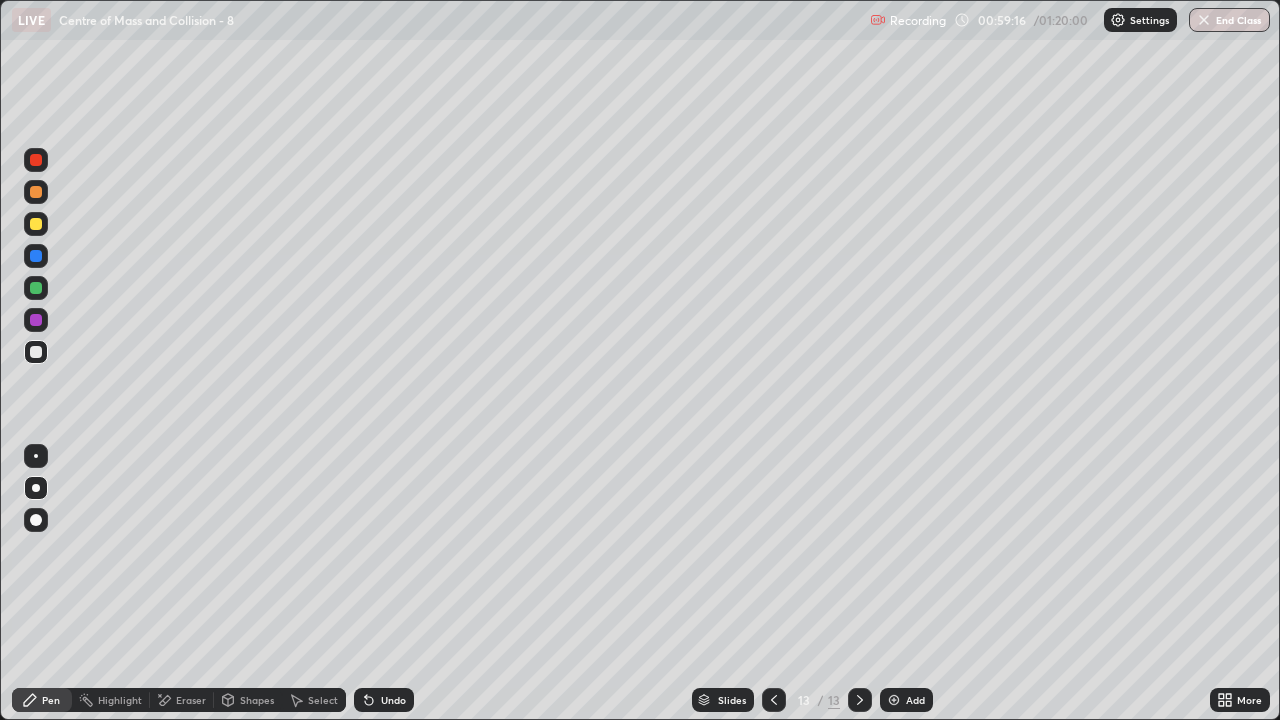 click on "Undo" at bounding box center [384, 700] 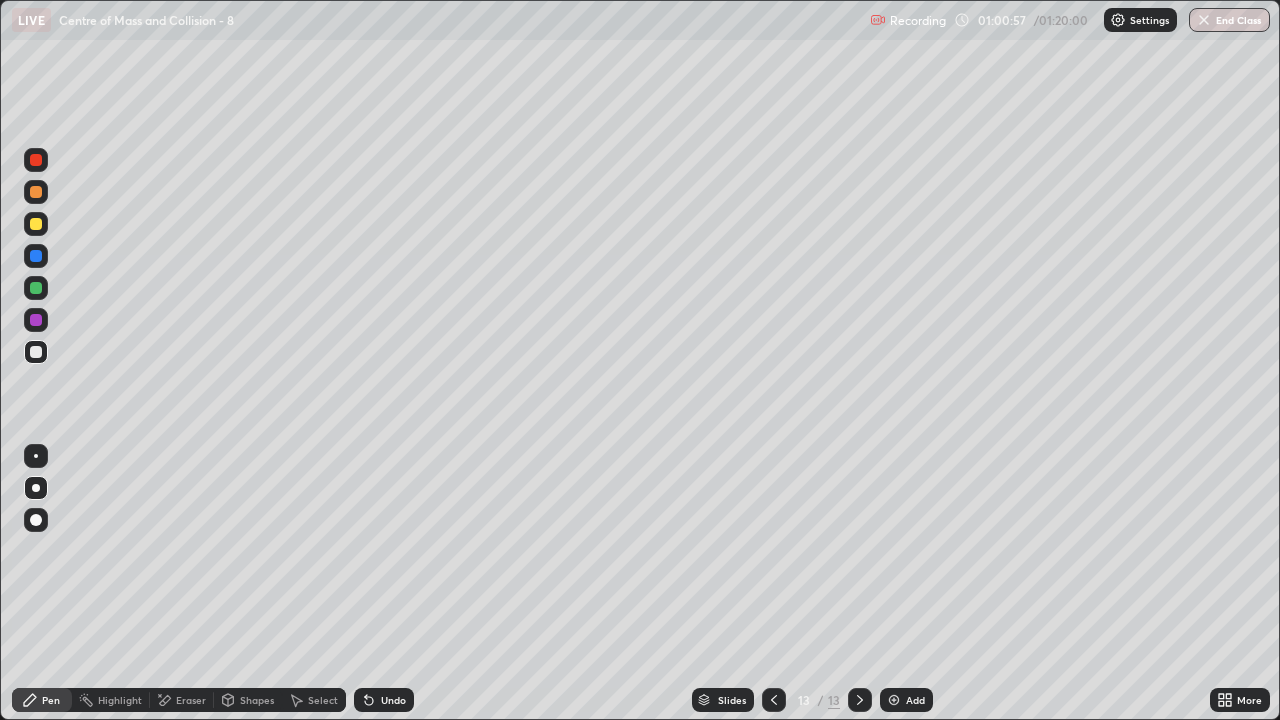 click on "Add" at bounding box center [915, 700] 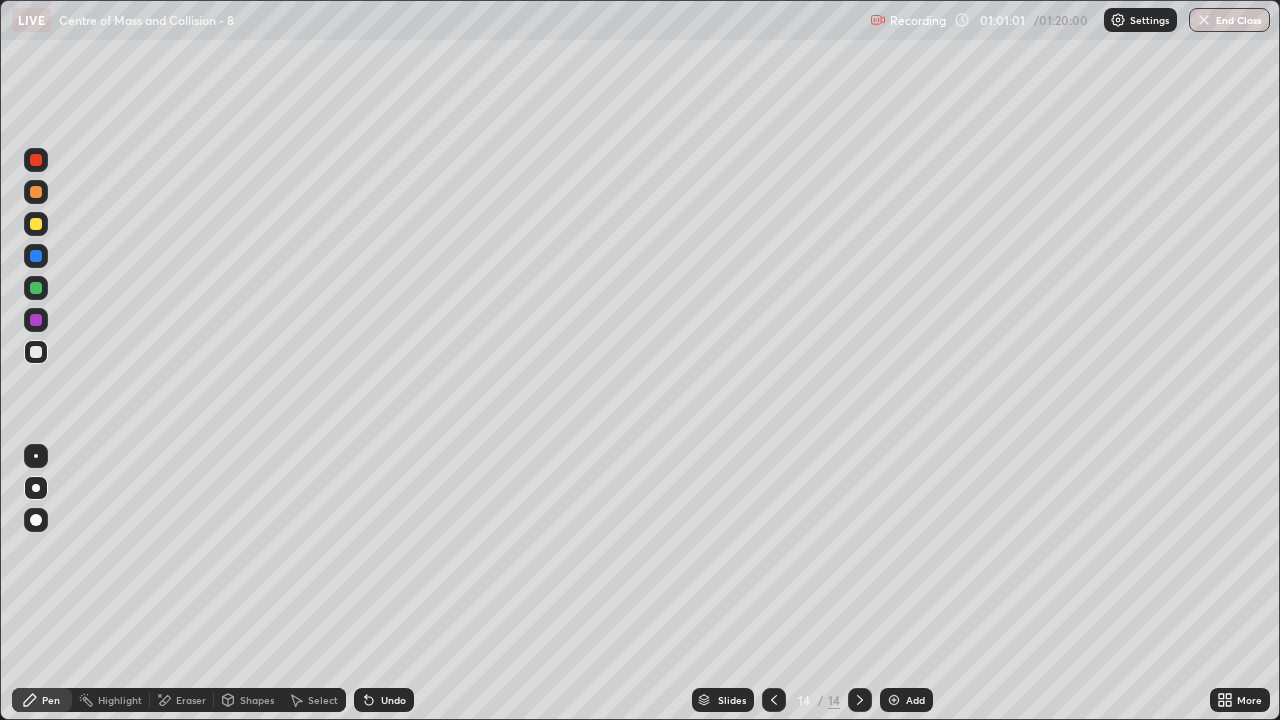 click on "Shapes" at bounding box center [257, 700] 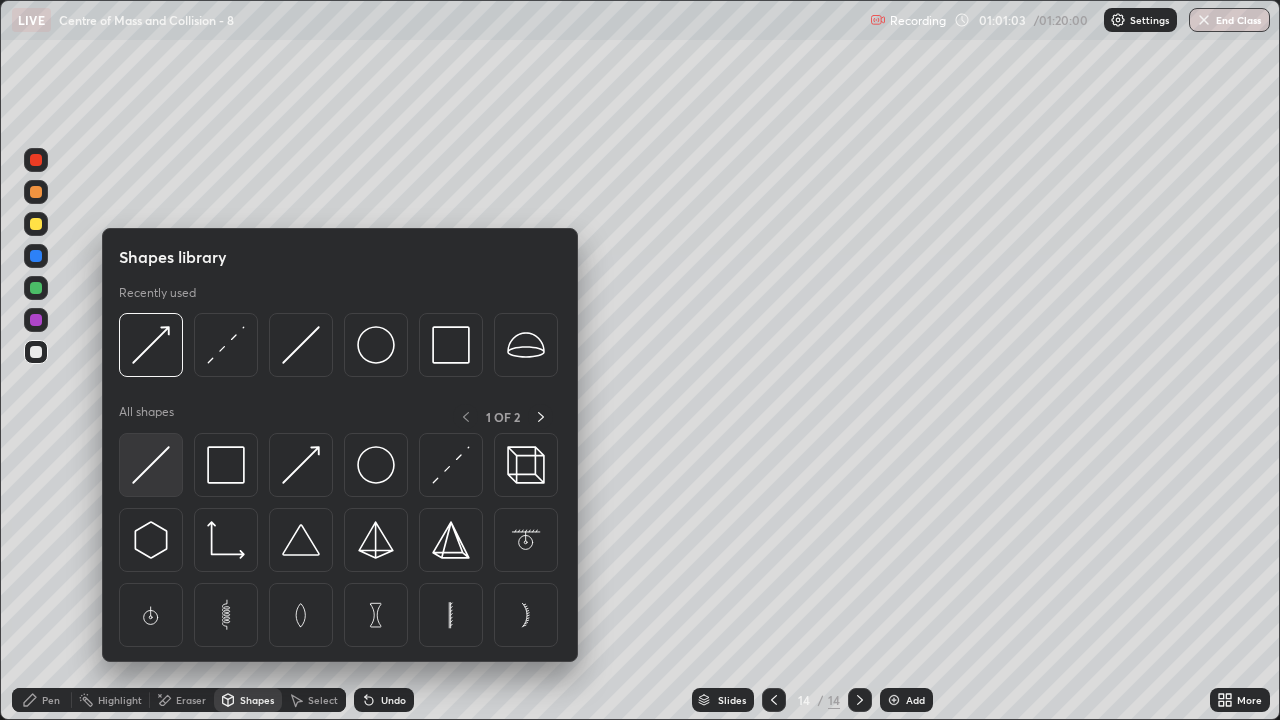 click at bounding box center [151, 465] 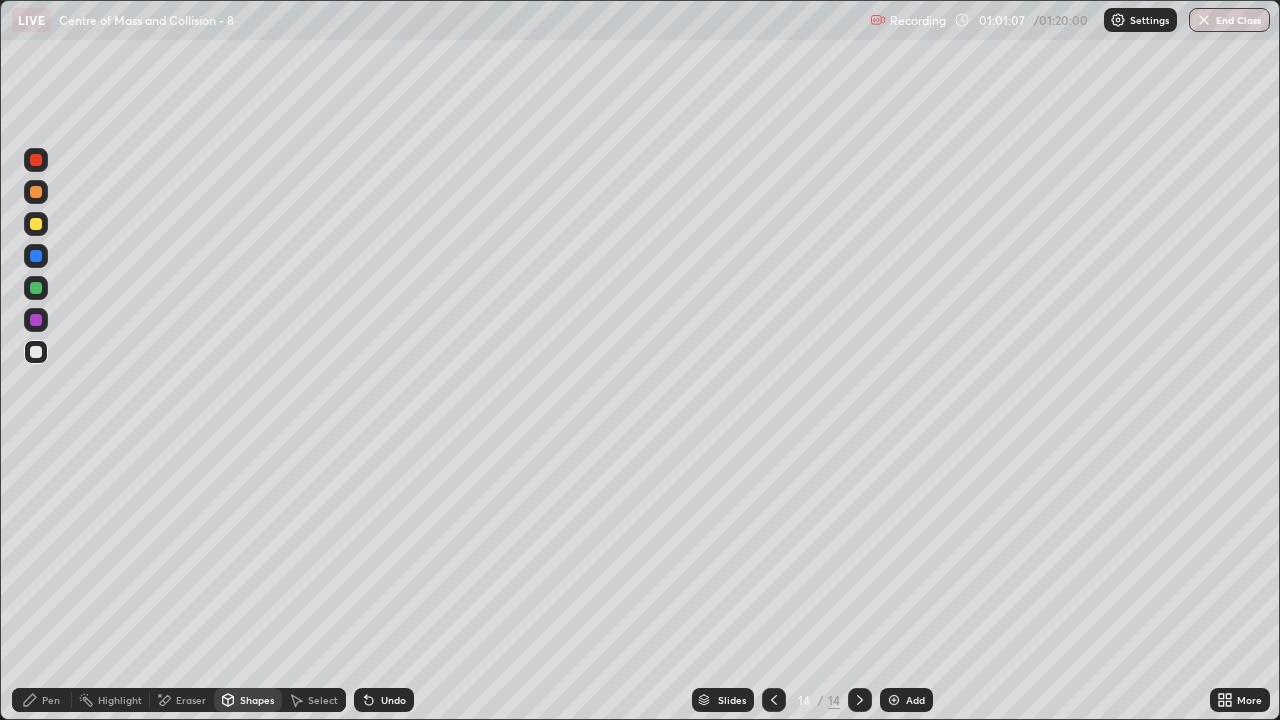 click on "Shapes" at bounding box center [257, 700] 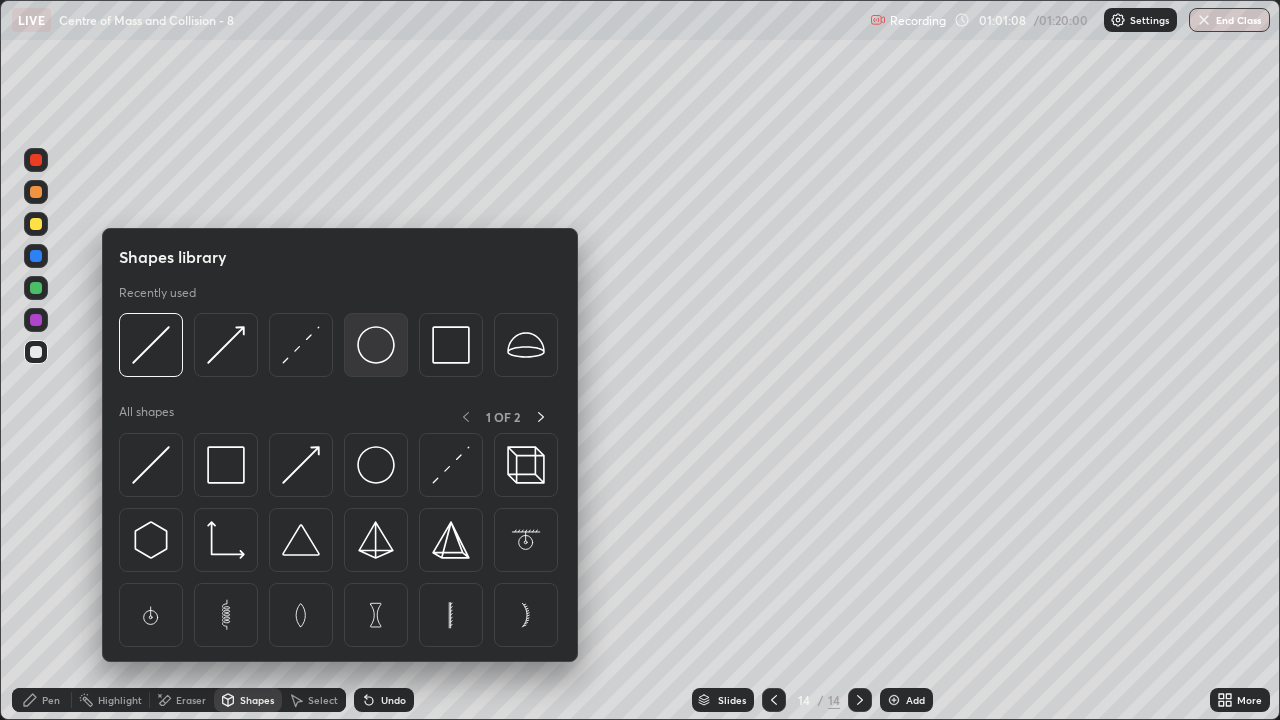 click at bounding box center (376, 345) 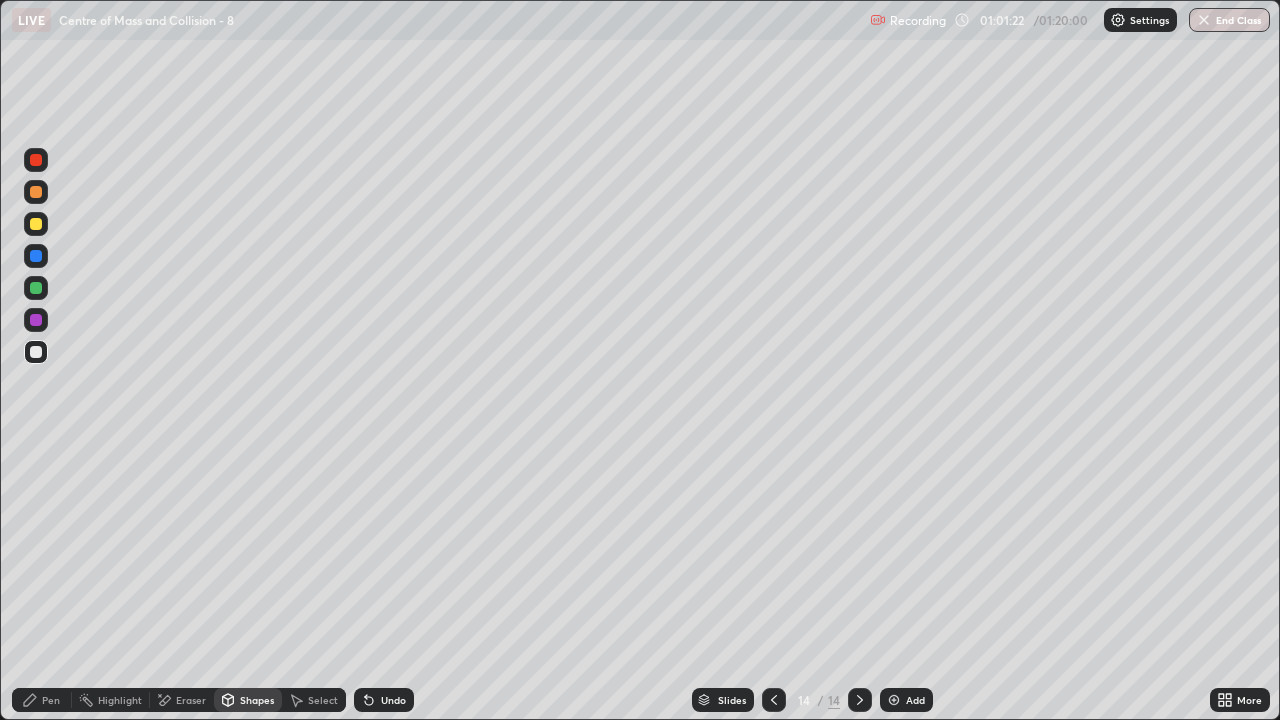 click on "Pen" at bounding box center (42, 700) 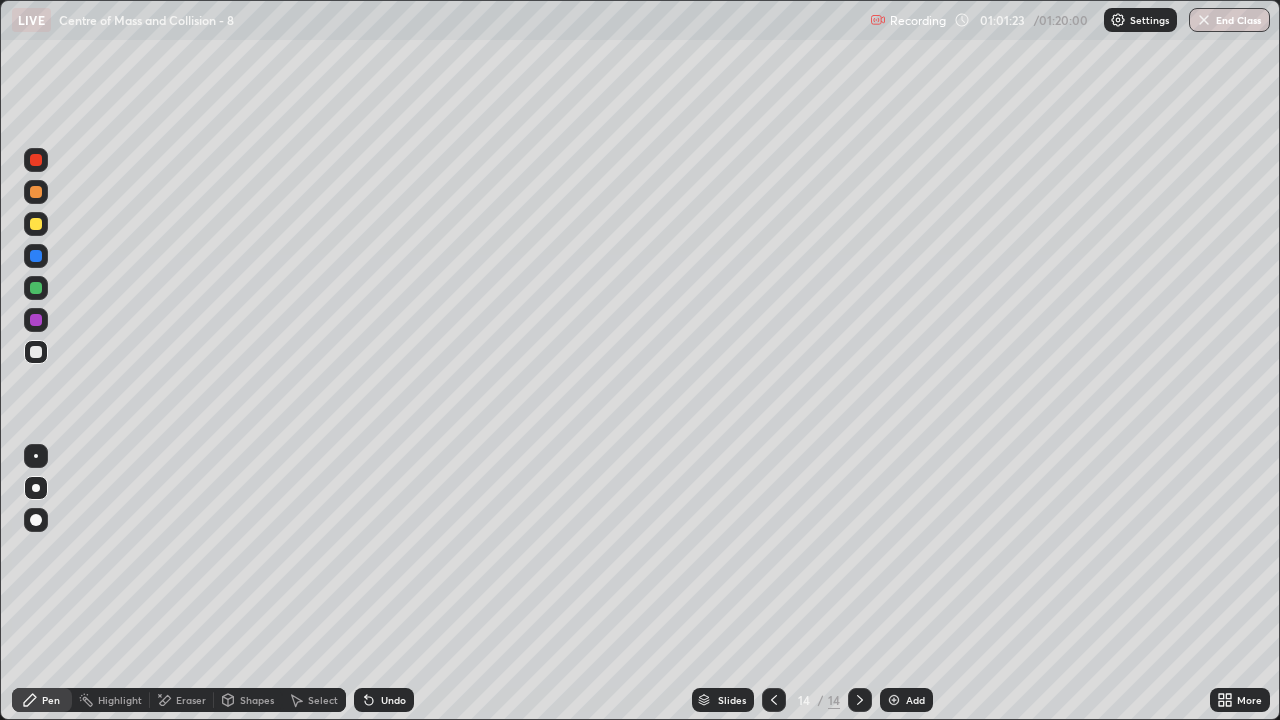click at bounding box center [36, 288] 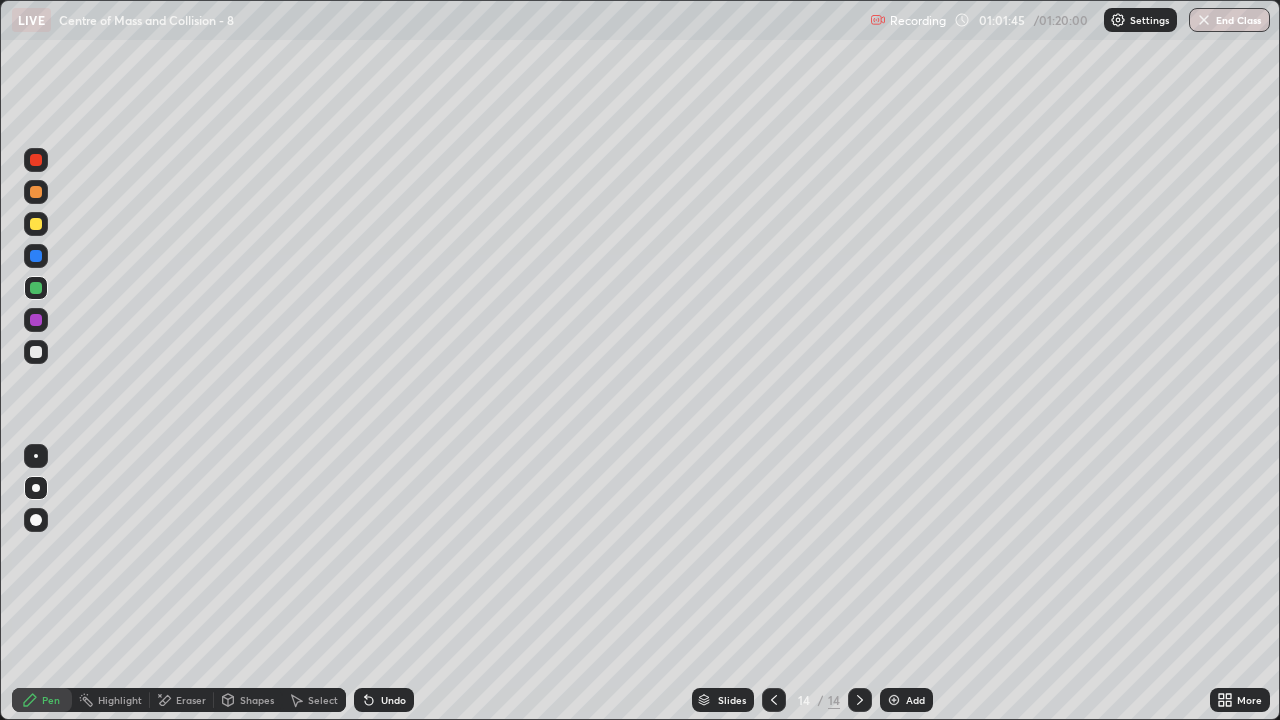 click at bounding box center (36, 352) 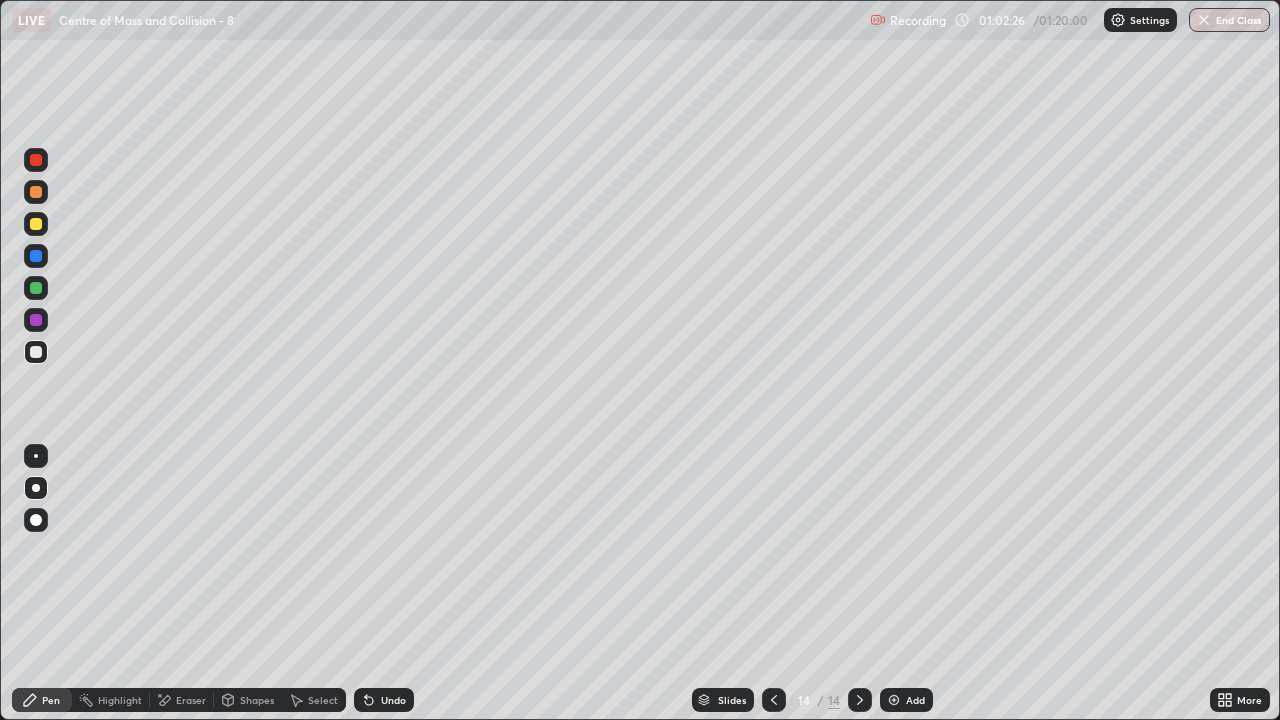 click at bounding box center [36, 256] 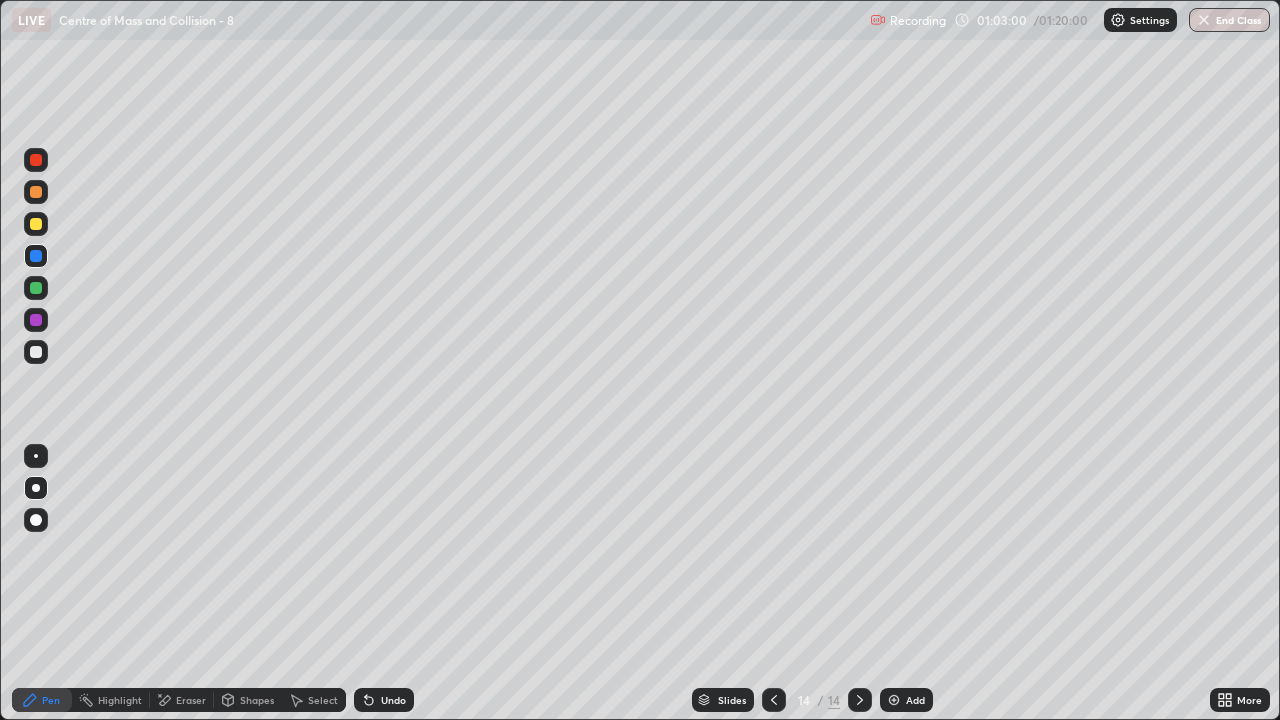 click on "End Class" at bounding box center [1229, 20] 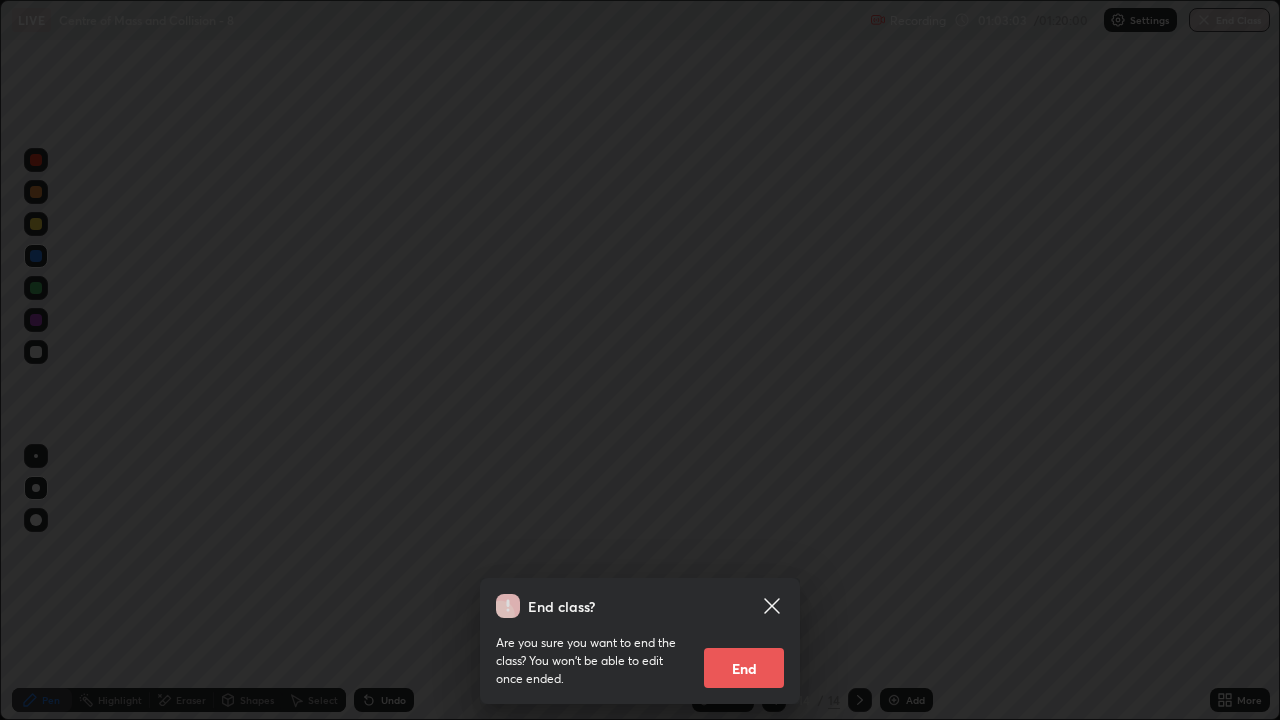 click on "End" at bounding box center [744, 668] 